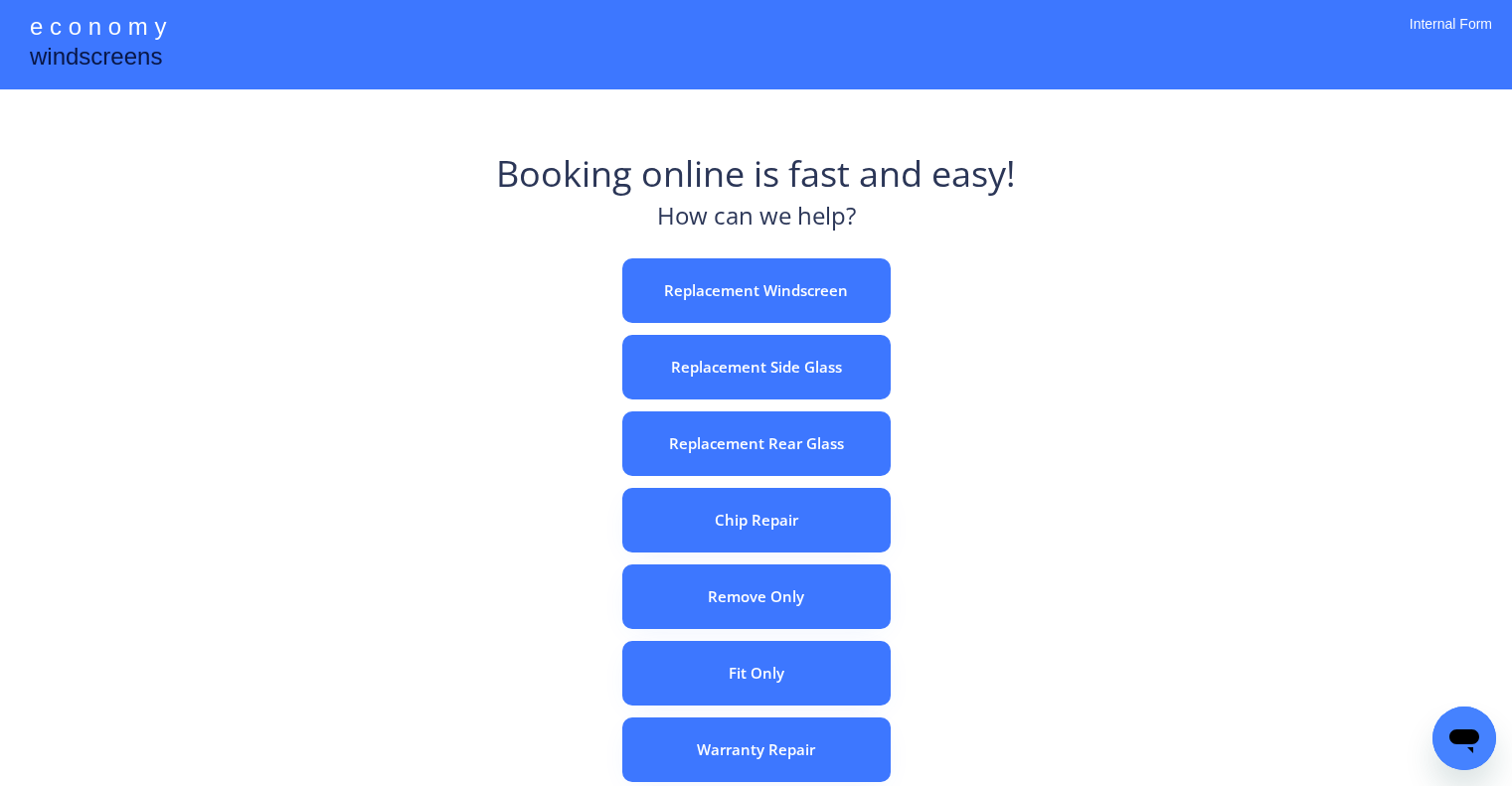 scroll, scrollTop: 0, scrollLeft: 0, axis: both 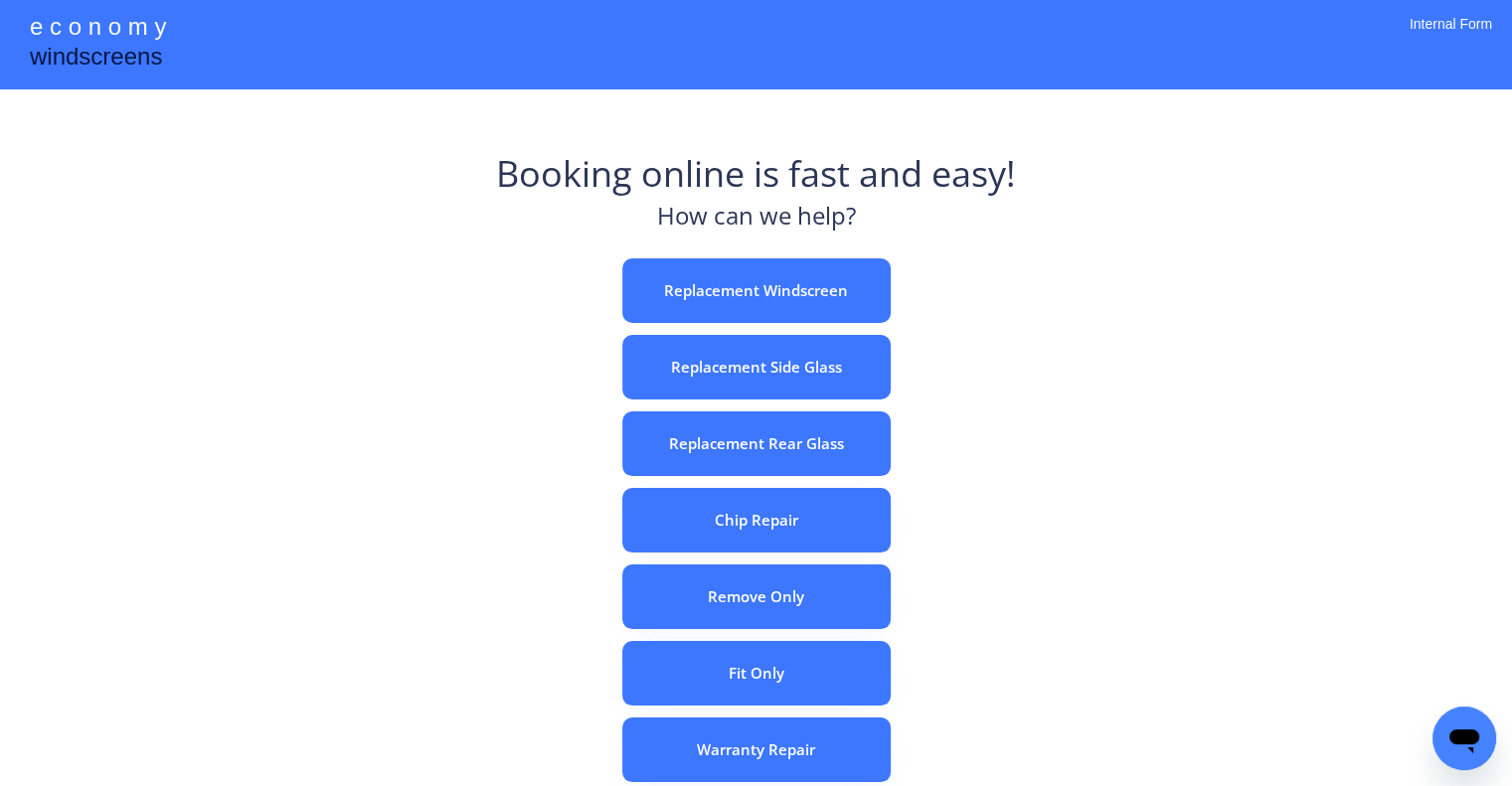 drag, startPoint x: 1076, startPoint y: 373, endPoint x: 988, endPoint y: 30, distance: 354.10874 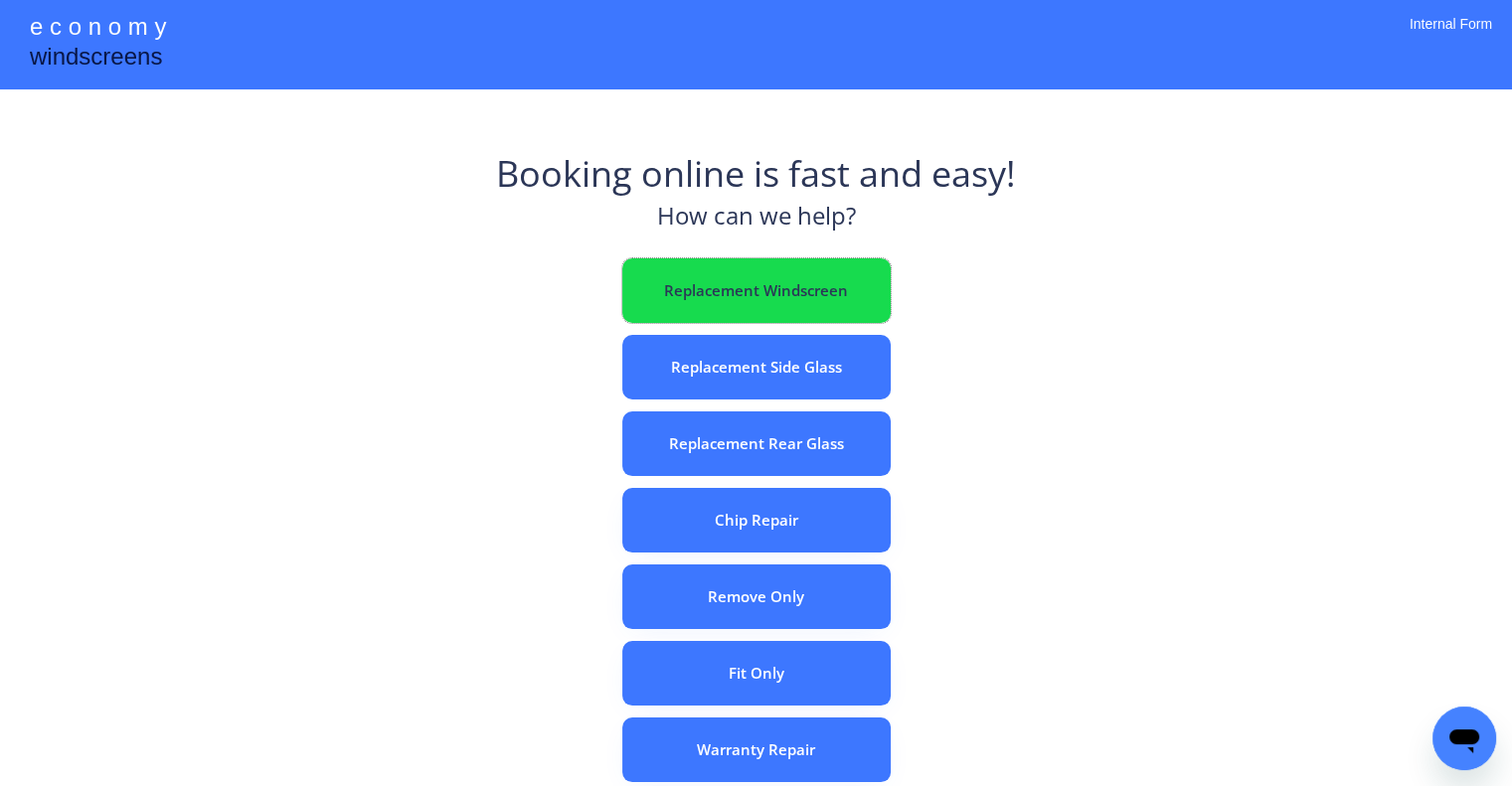 click on "Replacement Windscreen" at bounding box center (756, 290) 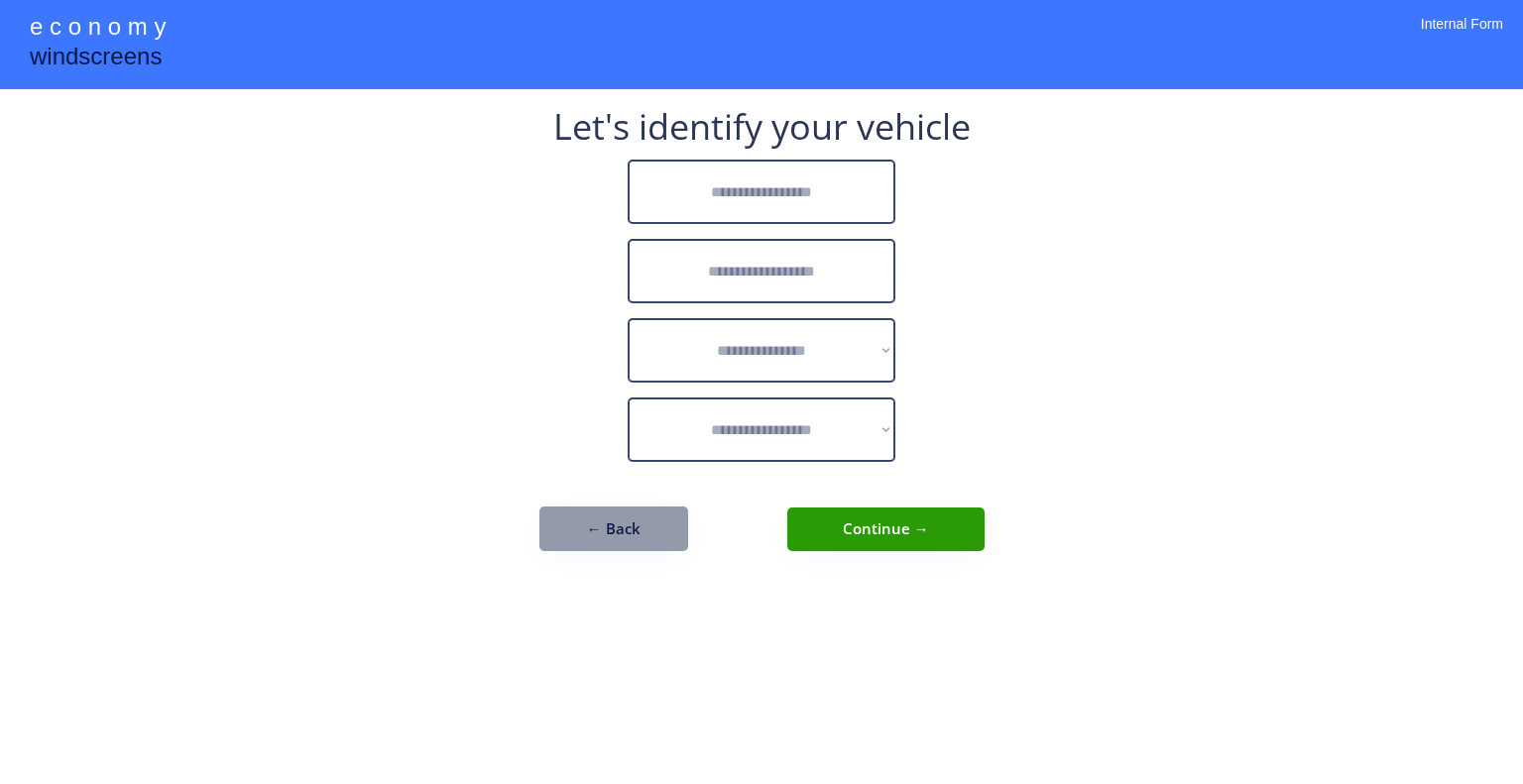 scroll, scrollTop: 0, scrollLeft: 0, axis: both 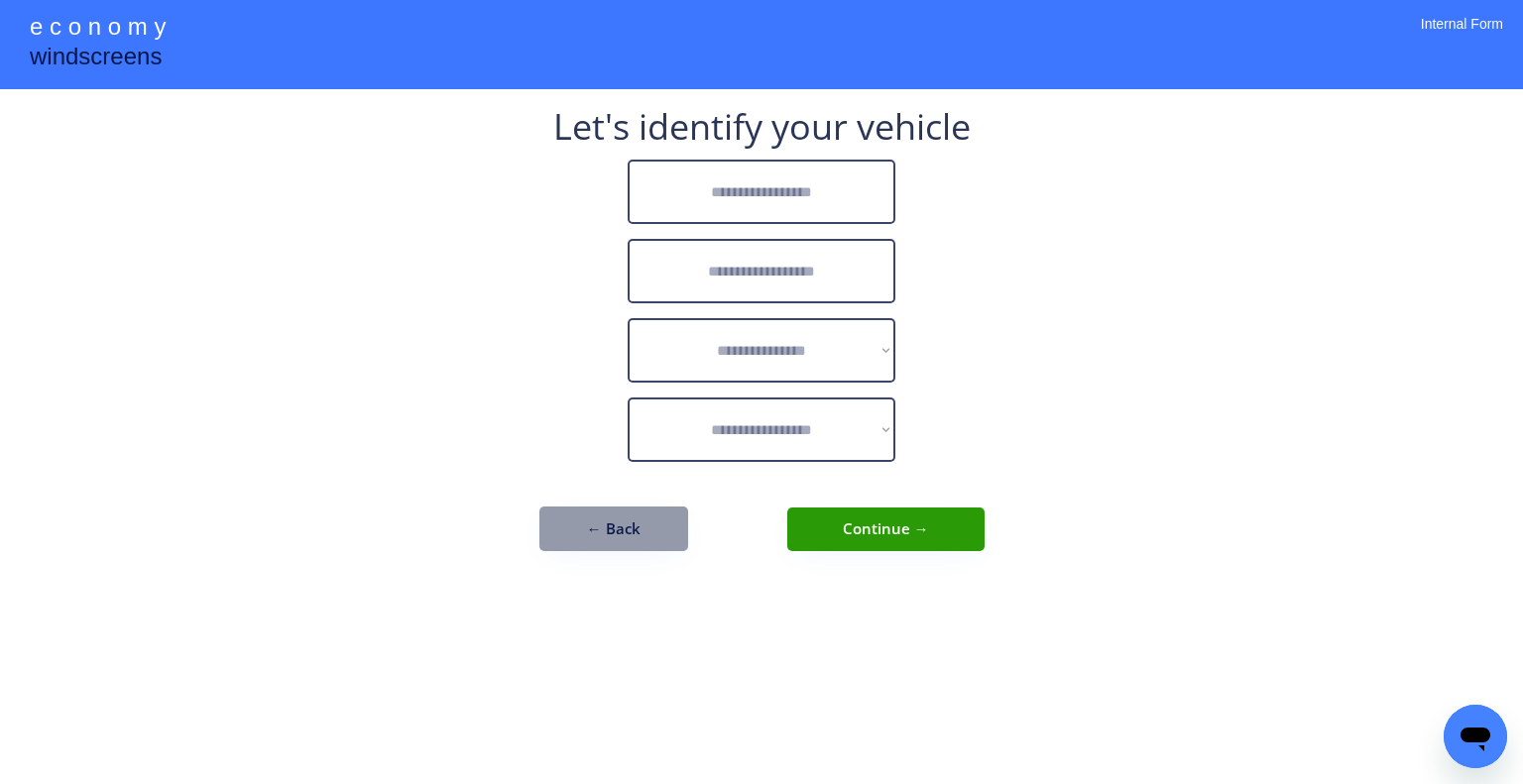 click at bounding box center (762, 191) 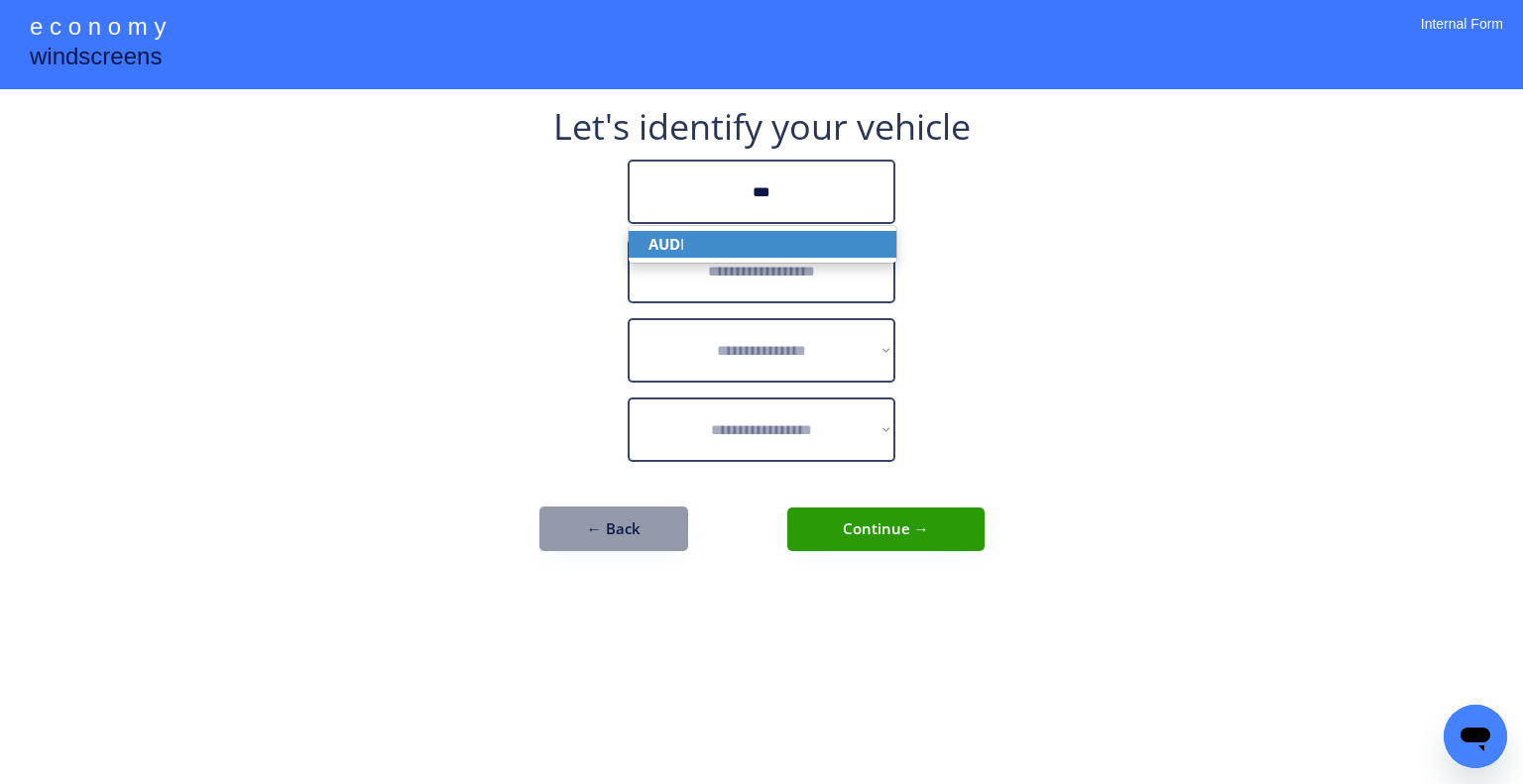 click on "AUD I" at bounding box center [762, 244] 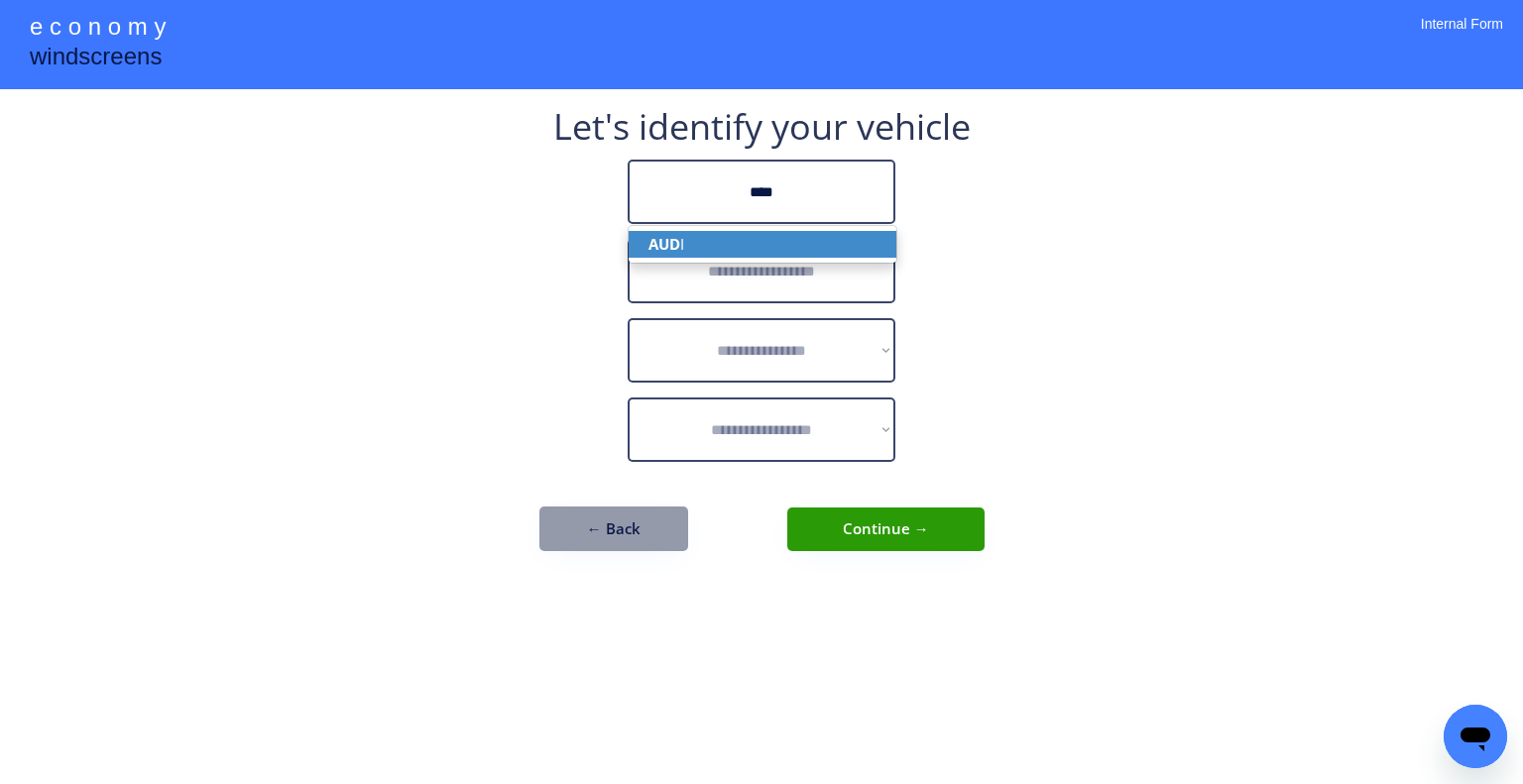 type on "****" 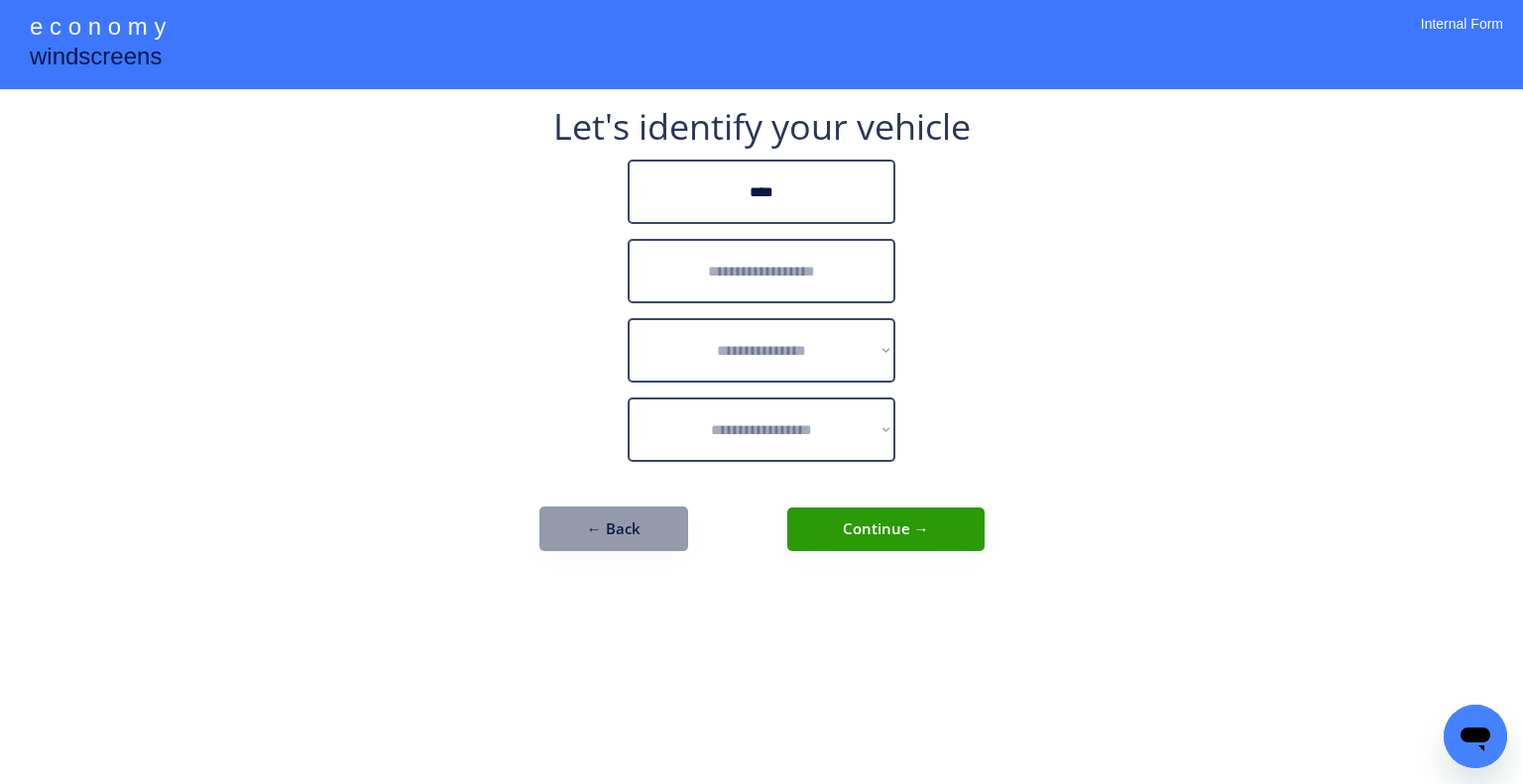 click at bounding box center [762, 271] 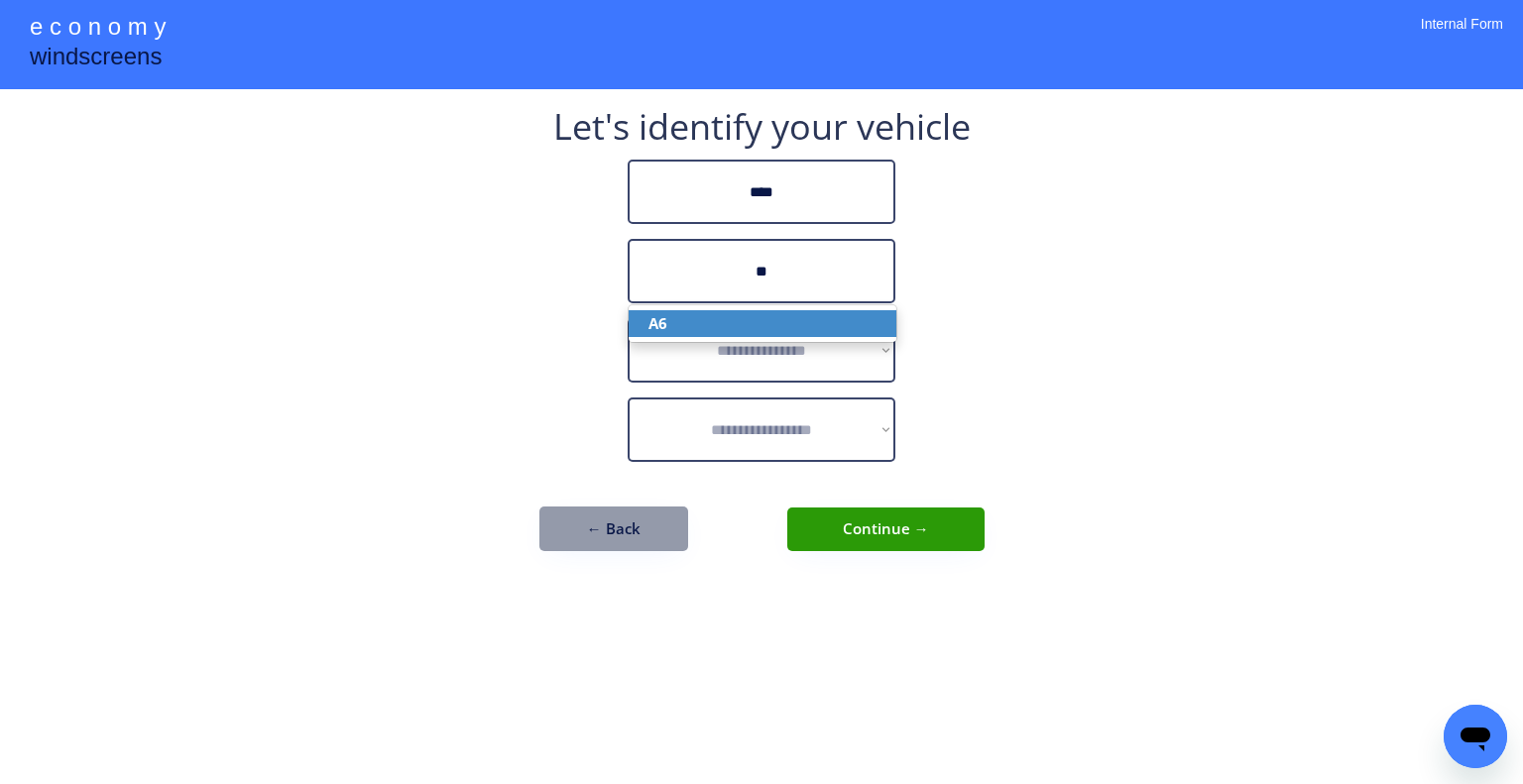 drag, startPoint x: 820, startPoint y: 317, endPoint x: 908, endPoint y: 287, distance: 92.97311 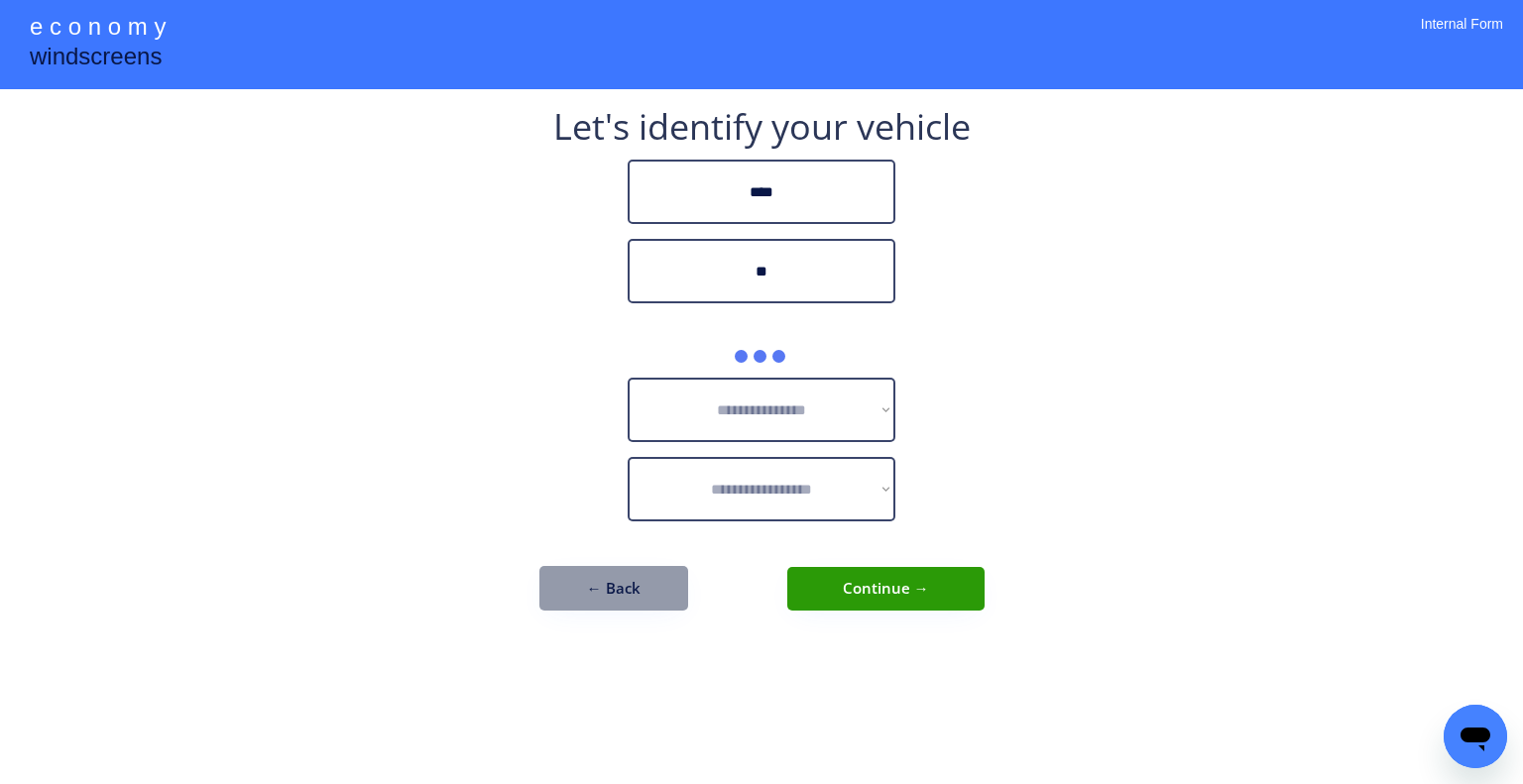 type on "**" 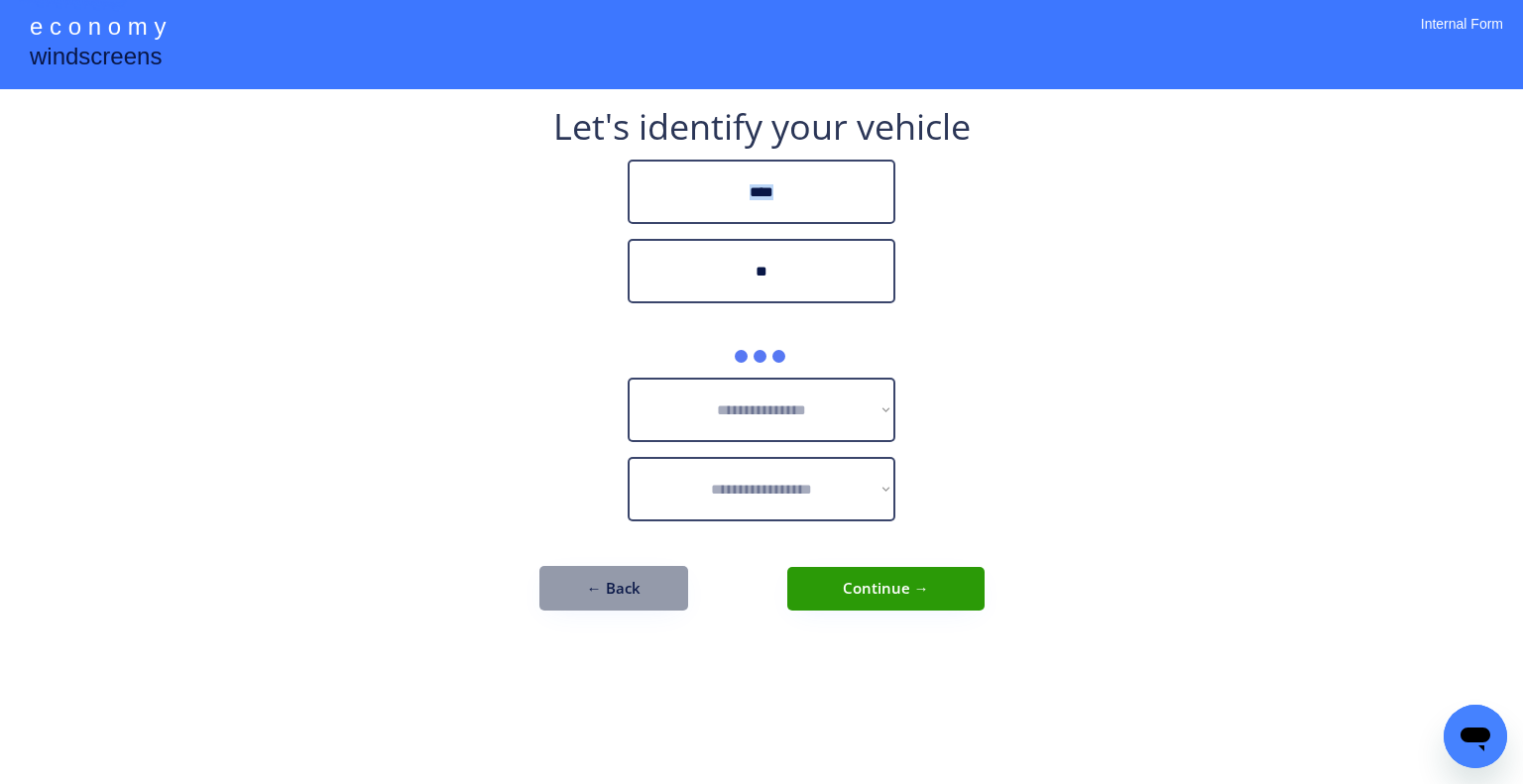 click on "**********" at bounding box center [762, 392] 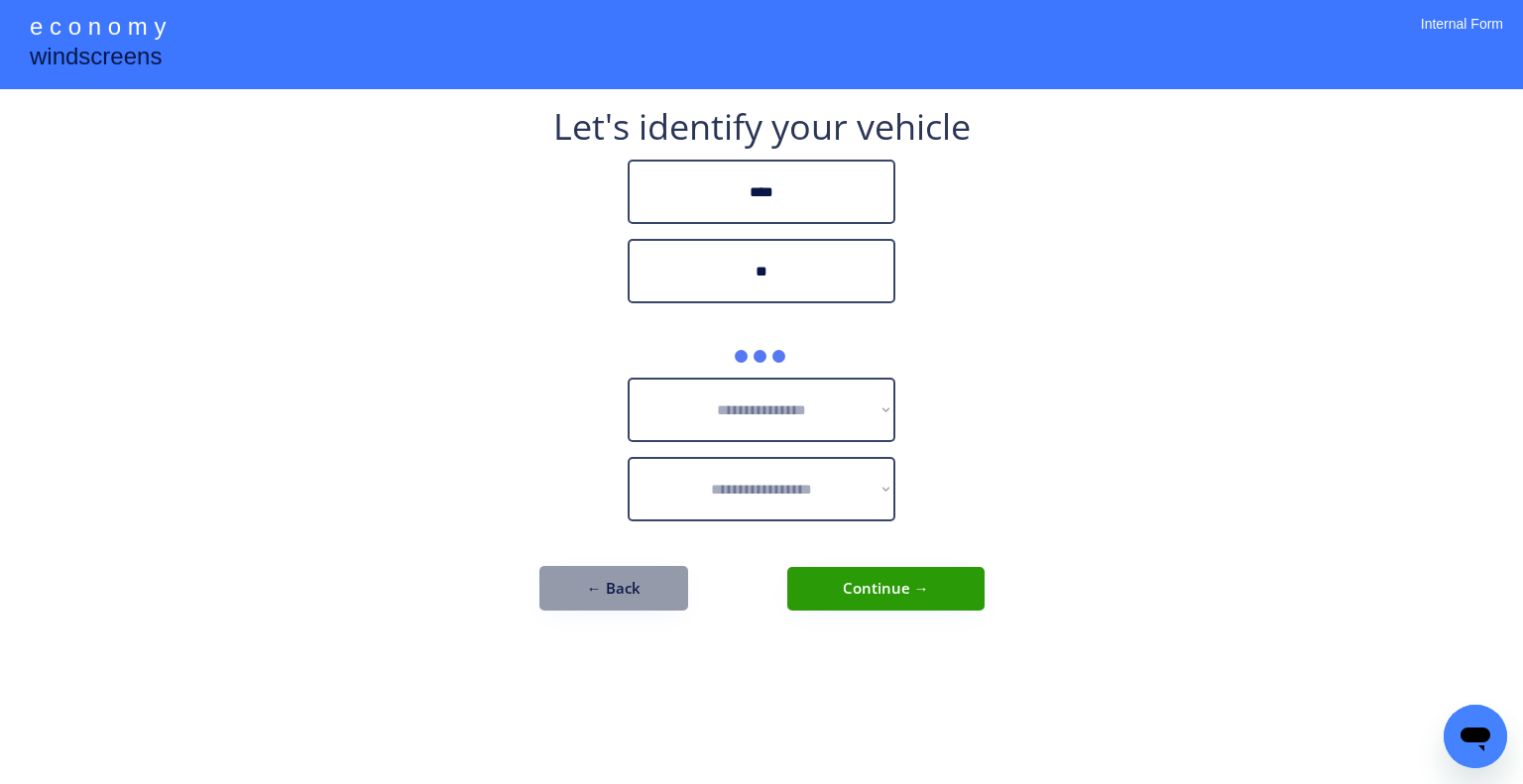 drag, startPoint x: 1243, startPoint y: 429, endPoint x: 857, endPoint y: 419, distance: 386.12951 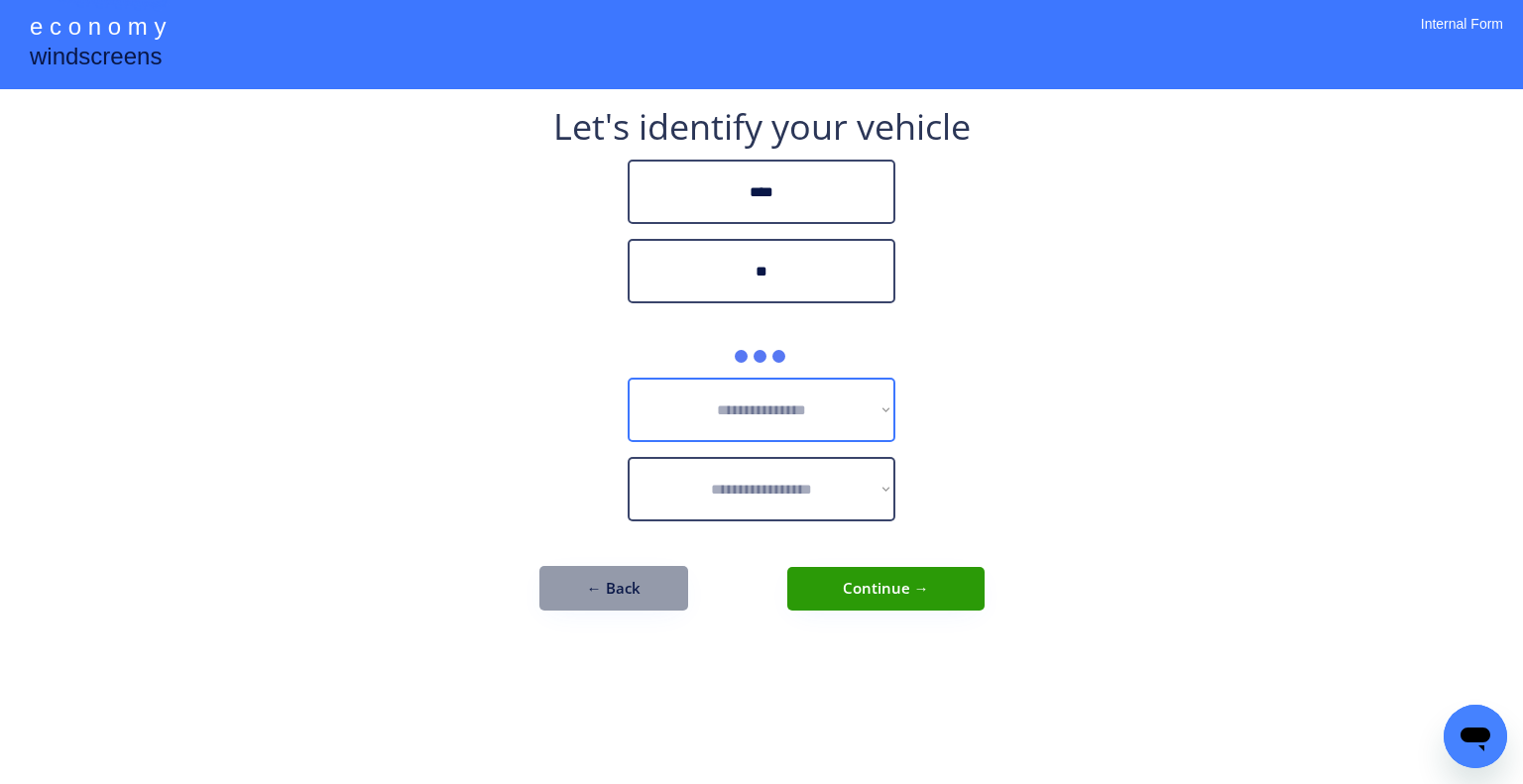 drag, startPoint x: 854, startPoint y: 392, endPoint x: 961, endPoint y: 356, distance: 112.893755 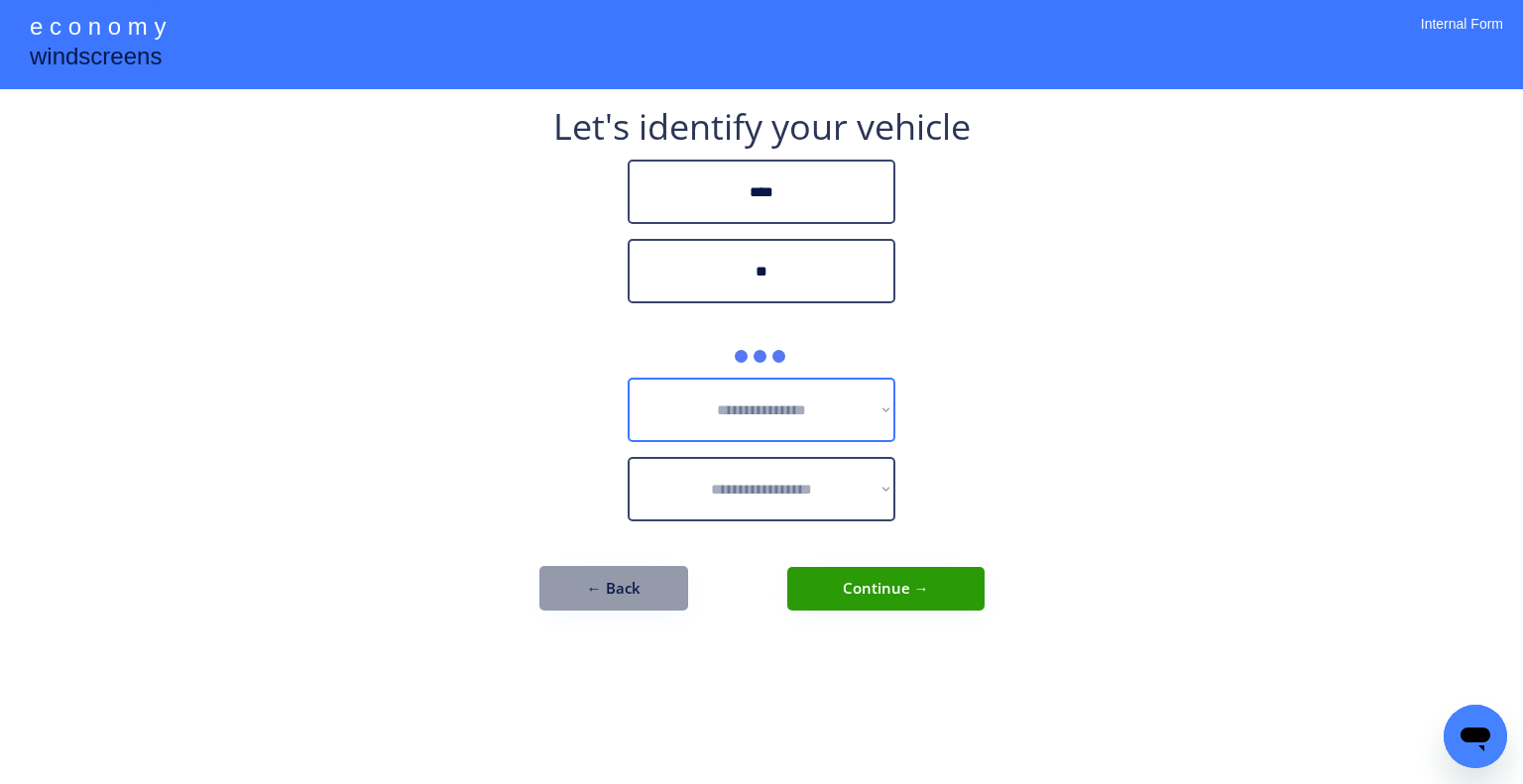 click on "**********" at bounding box center (762, 409) 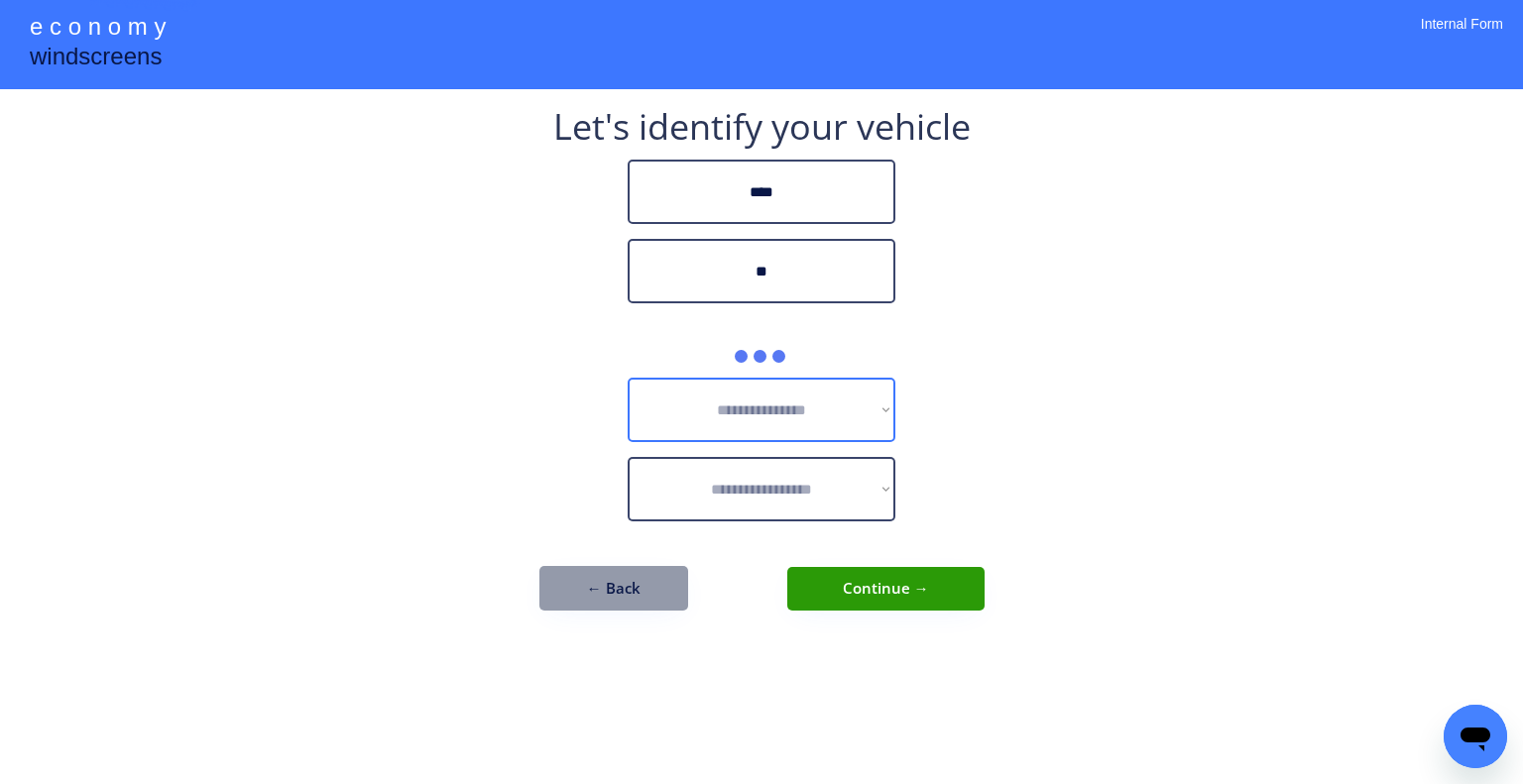click on "**********" at bounding box center (762, 392) 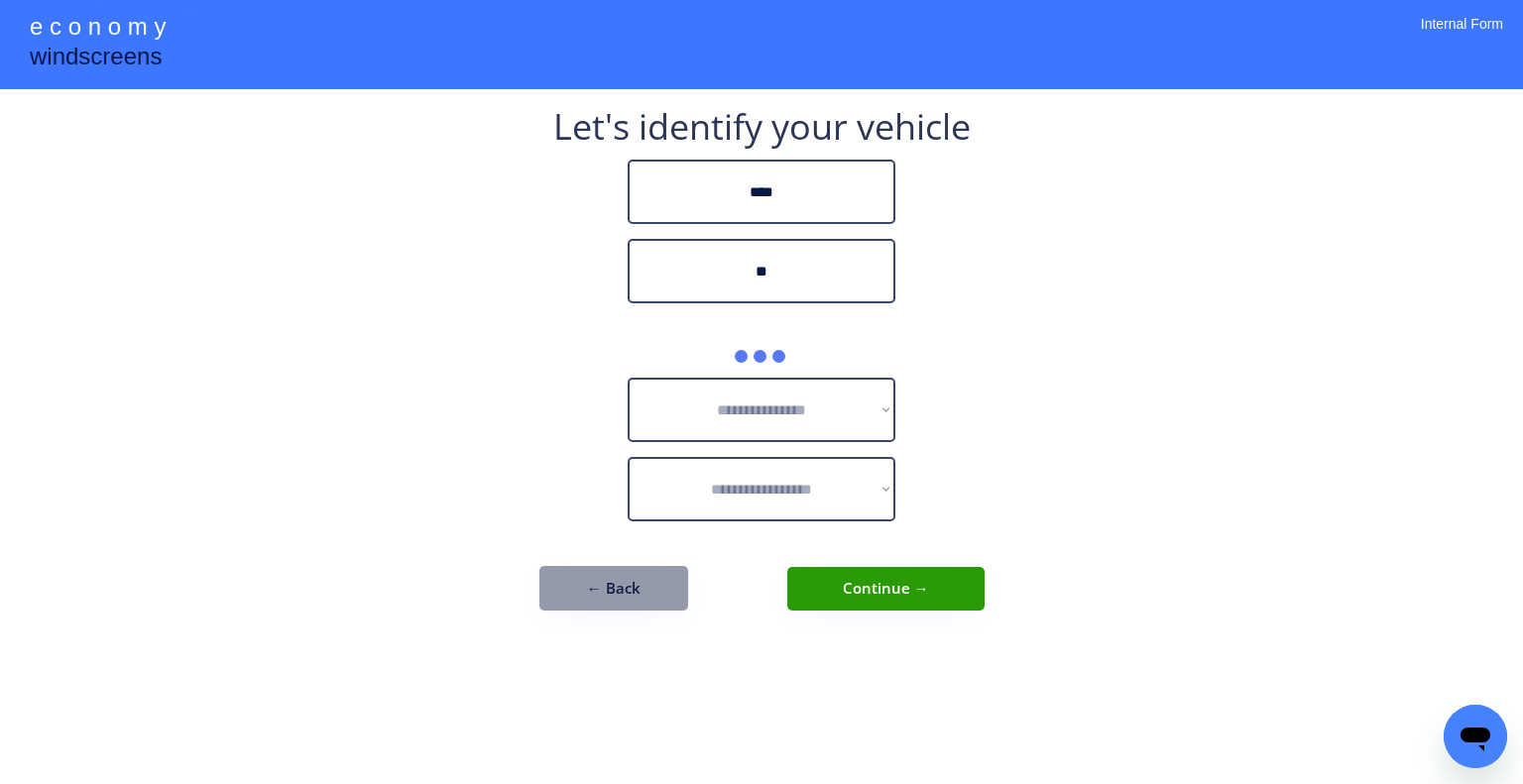 drag, startPoint x: 773, startPoint y: 354, endPoint x: 848, endPoint y: 351, distance: 75.059976 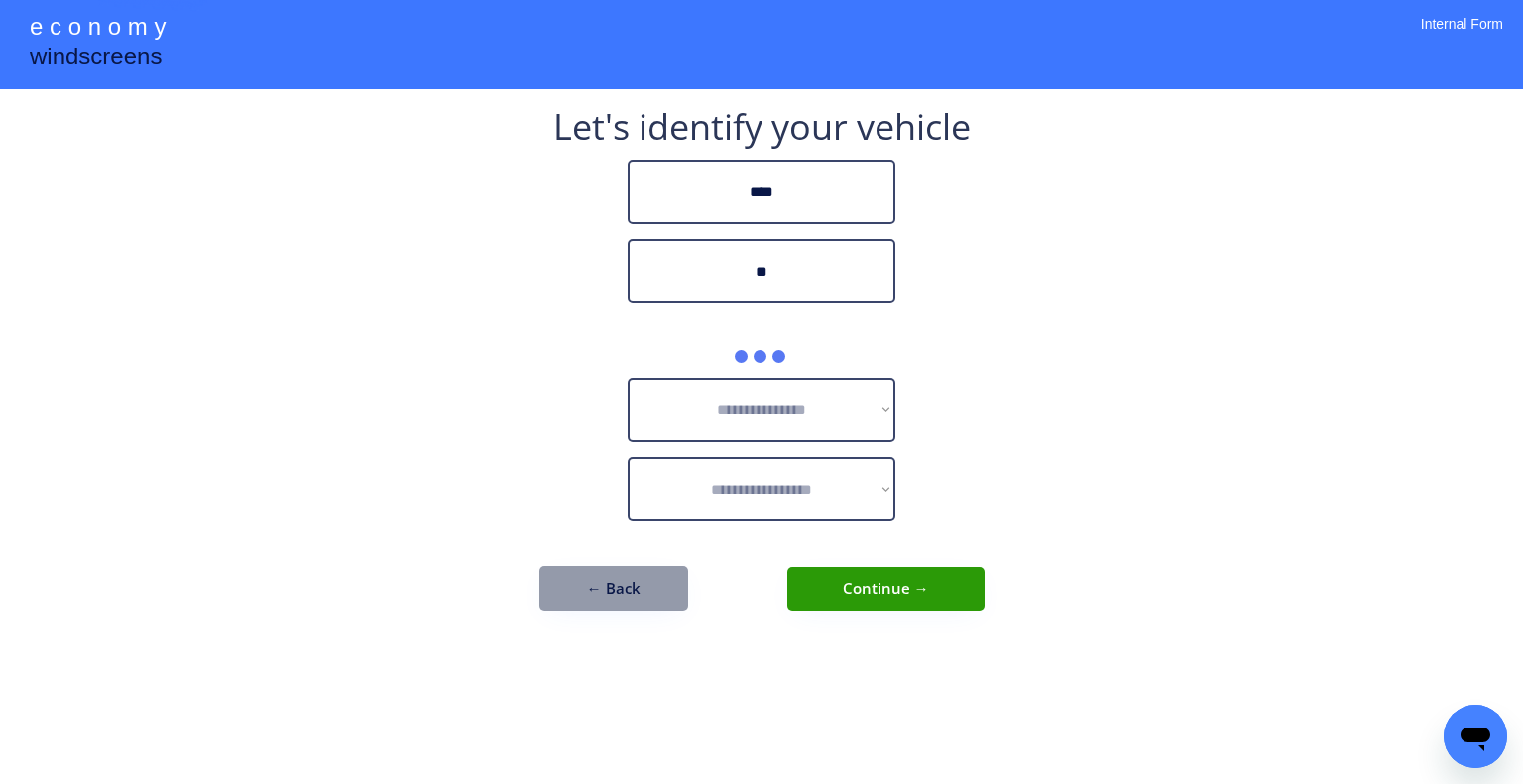 click on "**********" at bounding box center (762, 380) 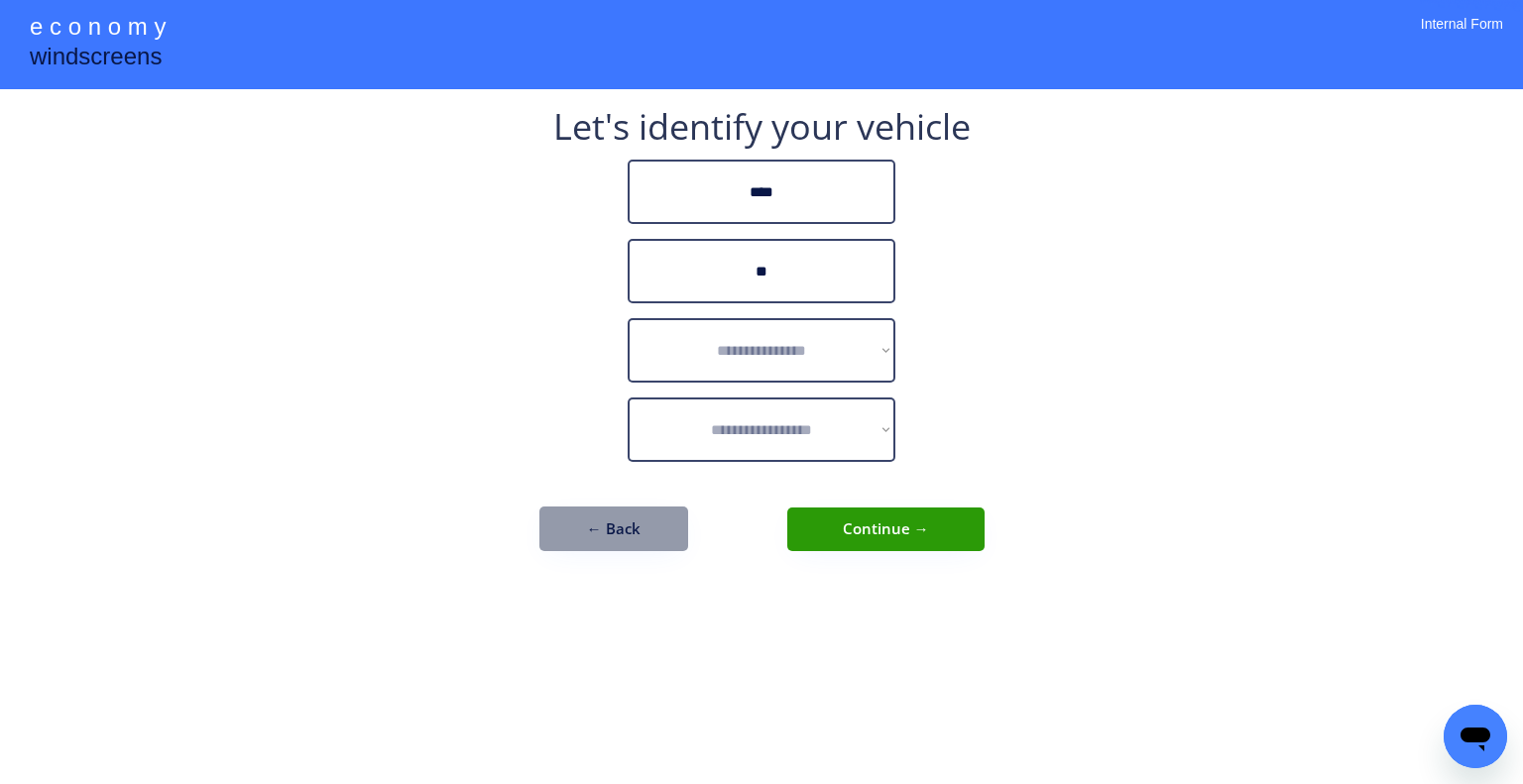 click on "**********" at bounding box center (762, 340) 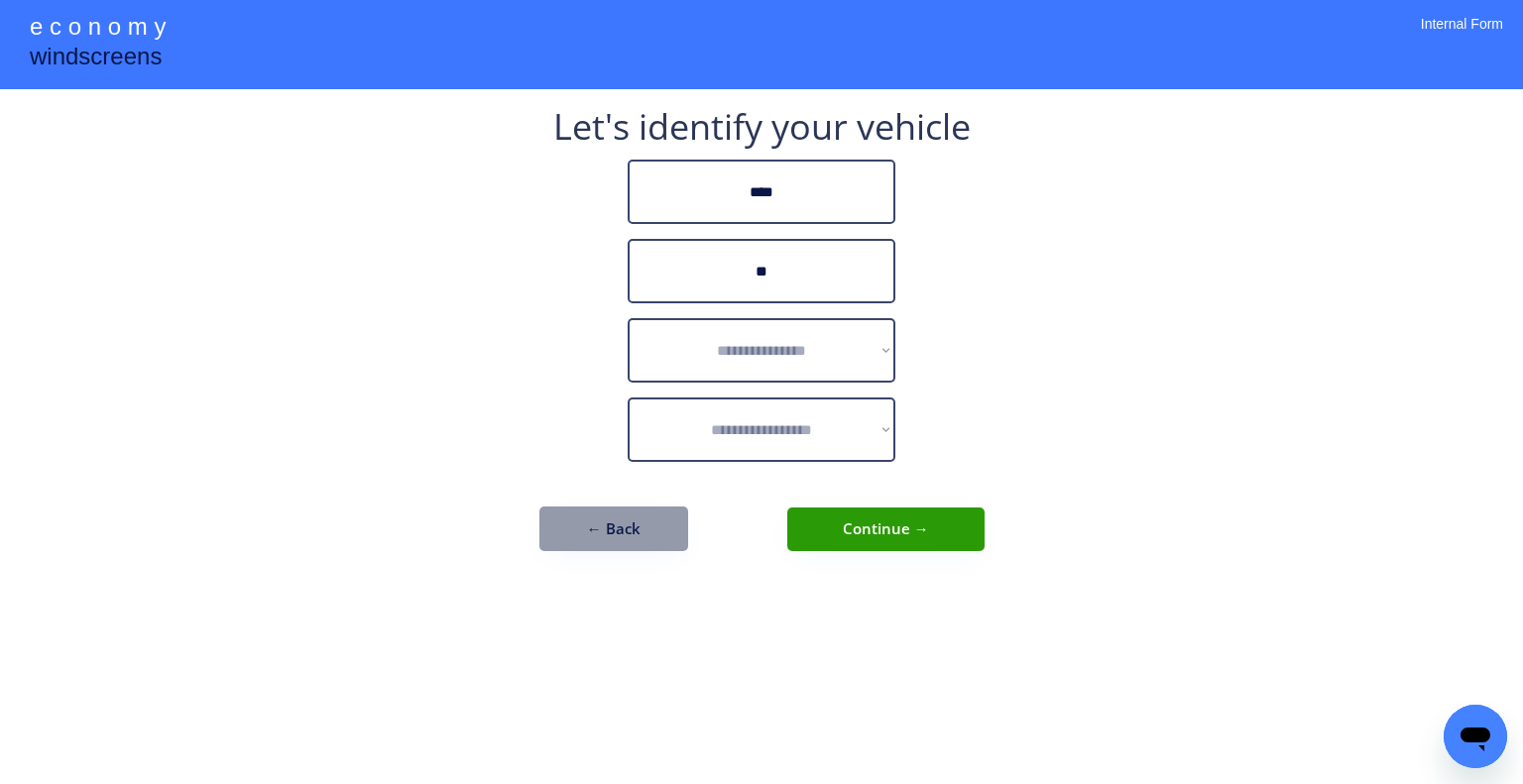 click on "**********" at bounding box center (762, 350) 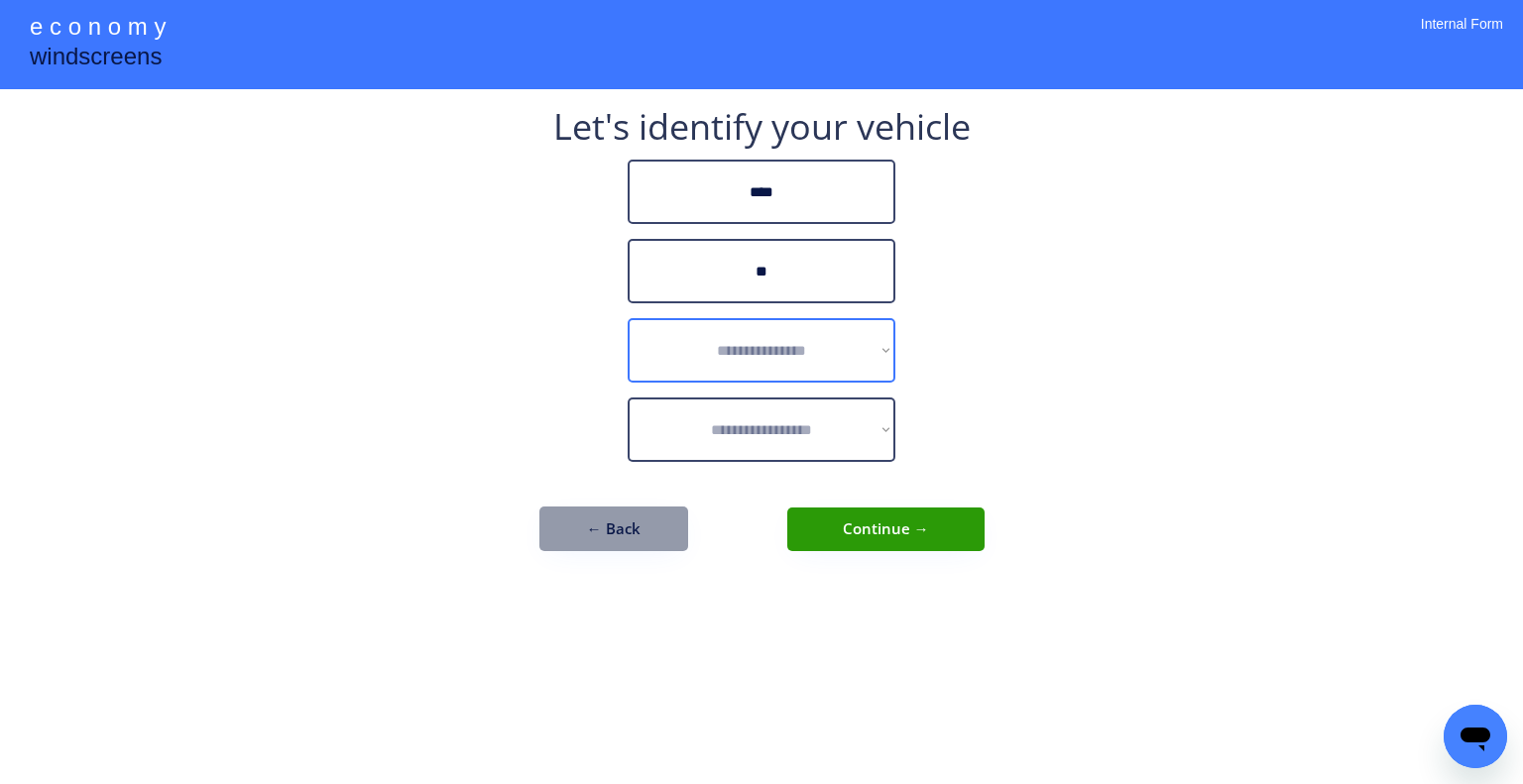 select on "******" 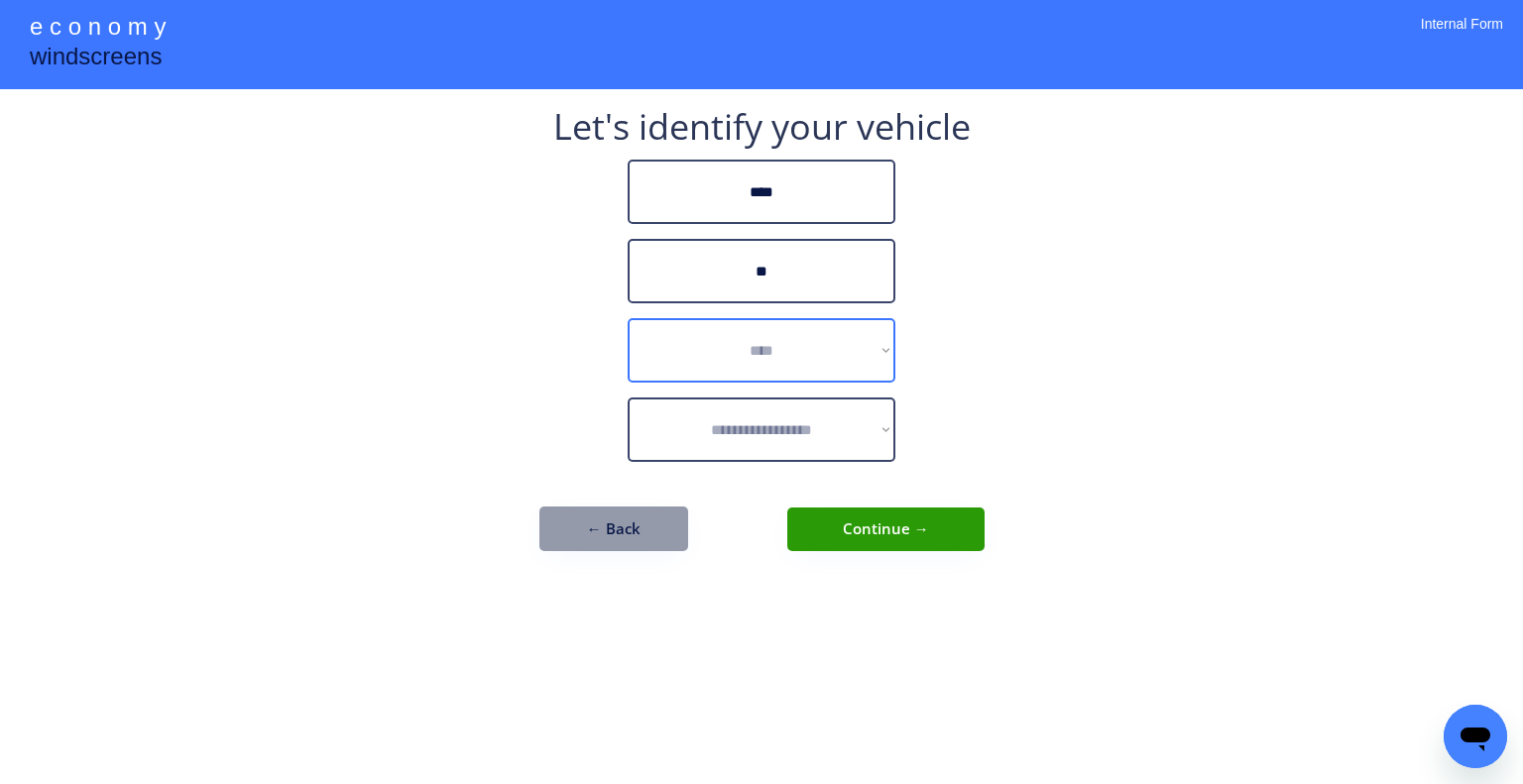 click on "**********" at bounding box center [762, 350] 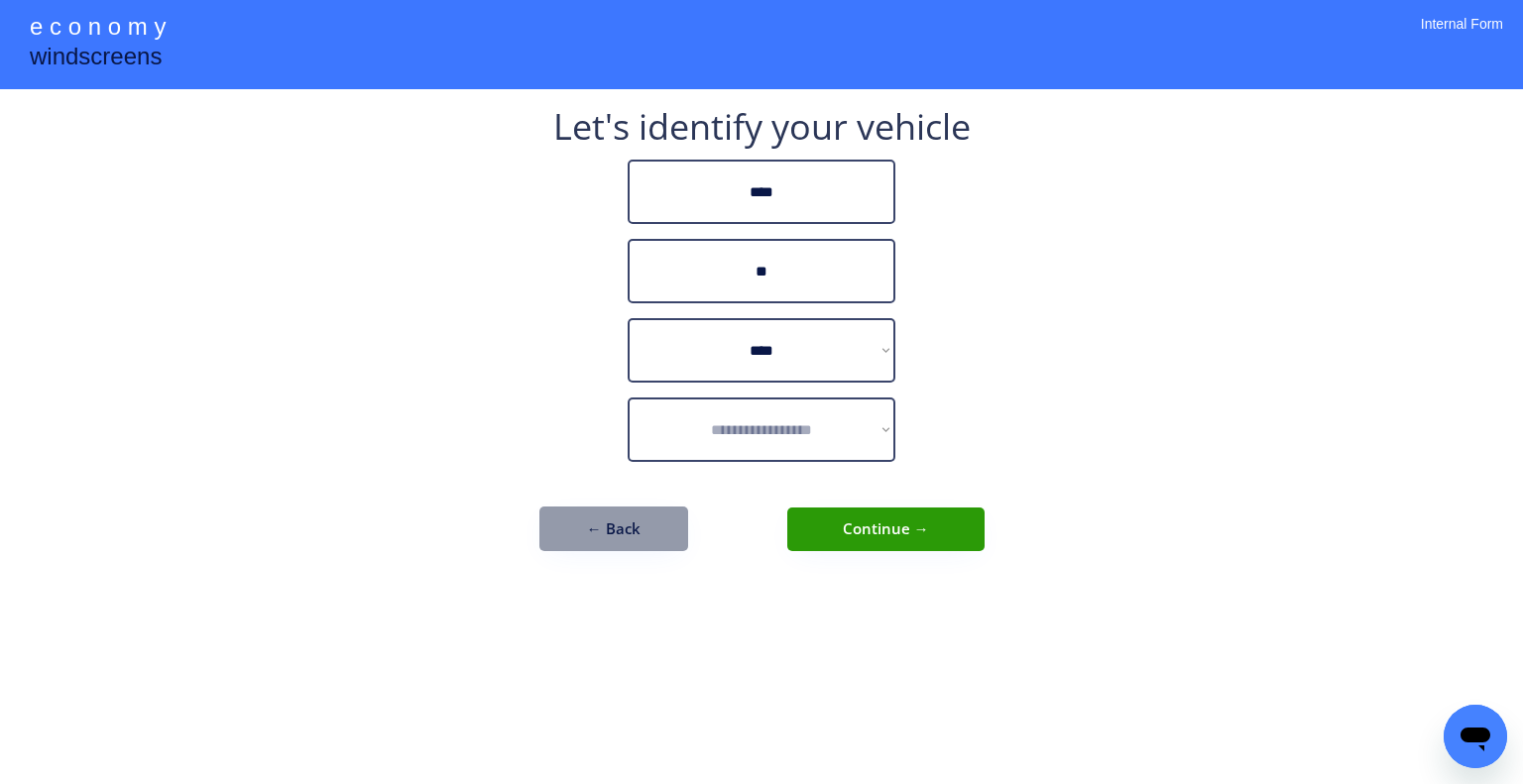 click on "**********" at bounding box center [762, 429] 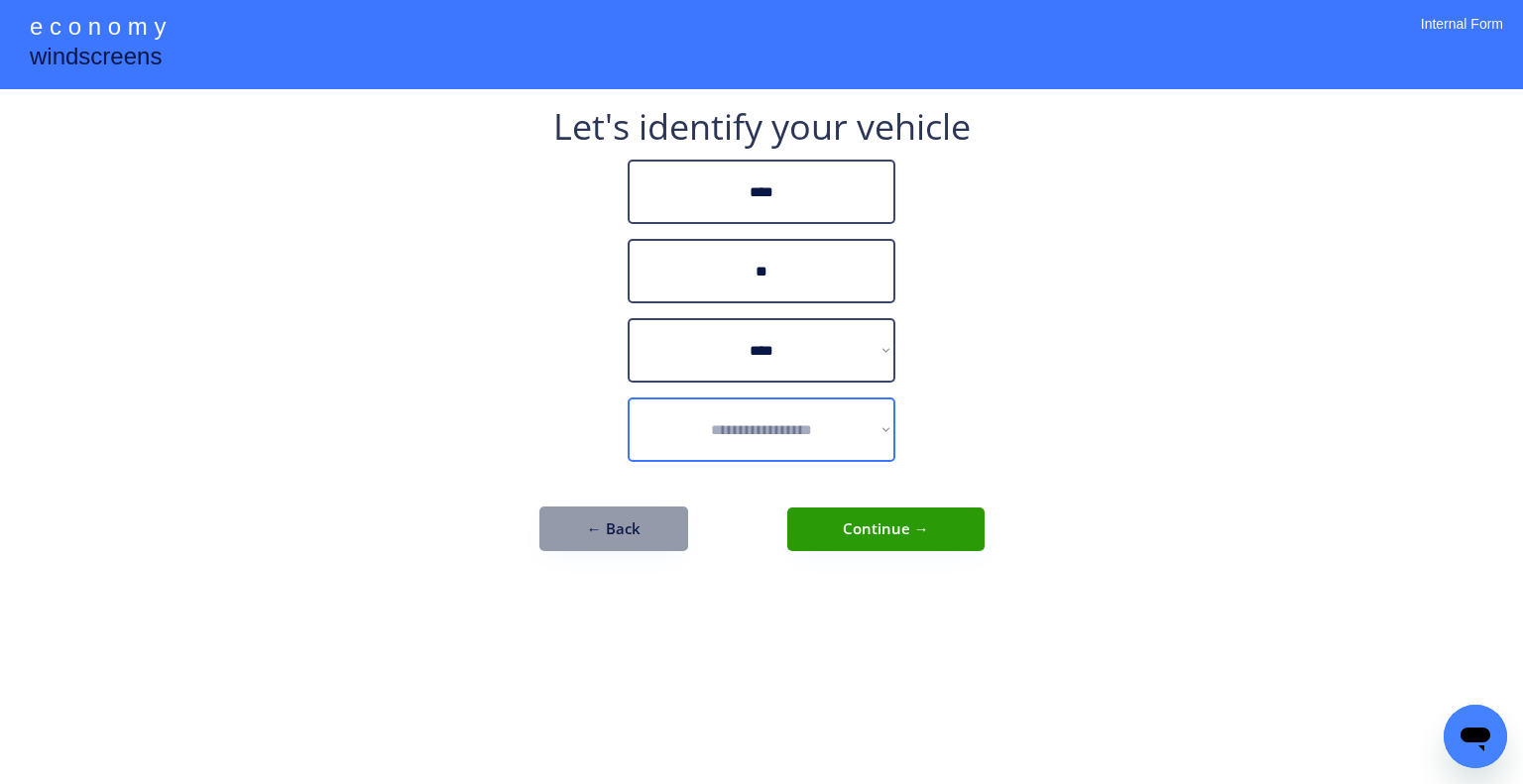 select on "**********" 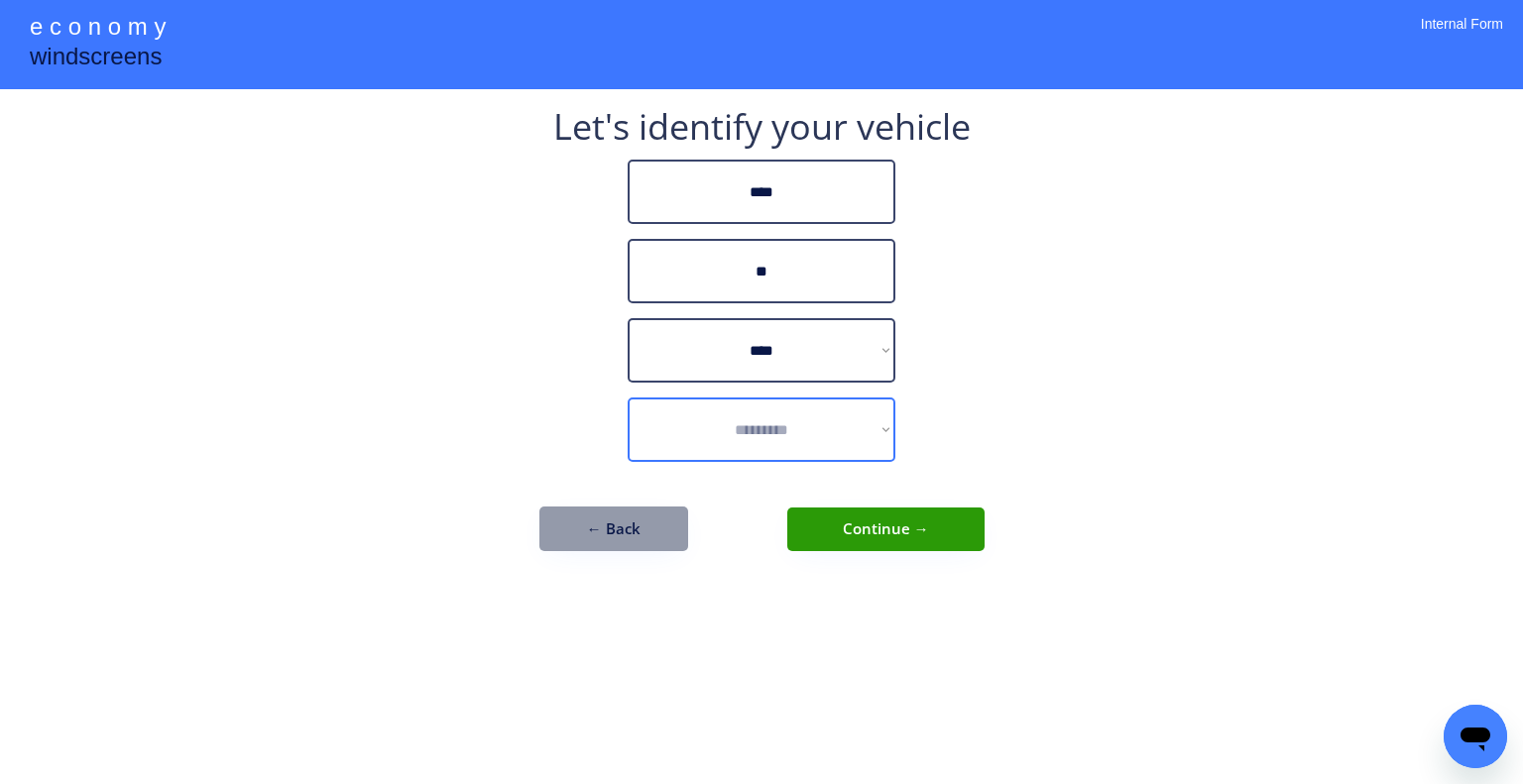 click on "**********" at bounding box center (762, 429) 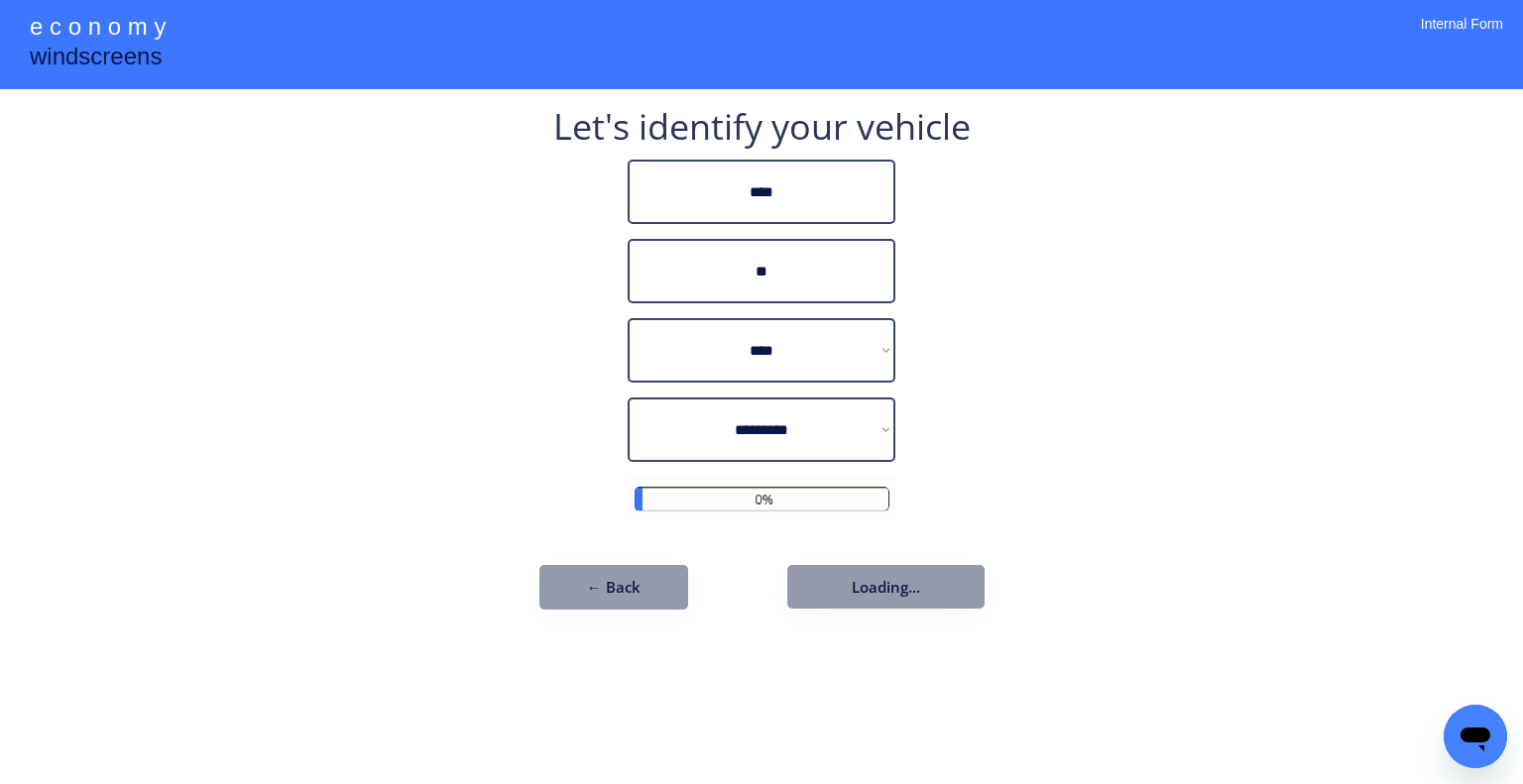 click on "**********" at bounding box center [762, 392] 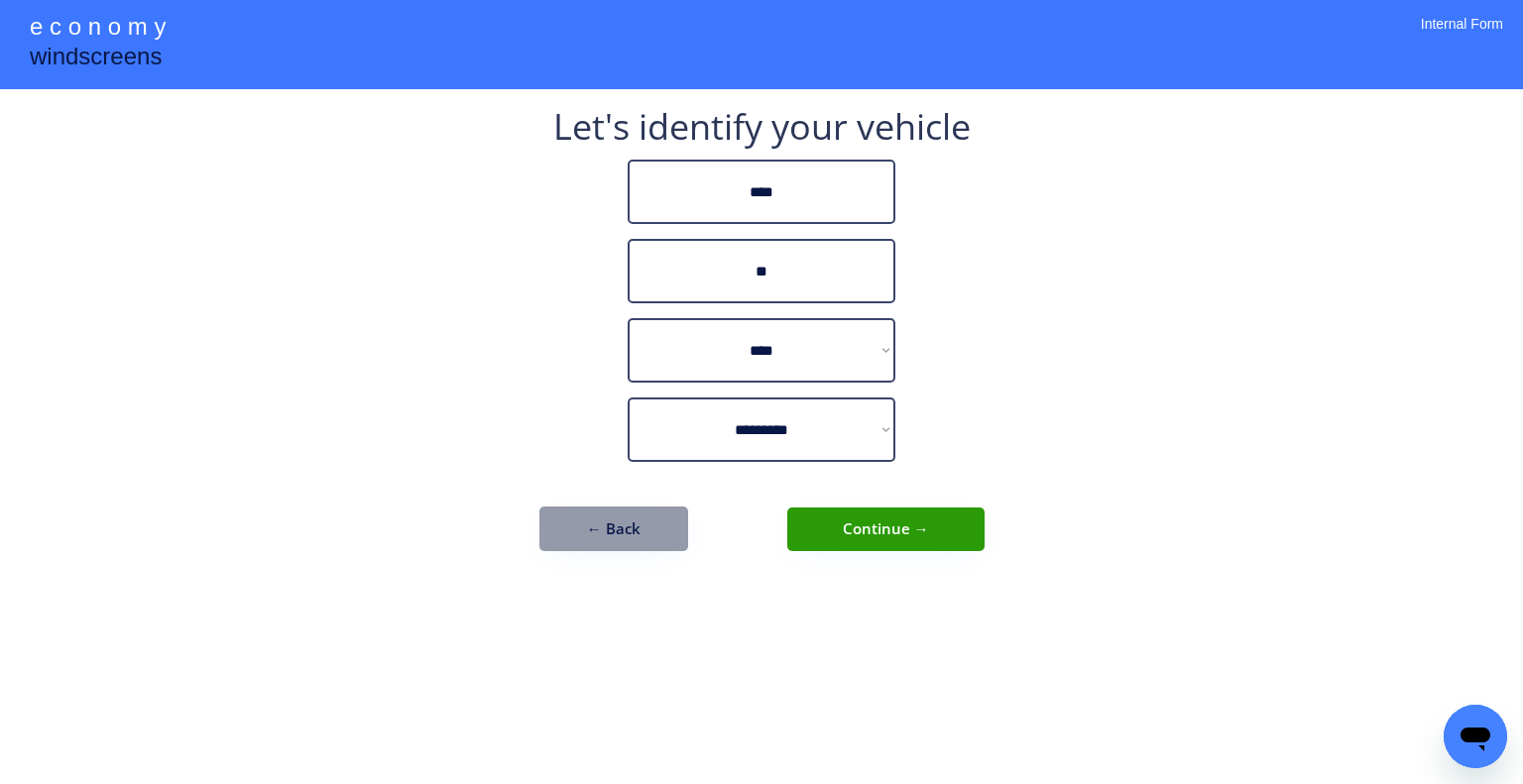 click on "Continue    →" at bounding box center (885, 529) 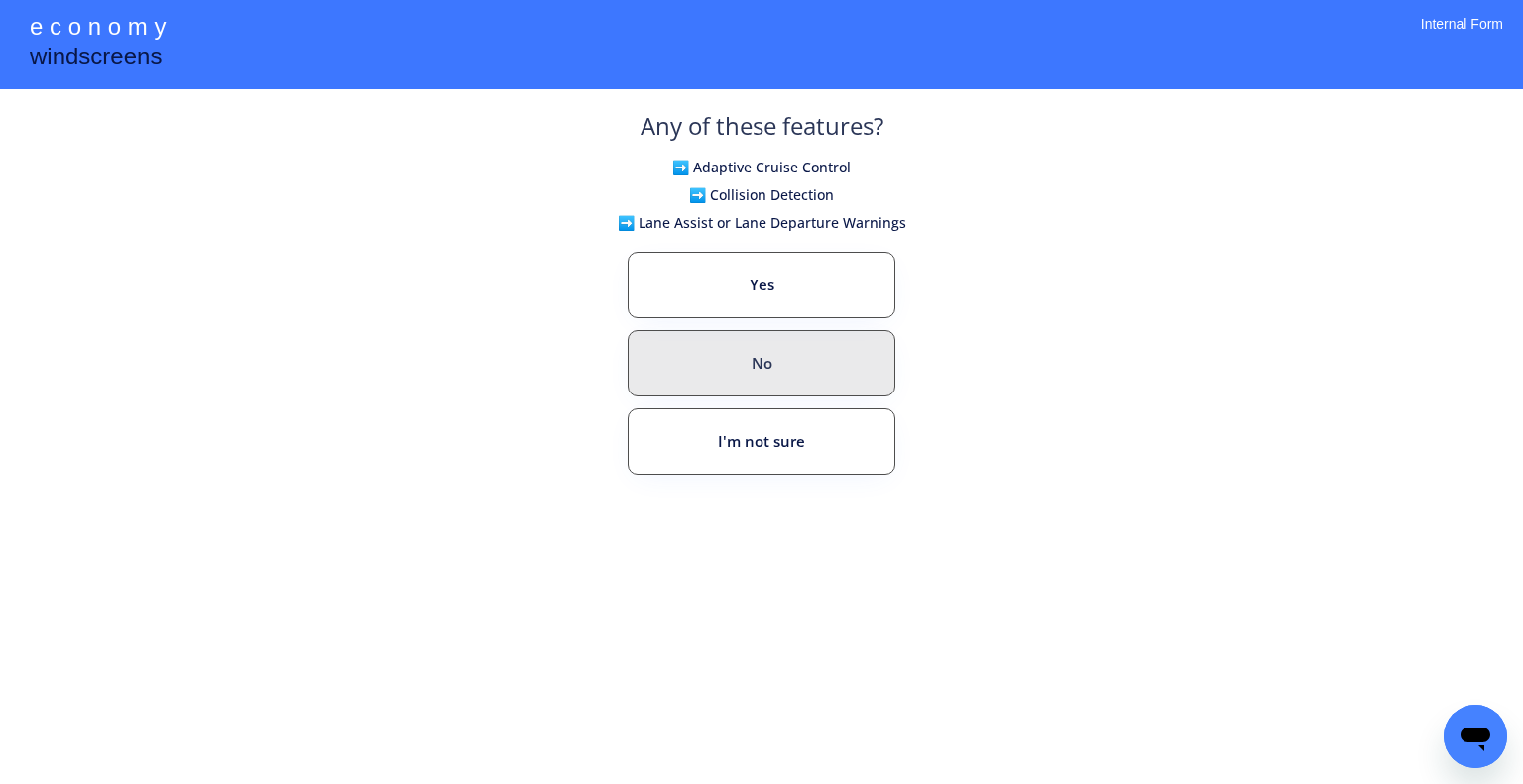 click on "No" at bounding box center [762, 363] 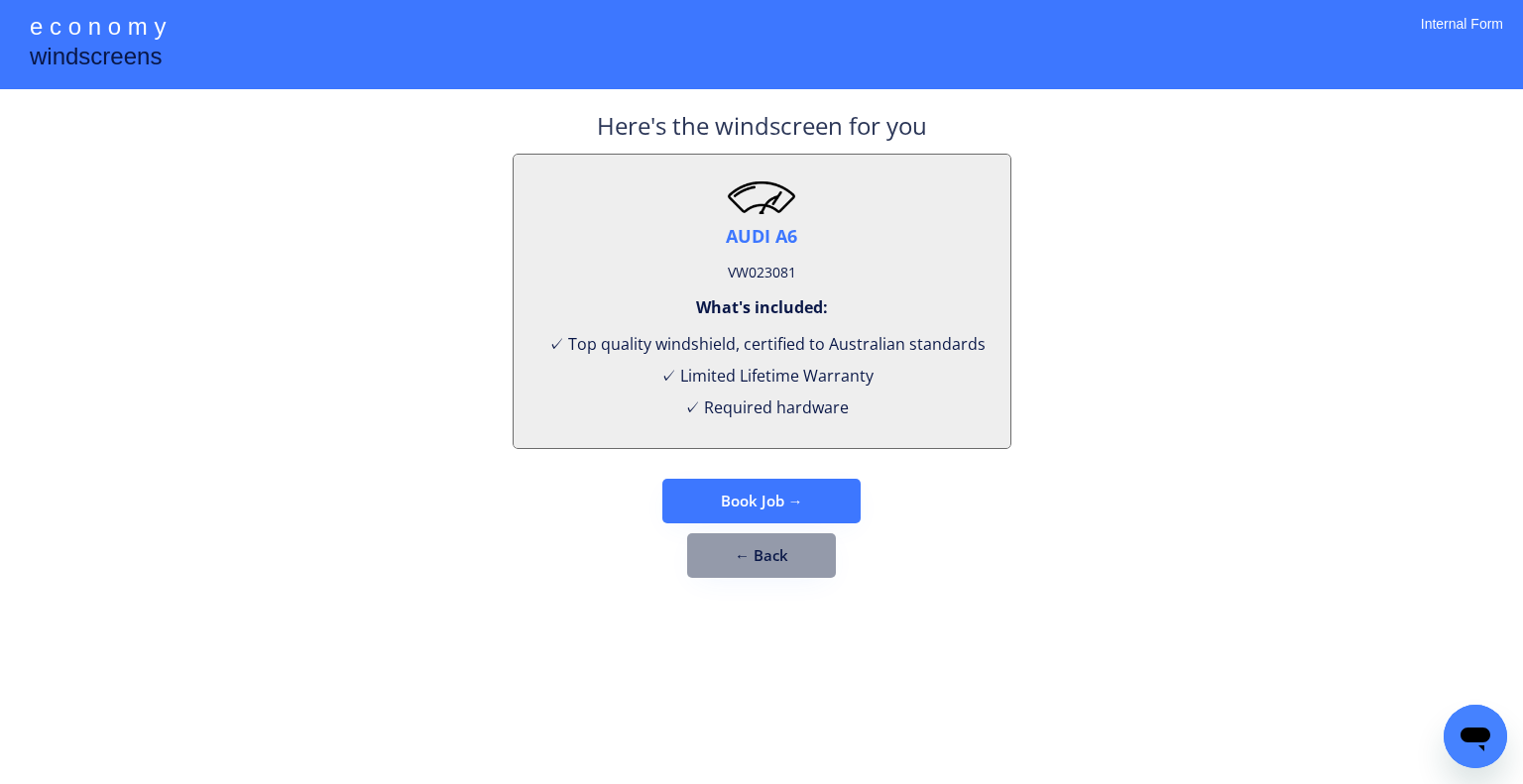 click on "**********" at bounding box center [762, 392] 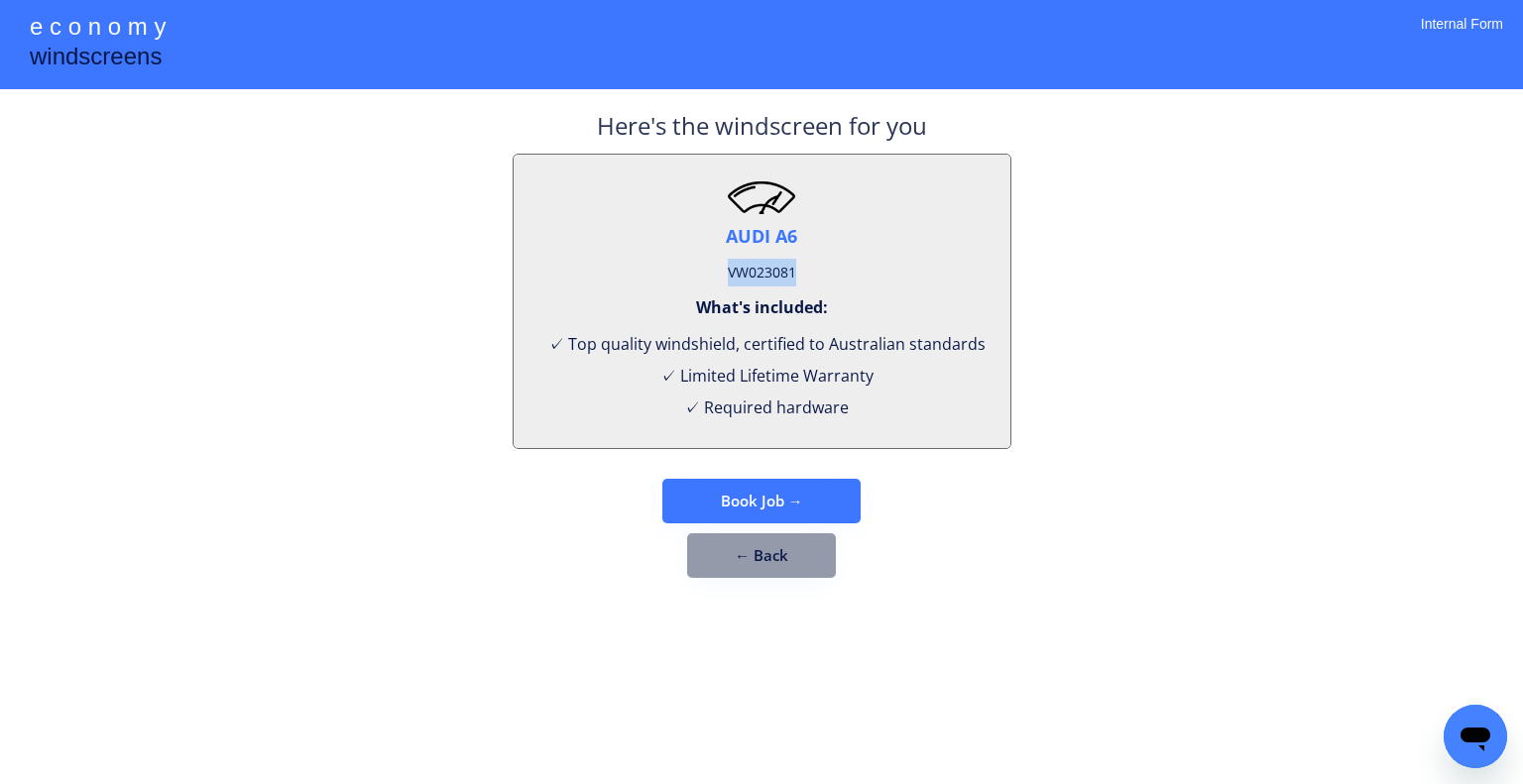 click on "VW023081" at bounding box center (762, 273) 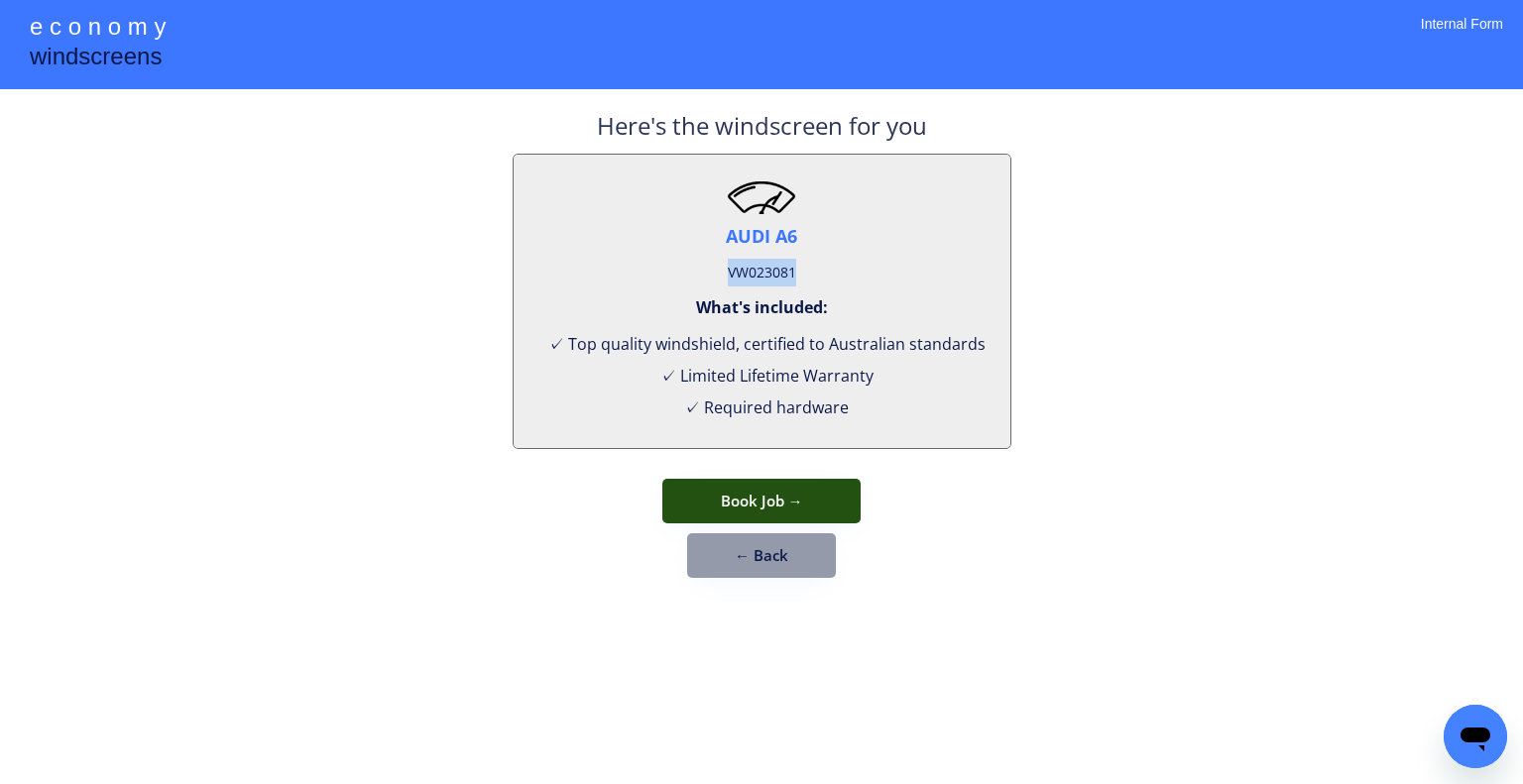 drag, startPoint x: 784, startPoint y: 482, endPoint x: 805, endPoint y: 455, distance: 34.20526 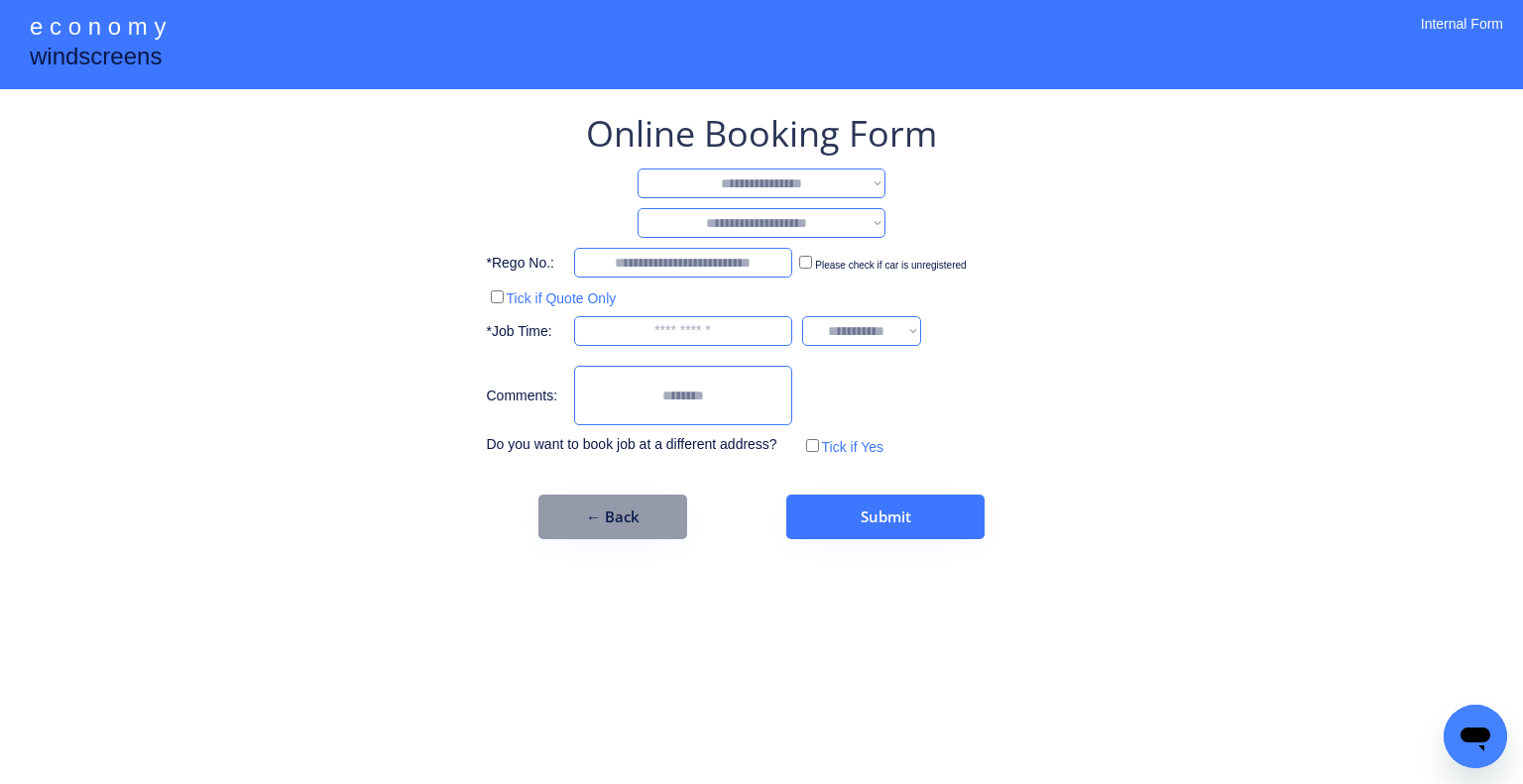 drag, startPoint x: 837, startPoint y: 176, endPoint x: 837, endPoint y: 193, distance: 17 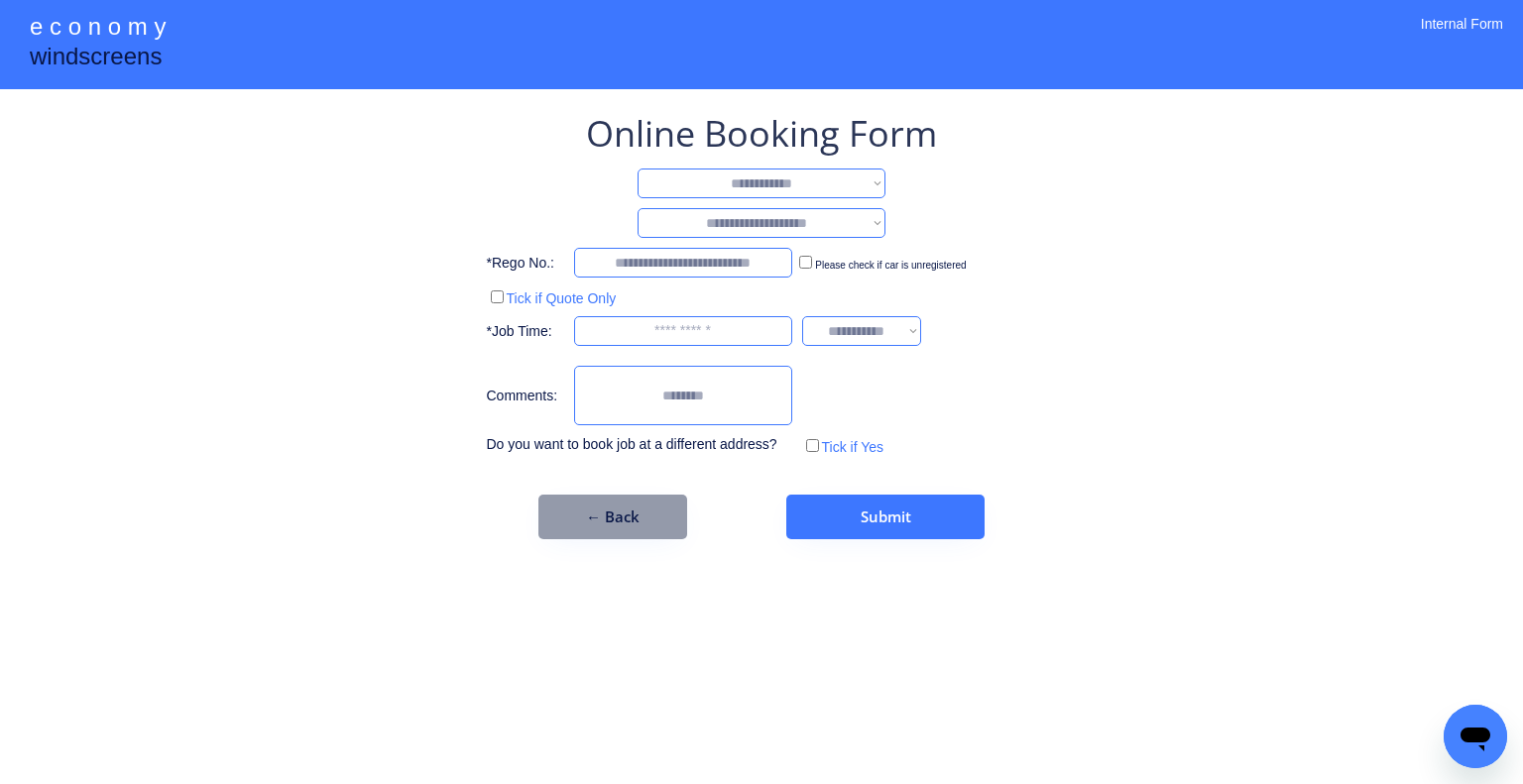 click on "**********" at bounding box center (762, 183) 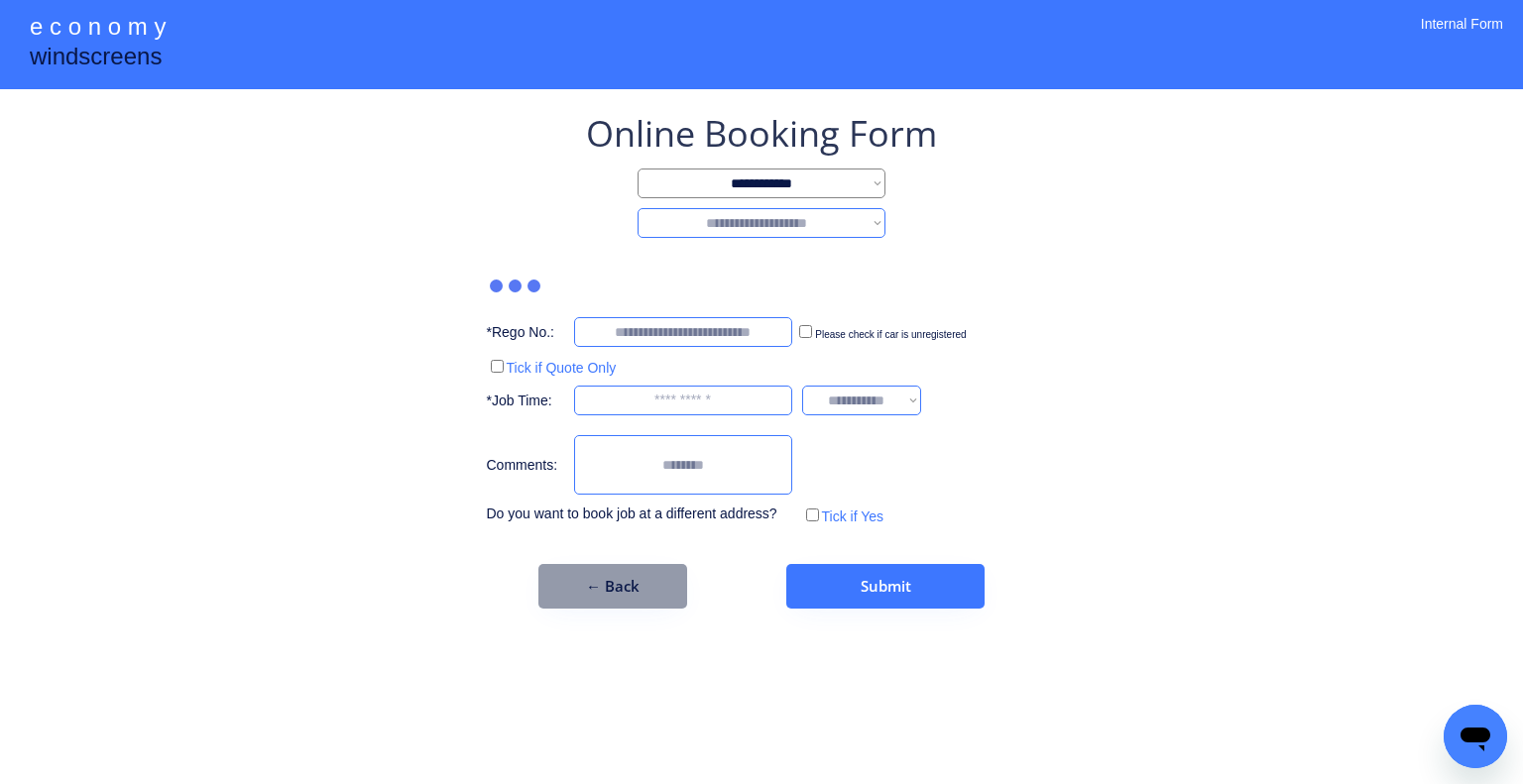 click on "**********" at bounding box center [762, 223] 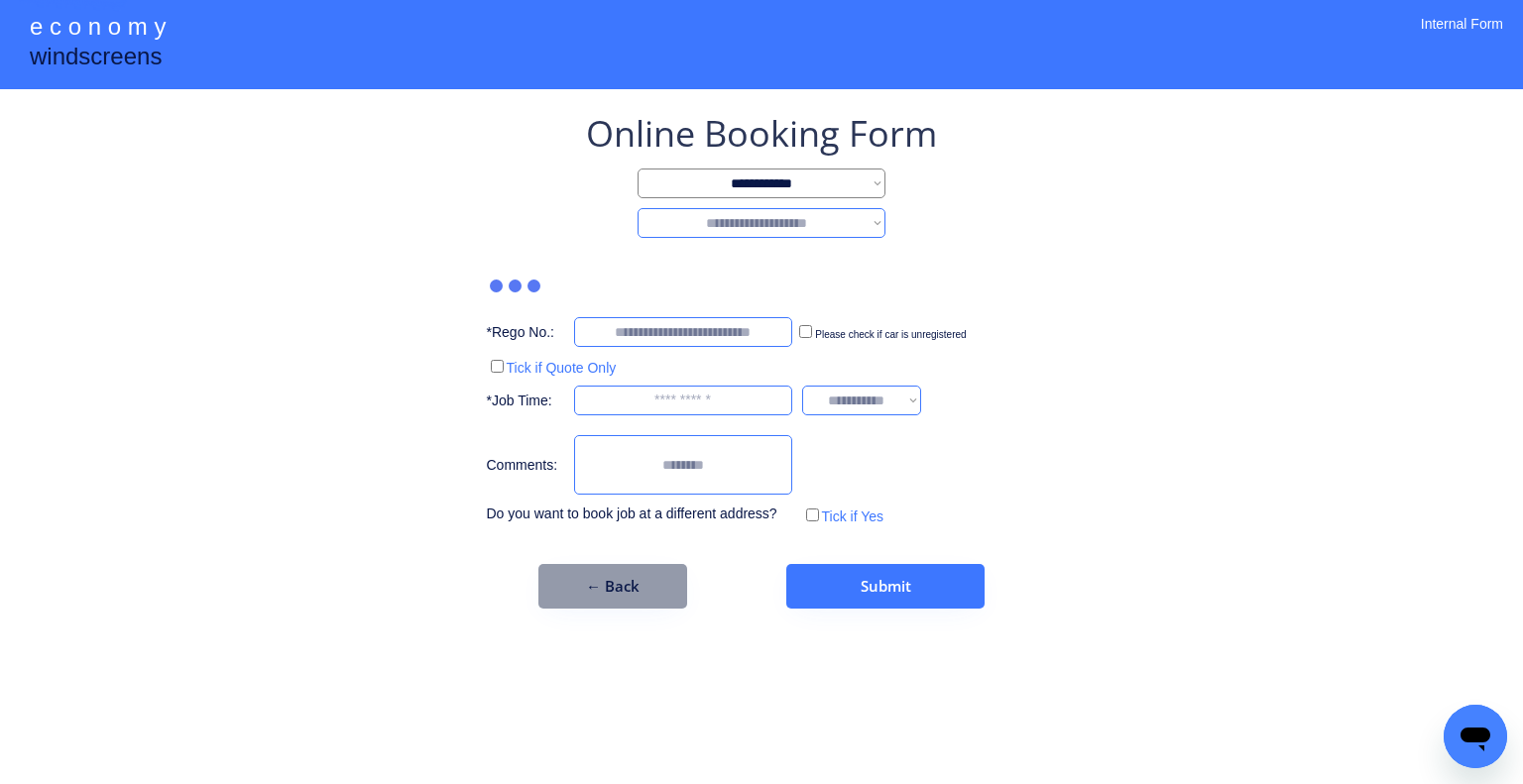 select on "********" 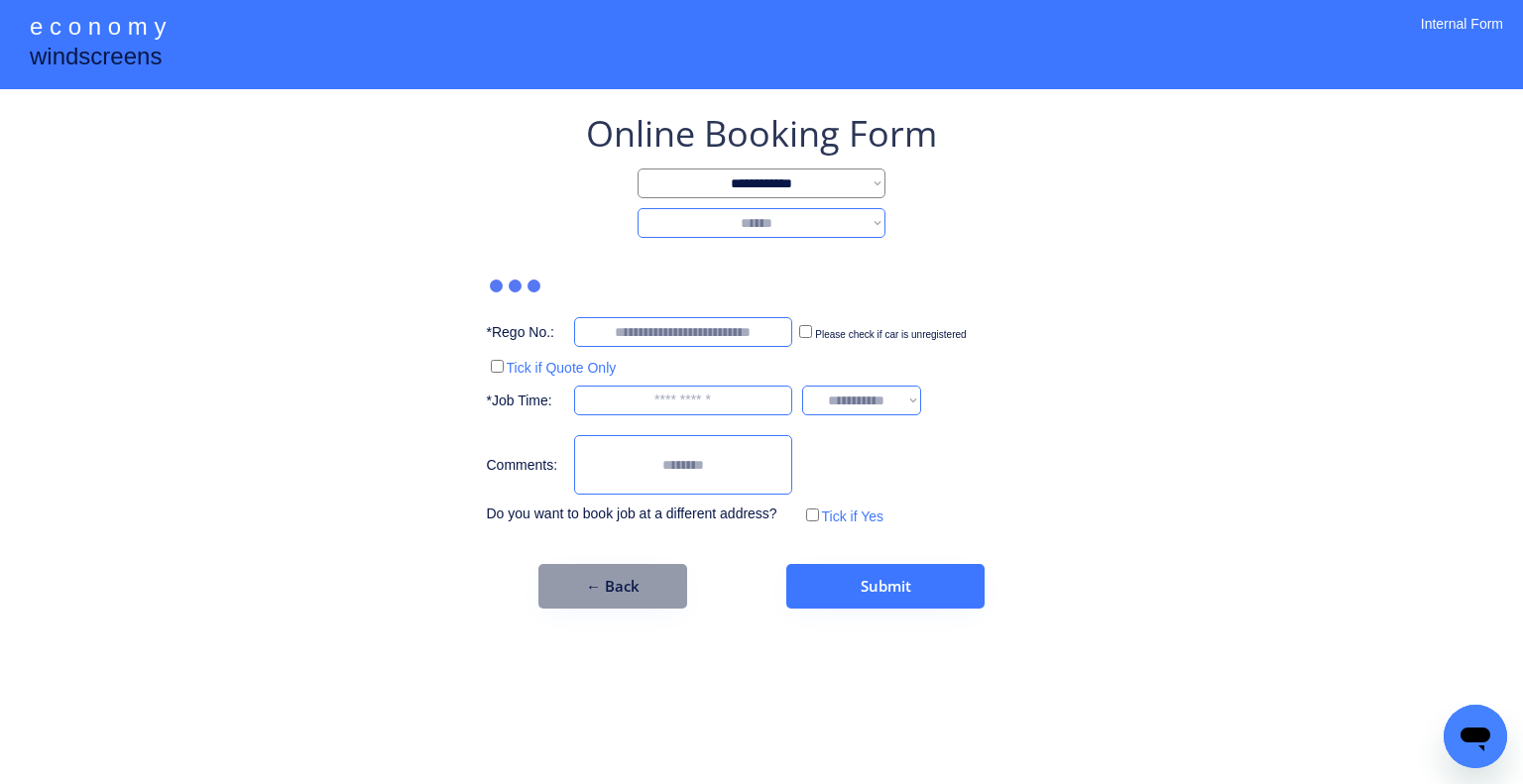 click on "**********" at bounding box center (762, 223) 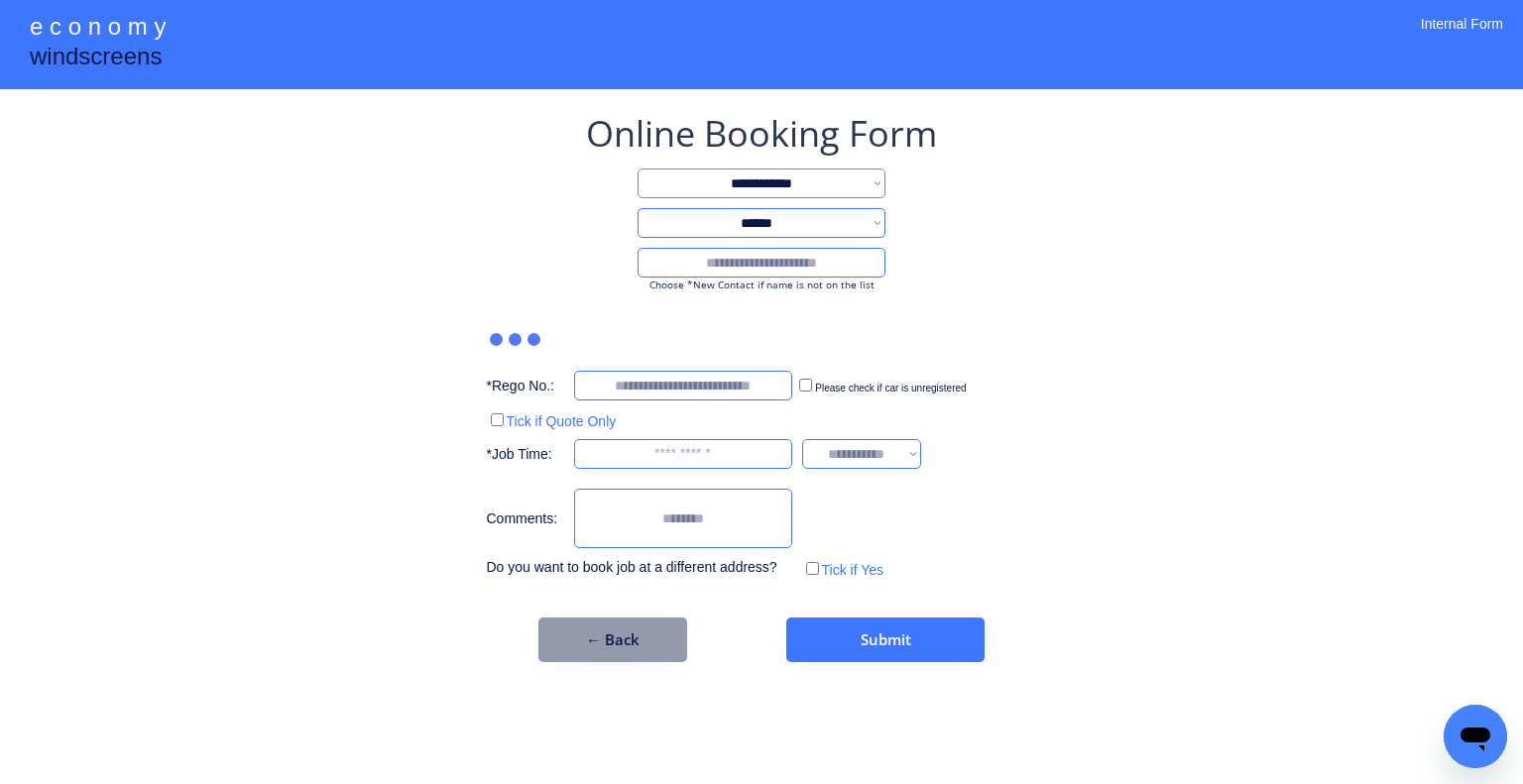 click at bounding box center (762, 263) 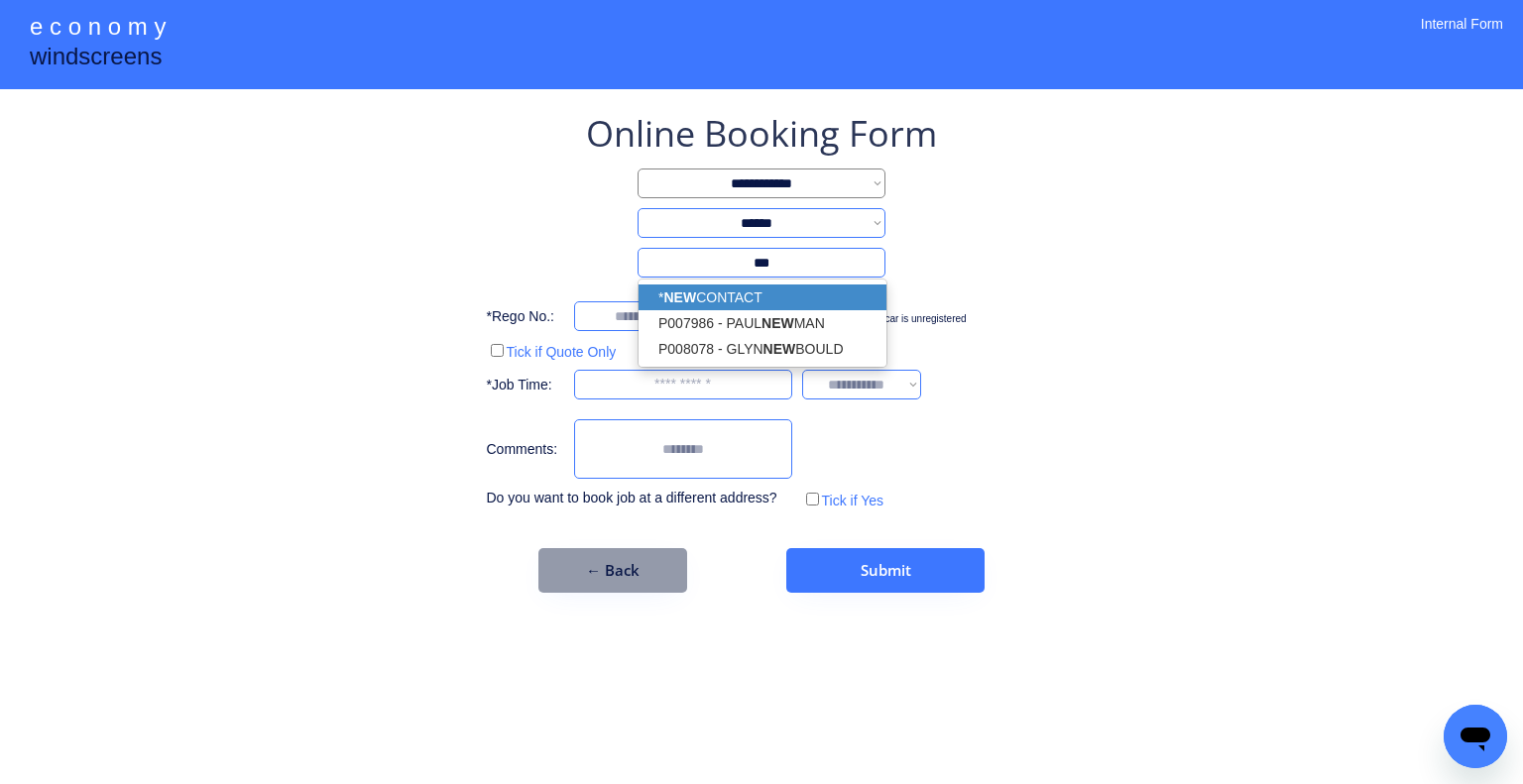 drag, startPoint x: 787, startPoint y: 290, endPoint x: 1166, endPoint y: 251, distance: 381.00131 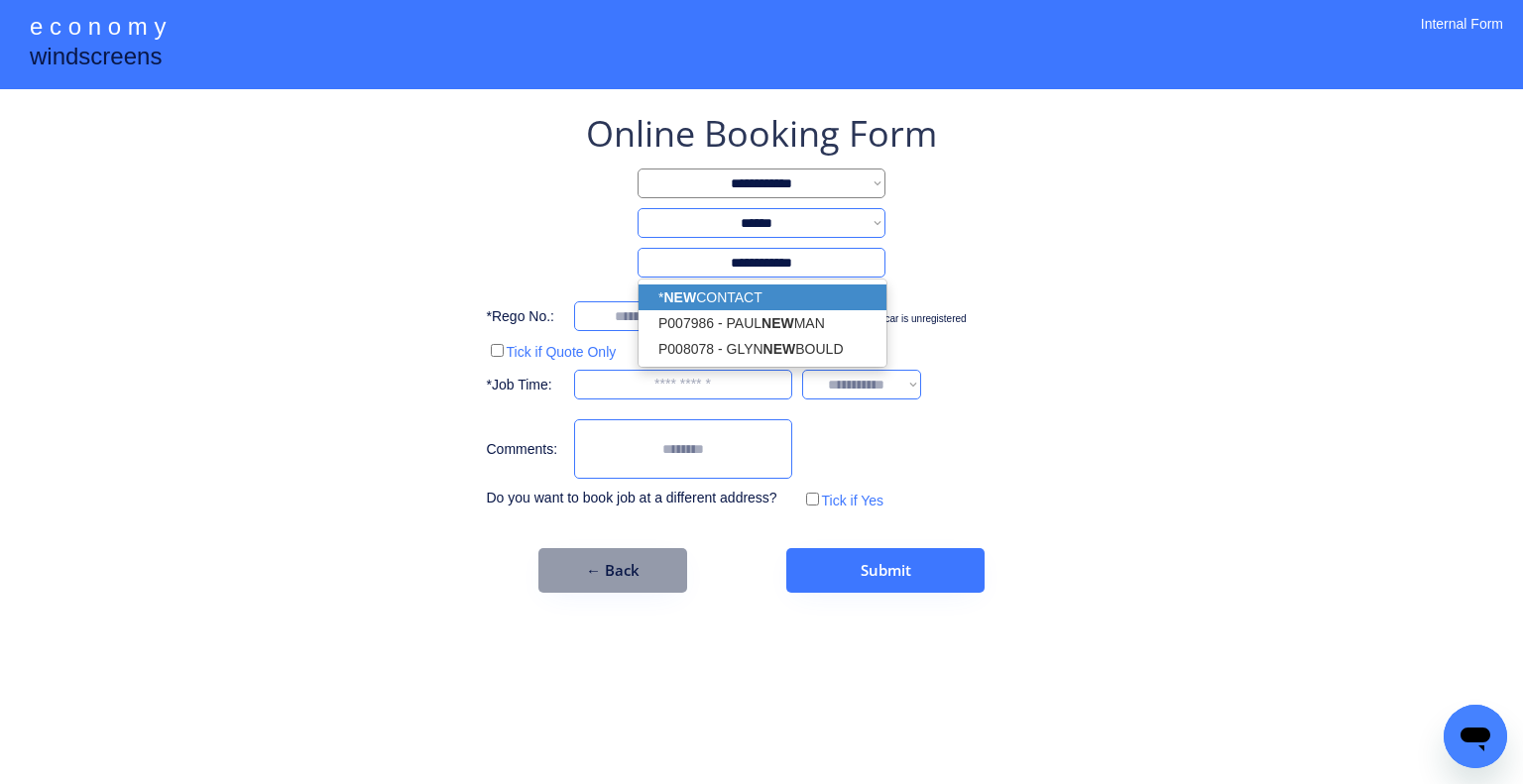type on "**********" 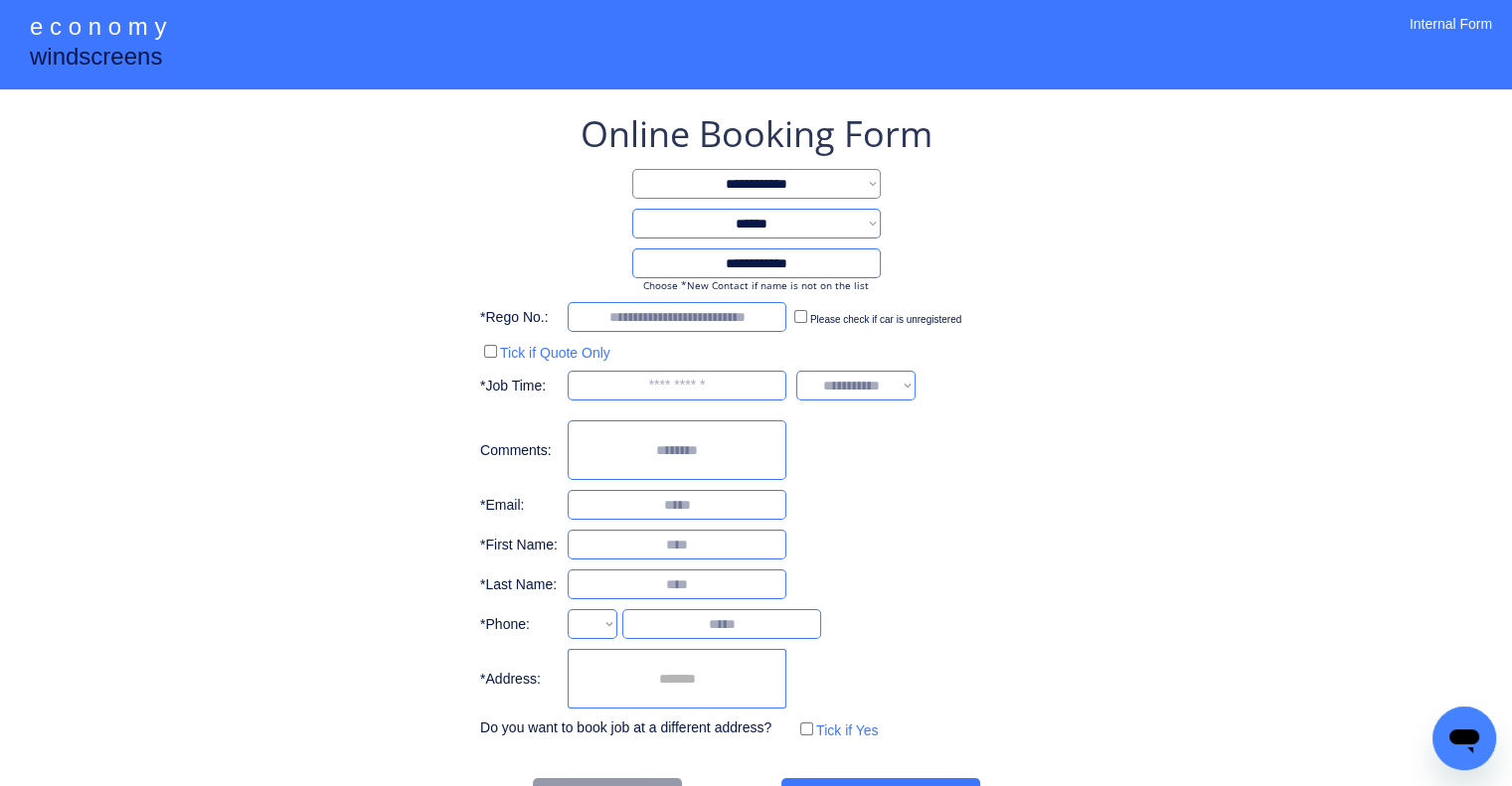 drag, startPoint x: 1169, startPoint y: 251, endPoint x: 1108, endPoint y: 31, distance: 228.30024 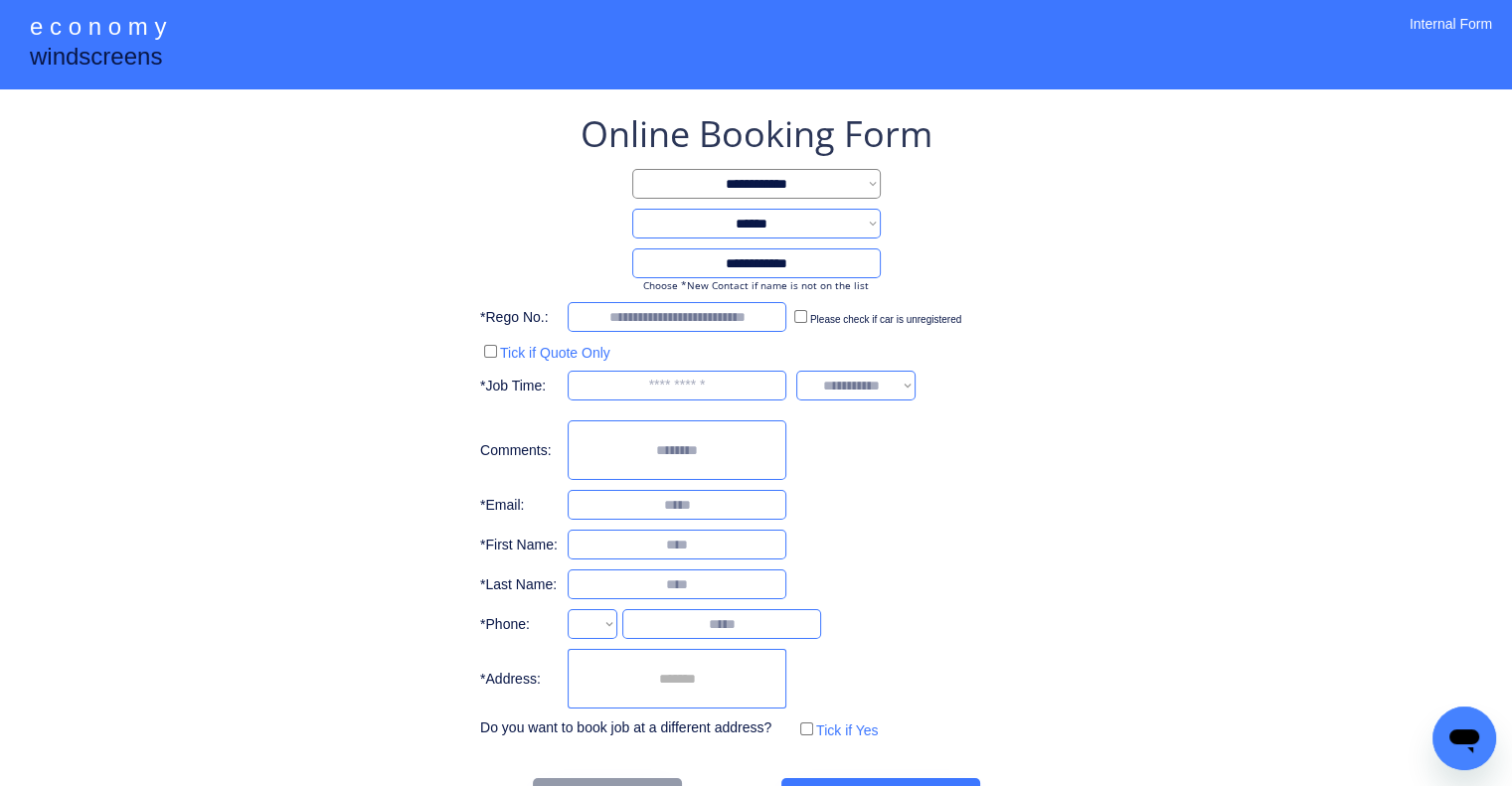 click on "**********" at bounding box center [756, 426] 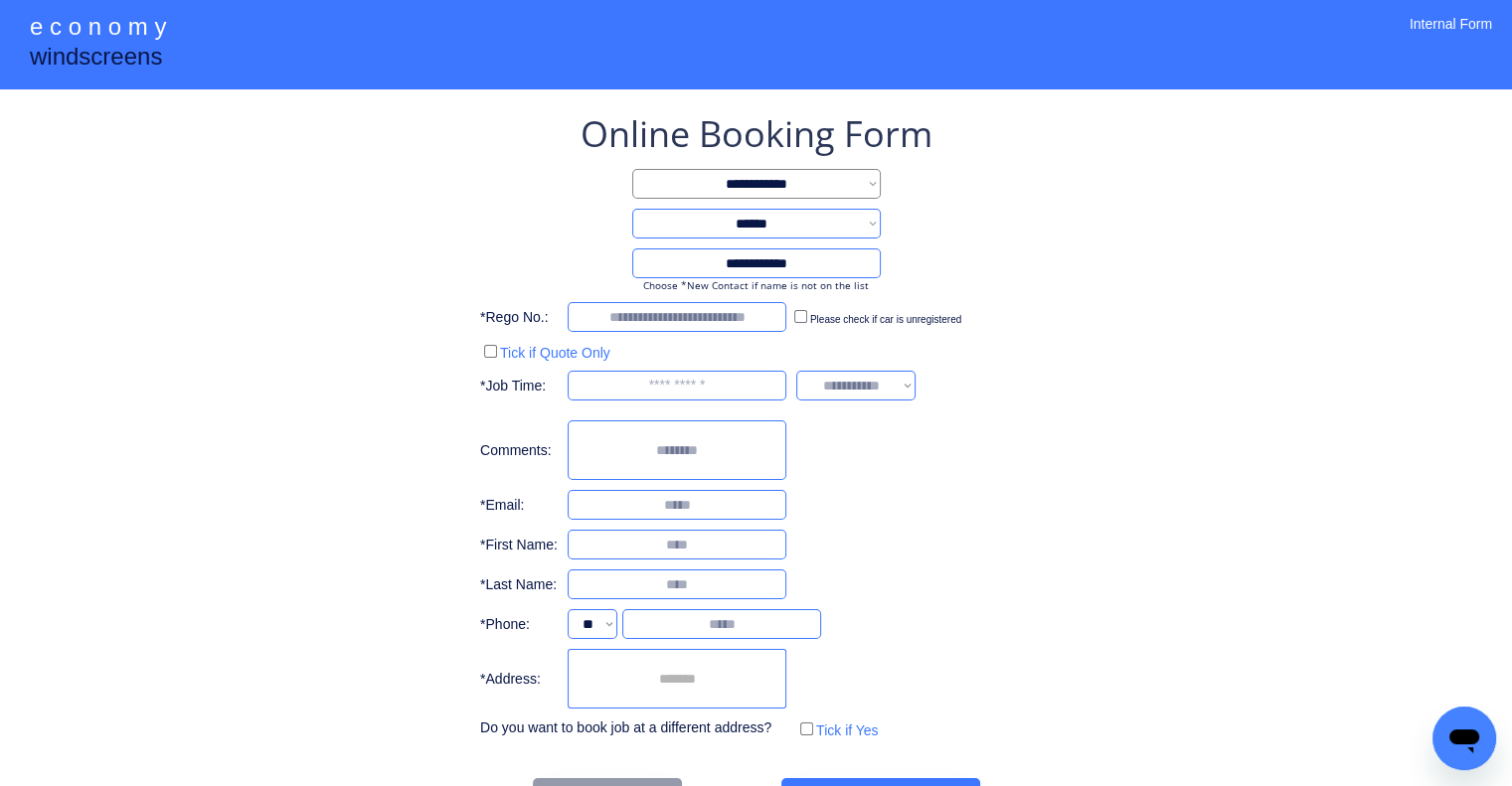 click at bounding box center [677, 679] 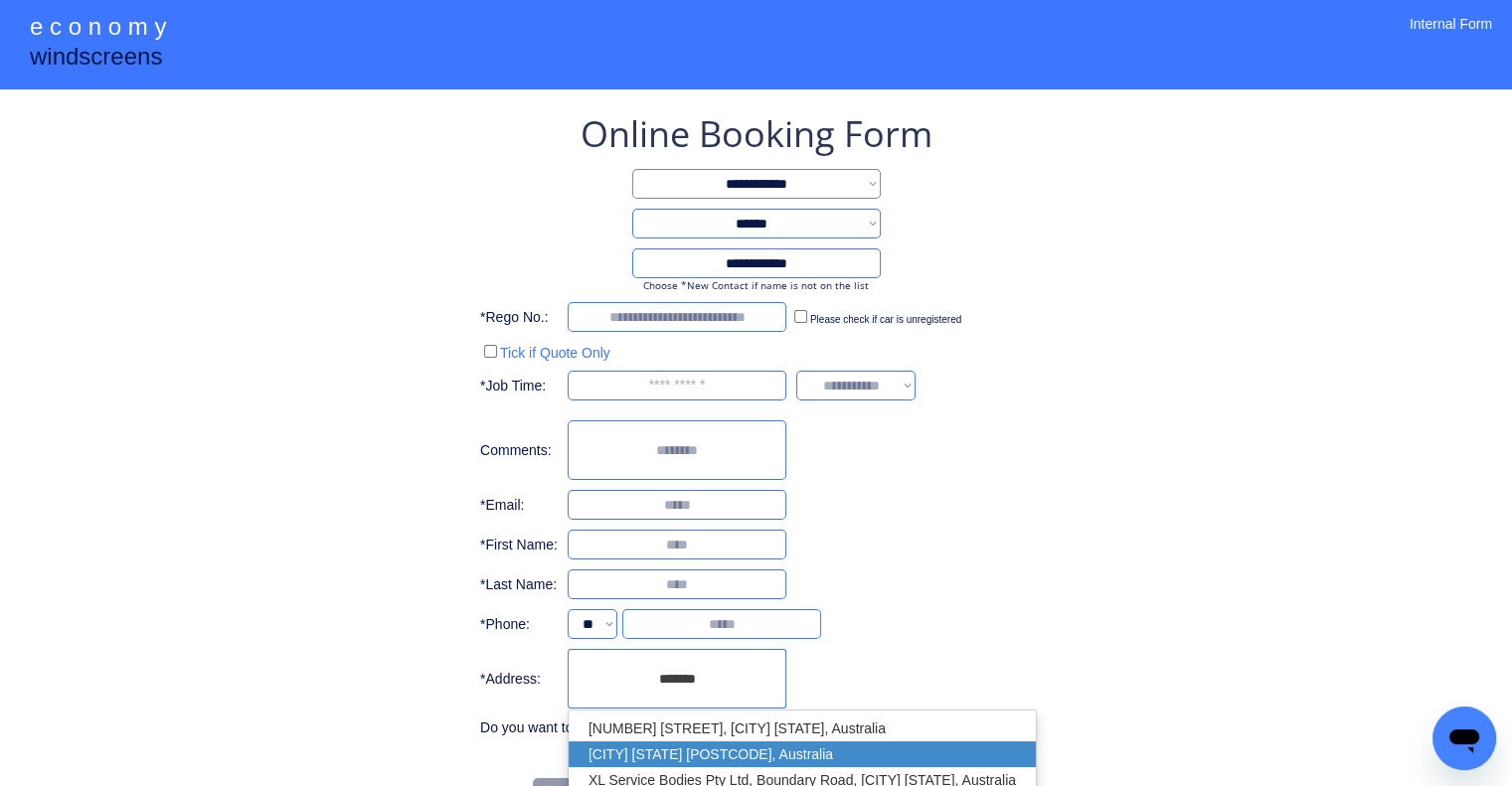 drag, startPoint x: 716, startPoint y: 747, endPoint x: 727, endPoint y: 730, distance: 20.248457 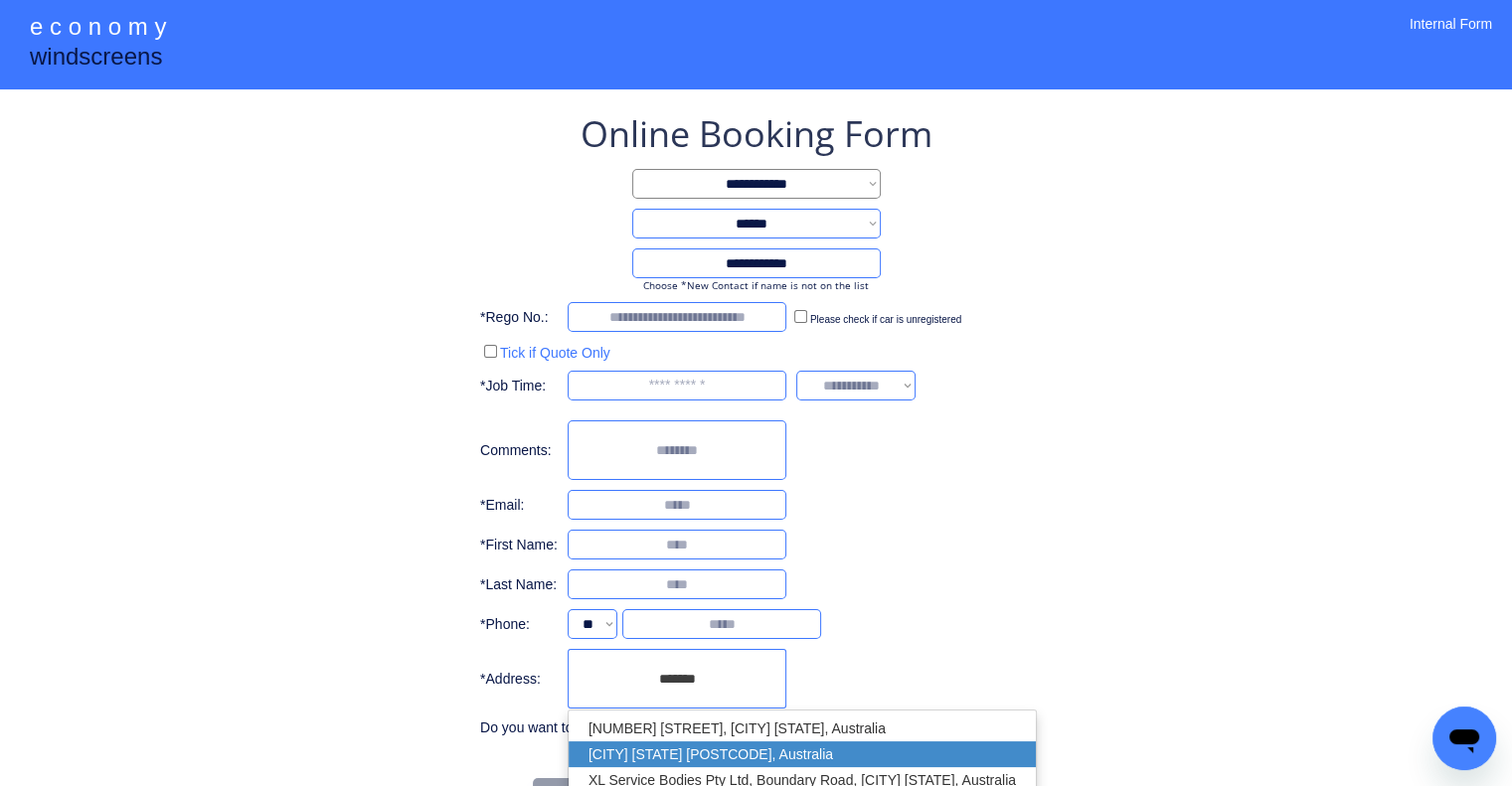 click on "Wacol QLD 4076, Australia" at bounding box center [802, 754] 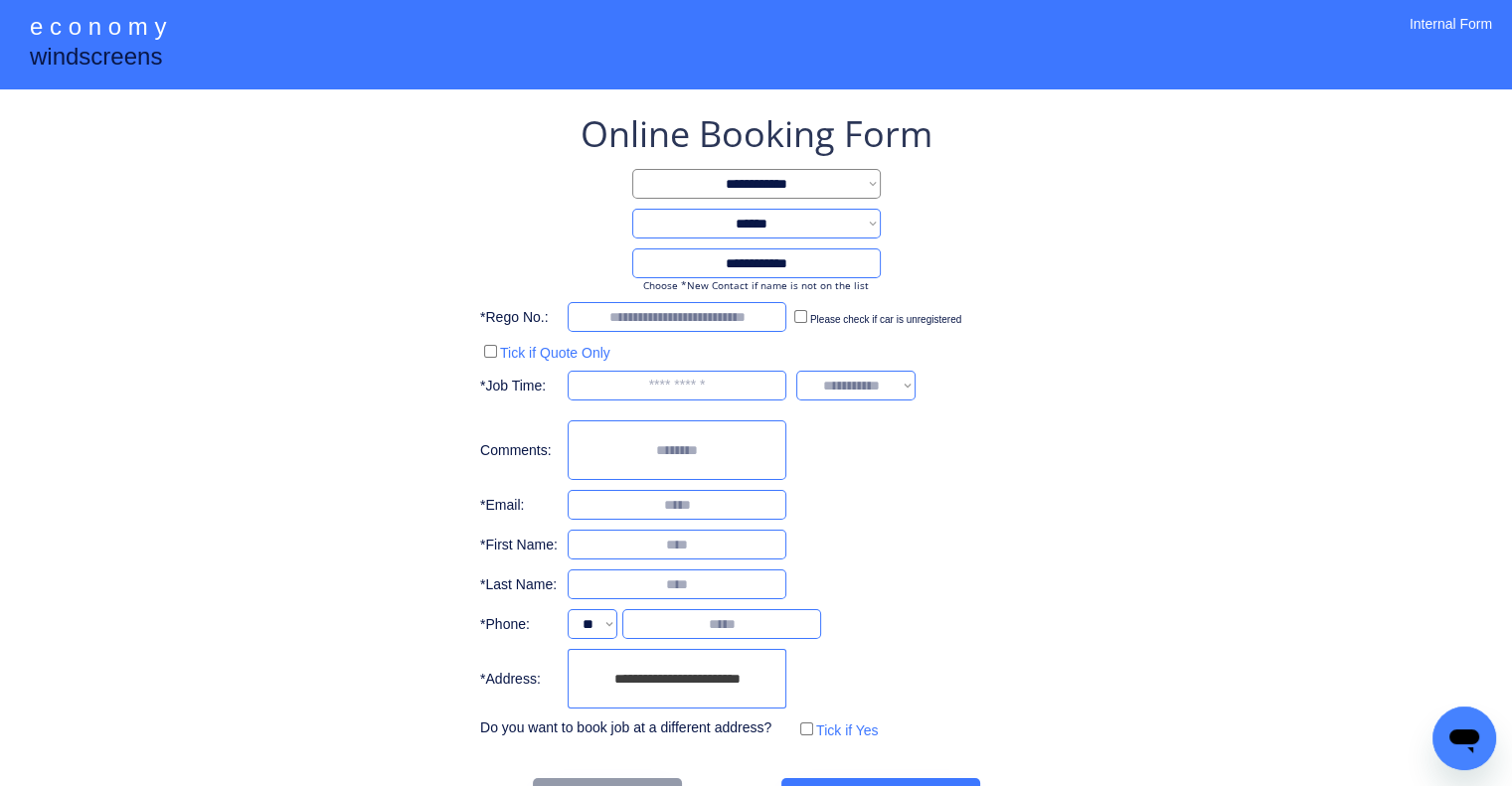 type on "**********" 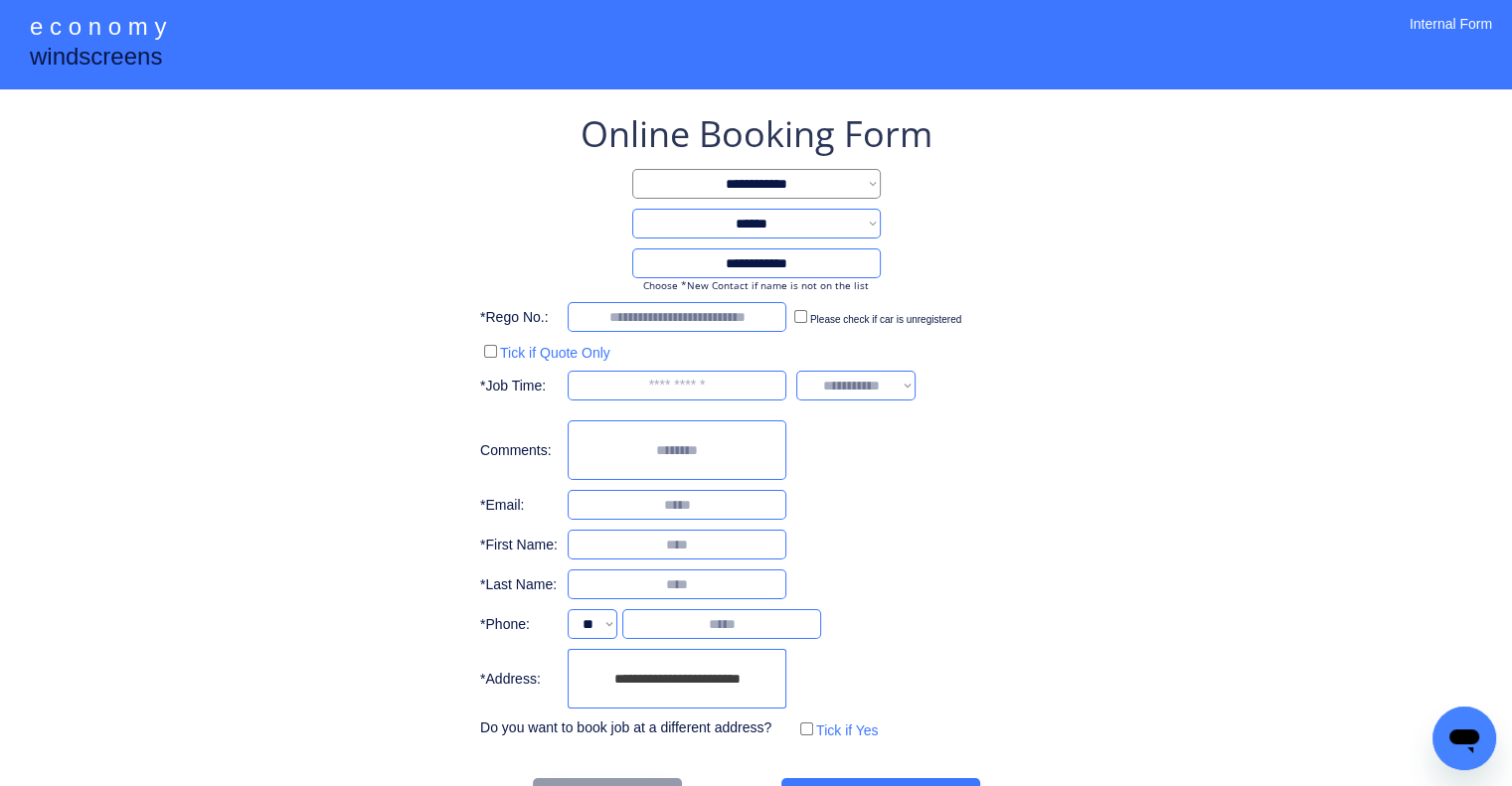 click on "**********" at bounding box center (756, 466) 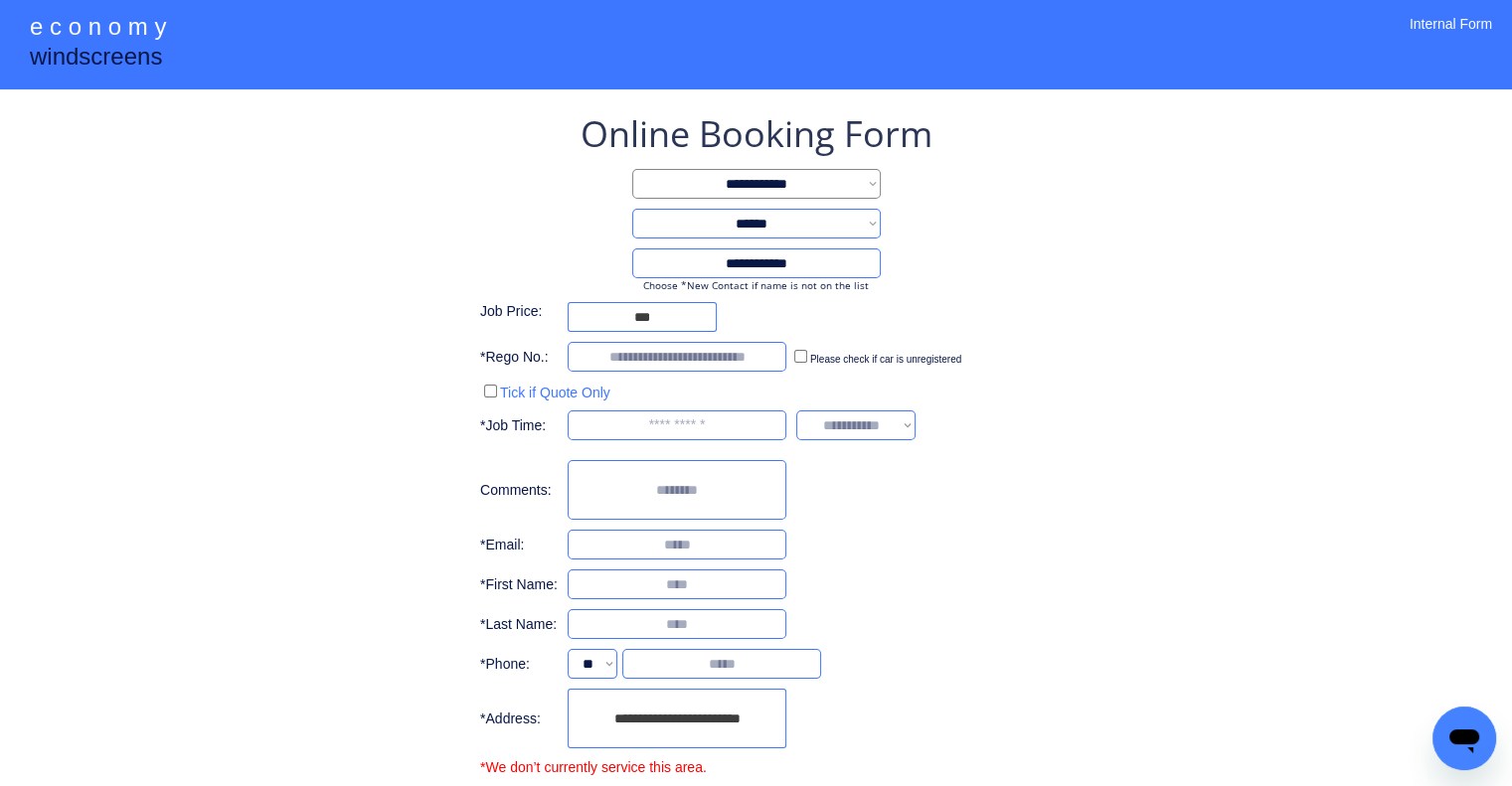 click on "**********" at bounding box center (756, 501) 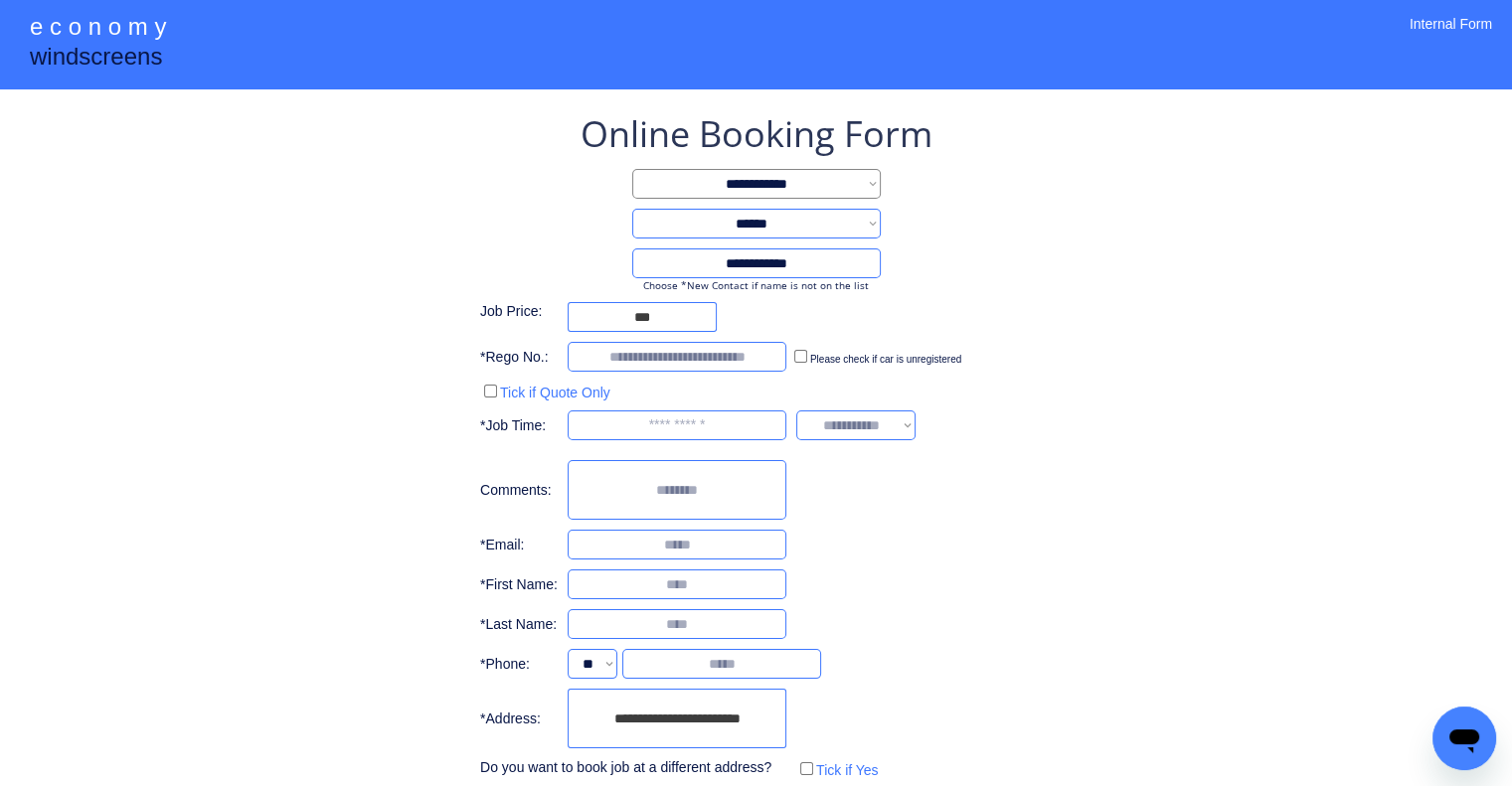 click on "**********" at bounding box center (756, 446) 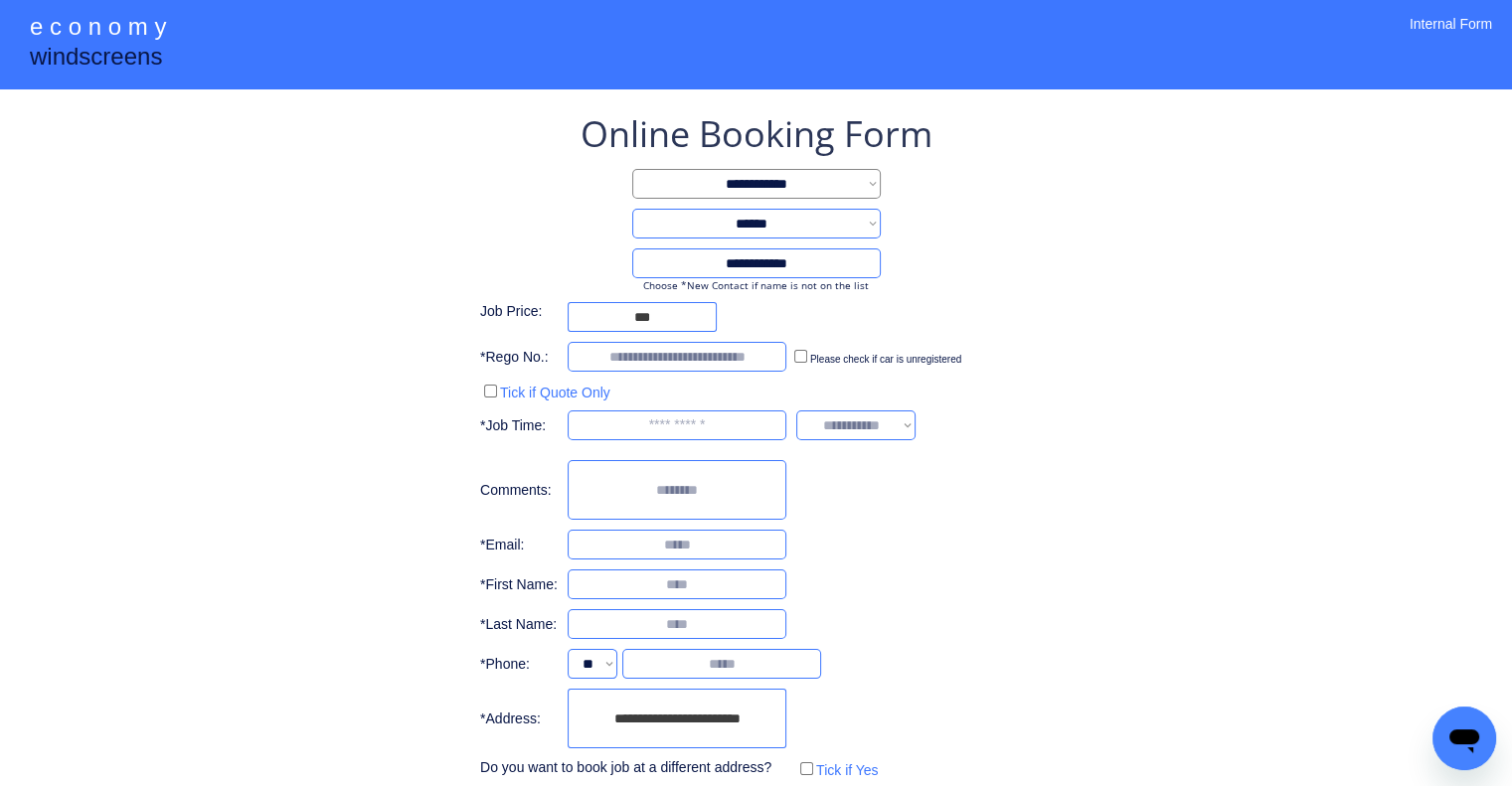 click on "**********" at bounding box center (756, 446) 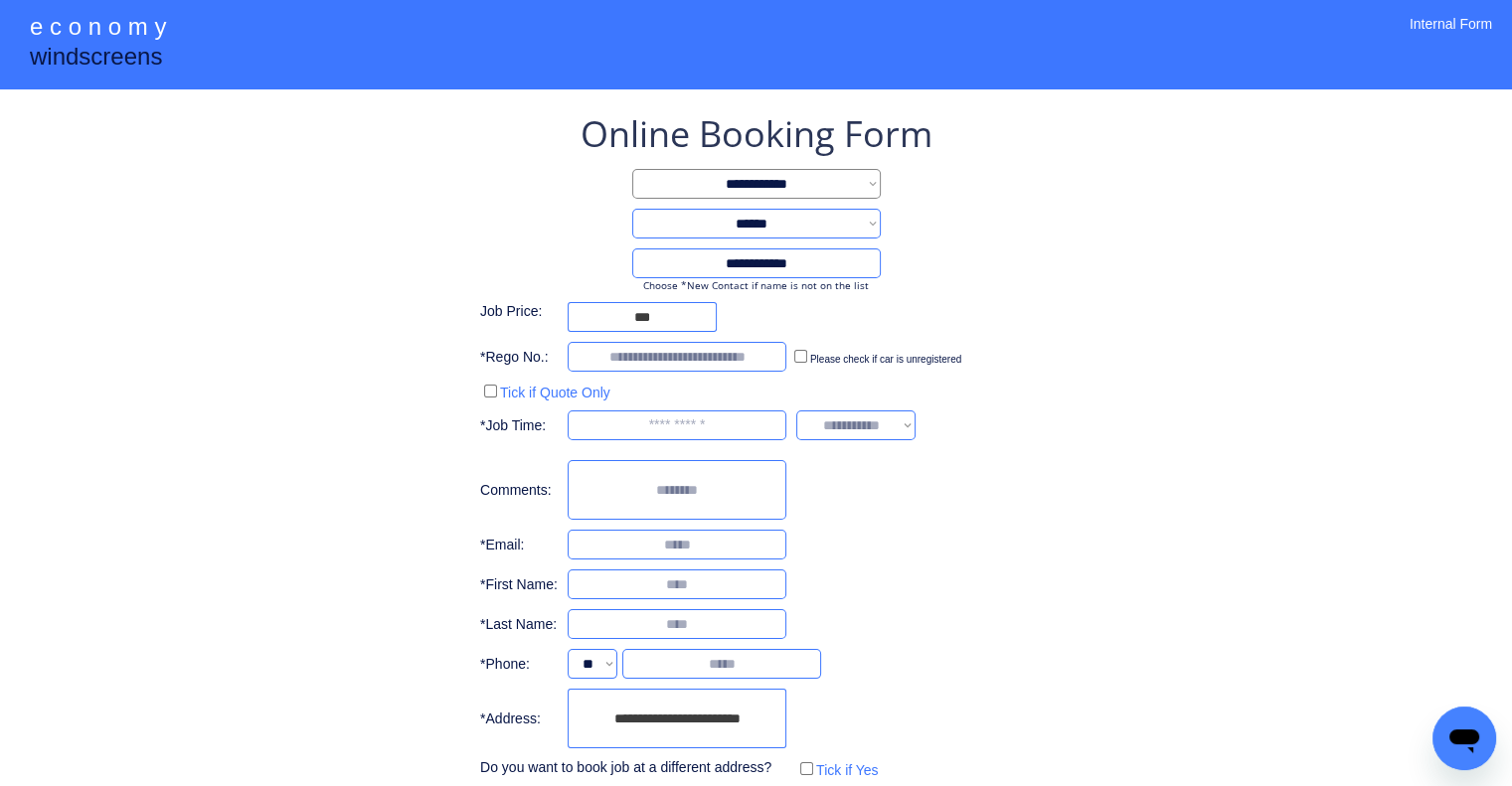 scroll, scrollTop: 106, scrollLeft: 0, axis: vertical 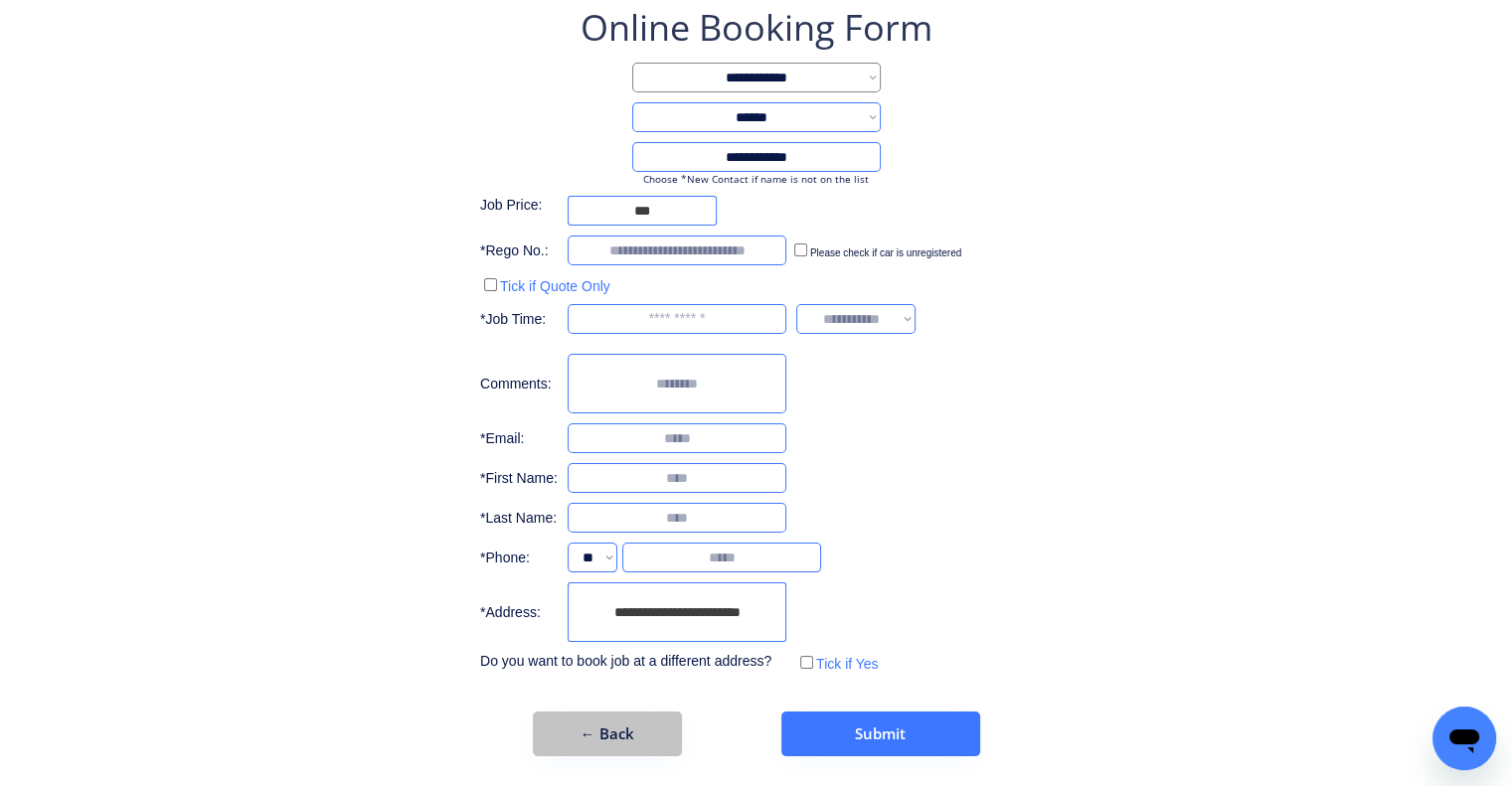 click on "←   Back" at bounding box center [607, 733] 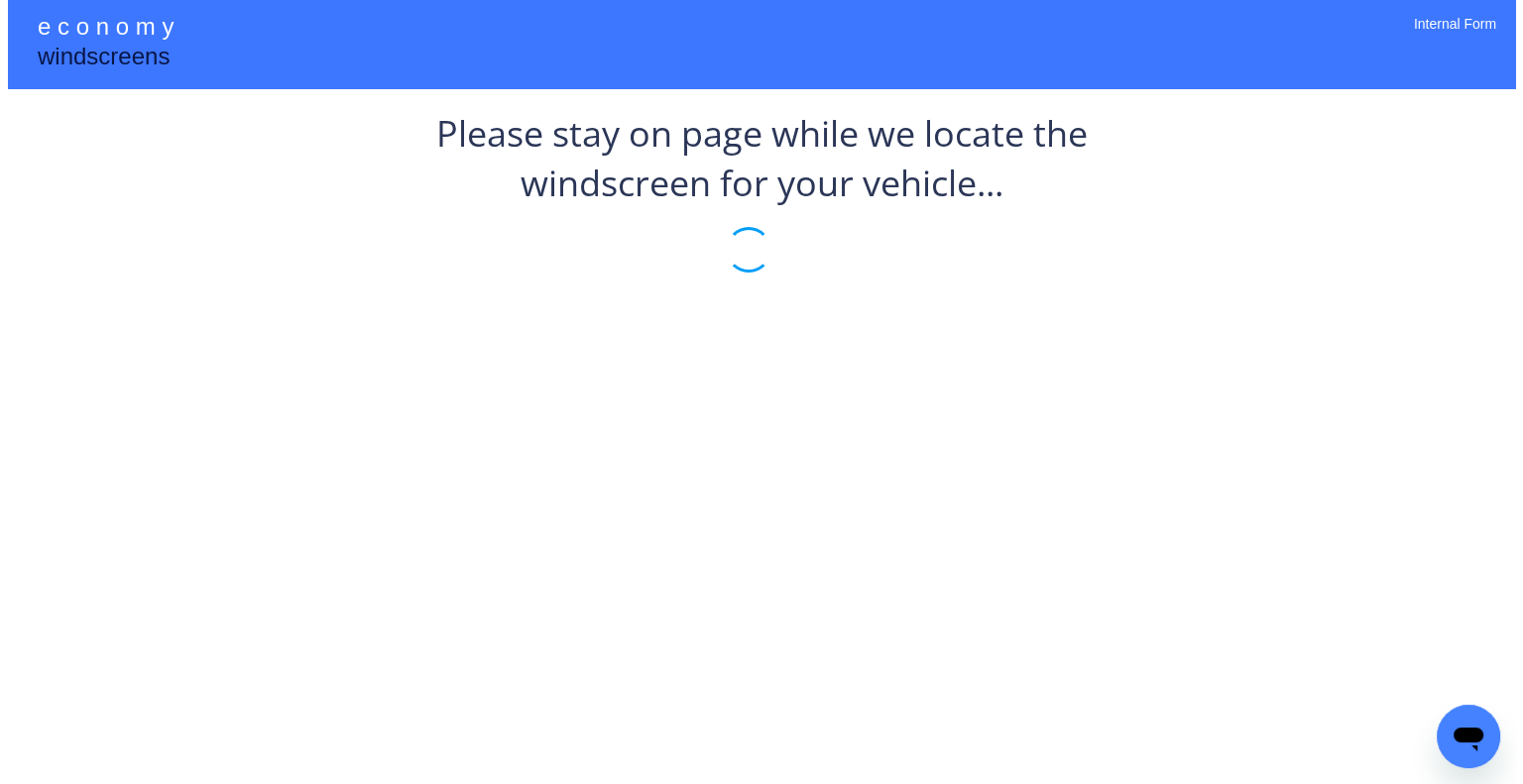 scroll, scrollTop: 0, scrollLeft: 0, axis: both 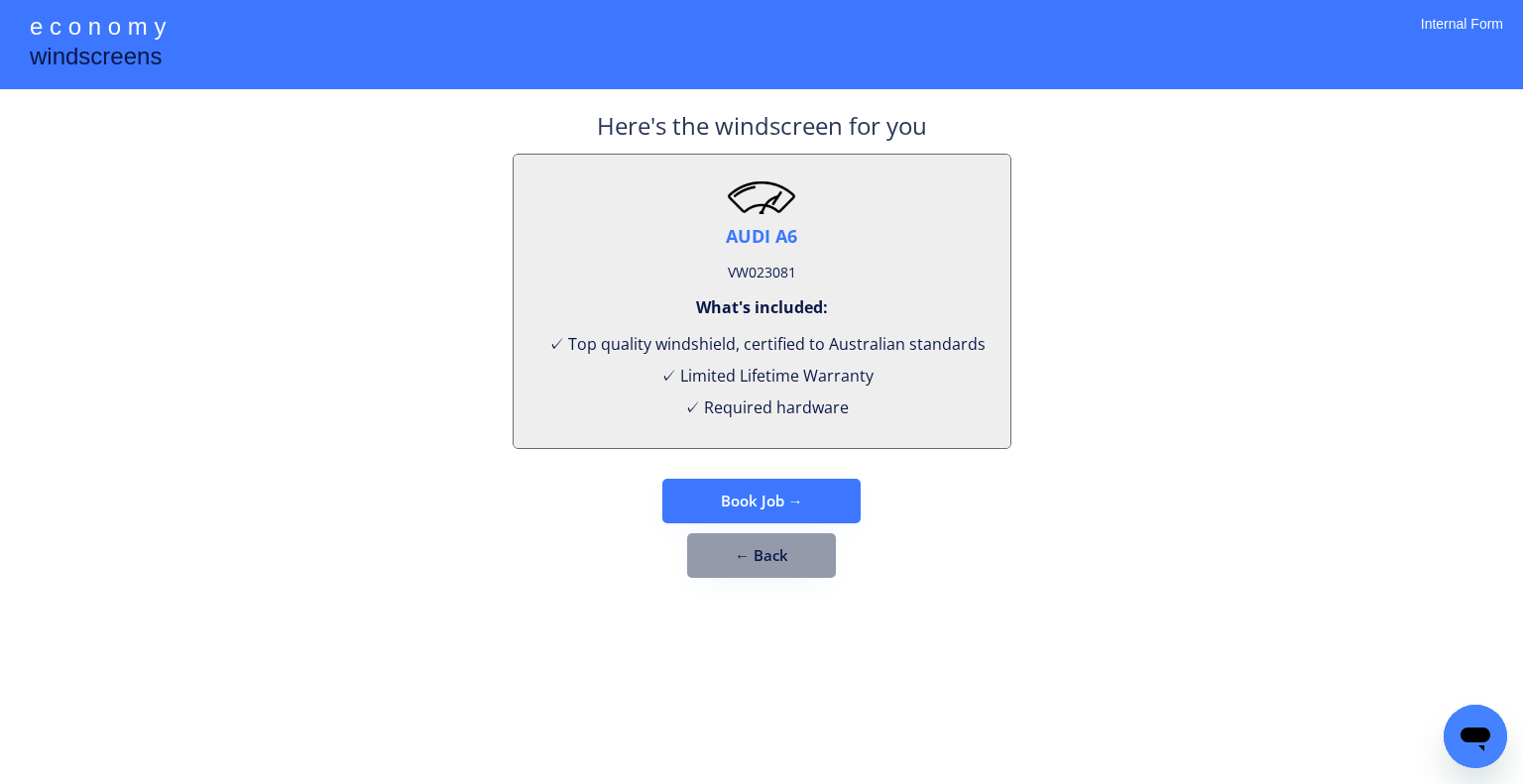 click on "←   Back" at bounding box center [762, 555] 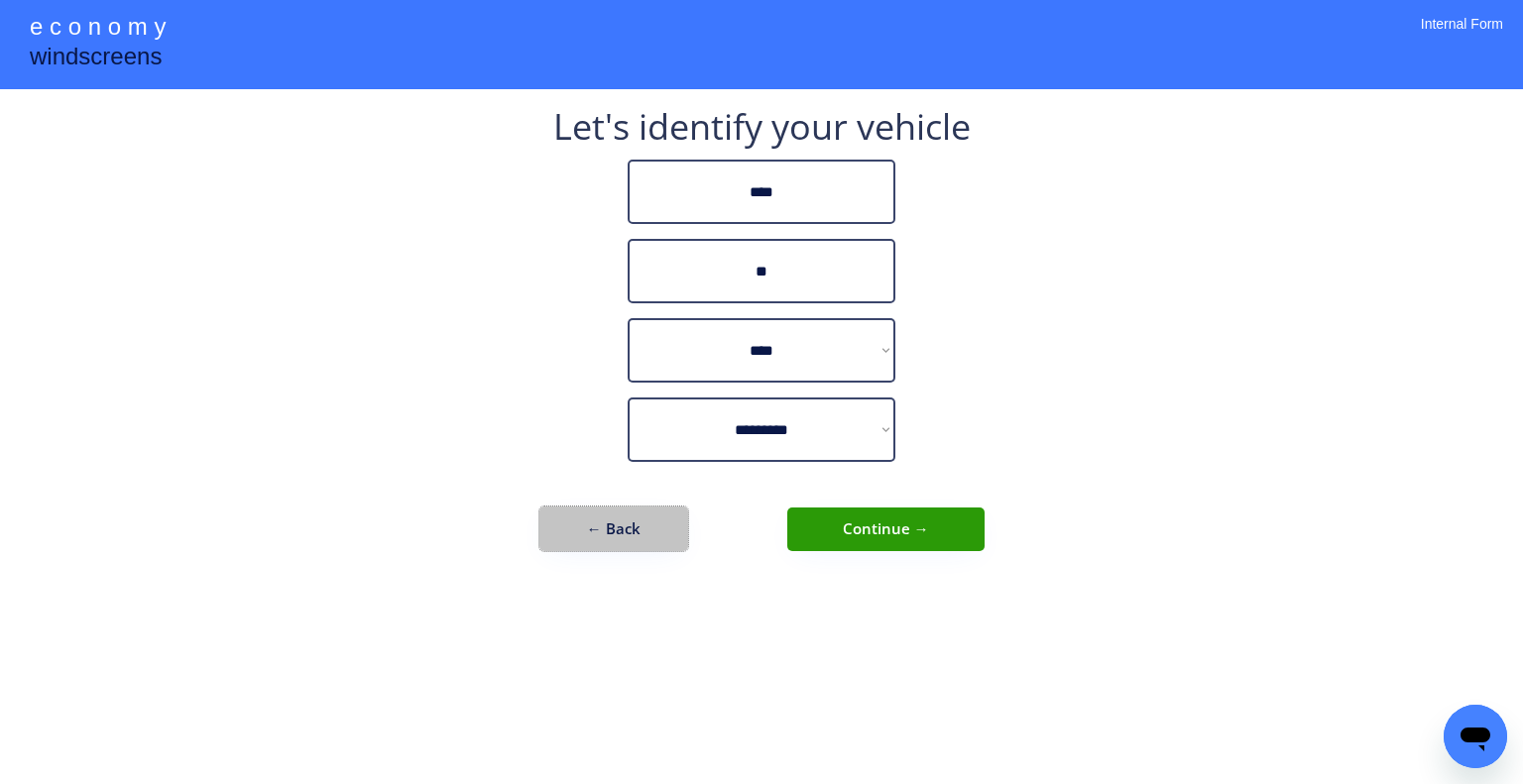 drag, startPoint x: 633, startPoint y: 546, endPoint x: 738, endPoint y: 615, distance: 125.64235 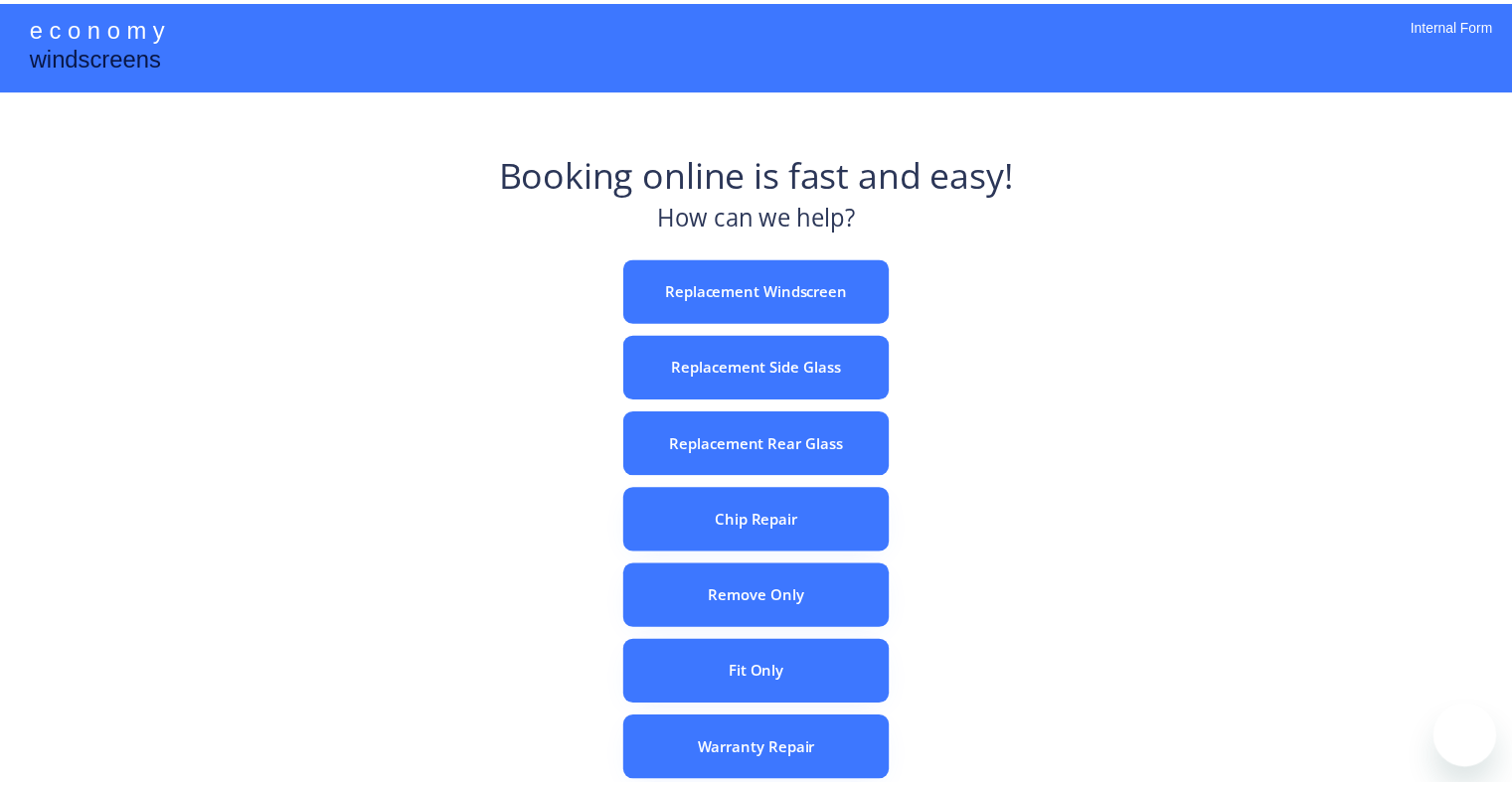 scroll, scrollTop: 0, scrollLeft: 0, axis: both 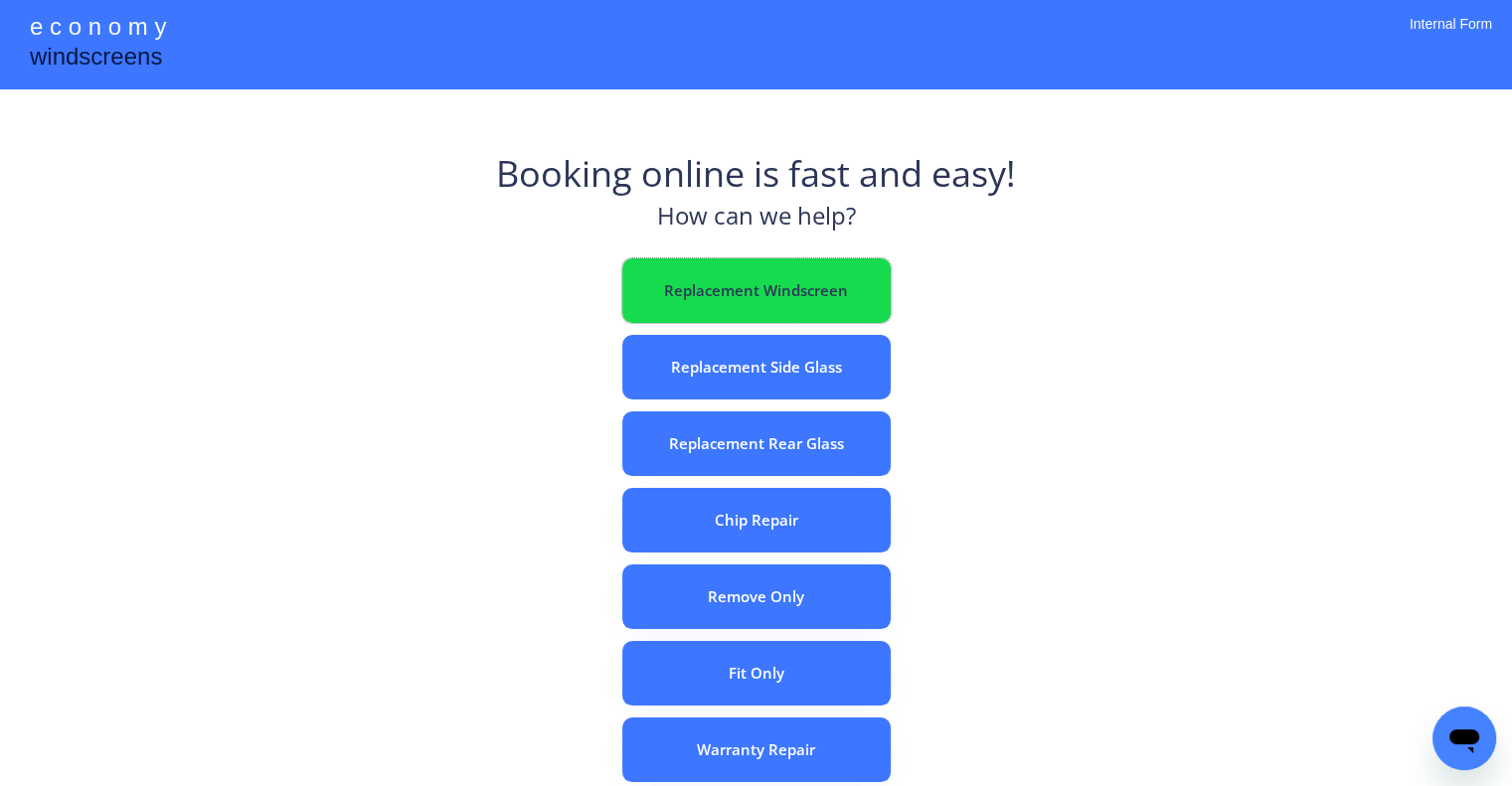 click on "Replacement Windscreen" at bounding box center (756, 290) 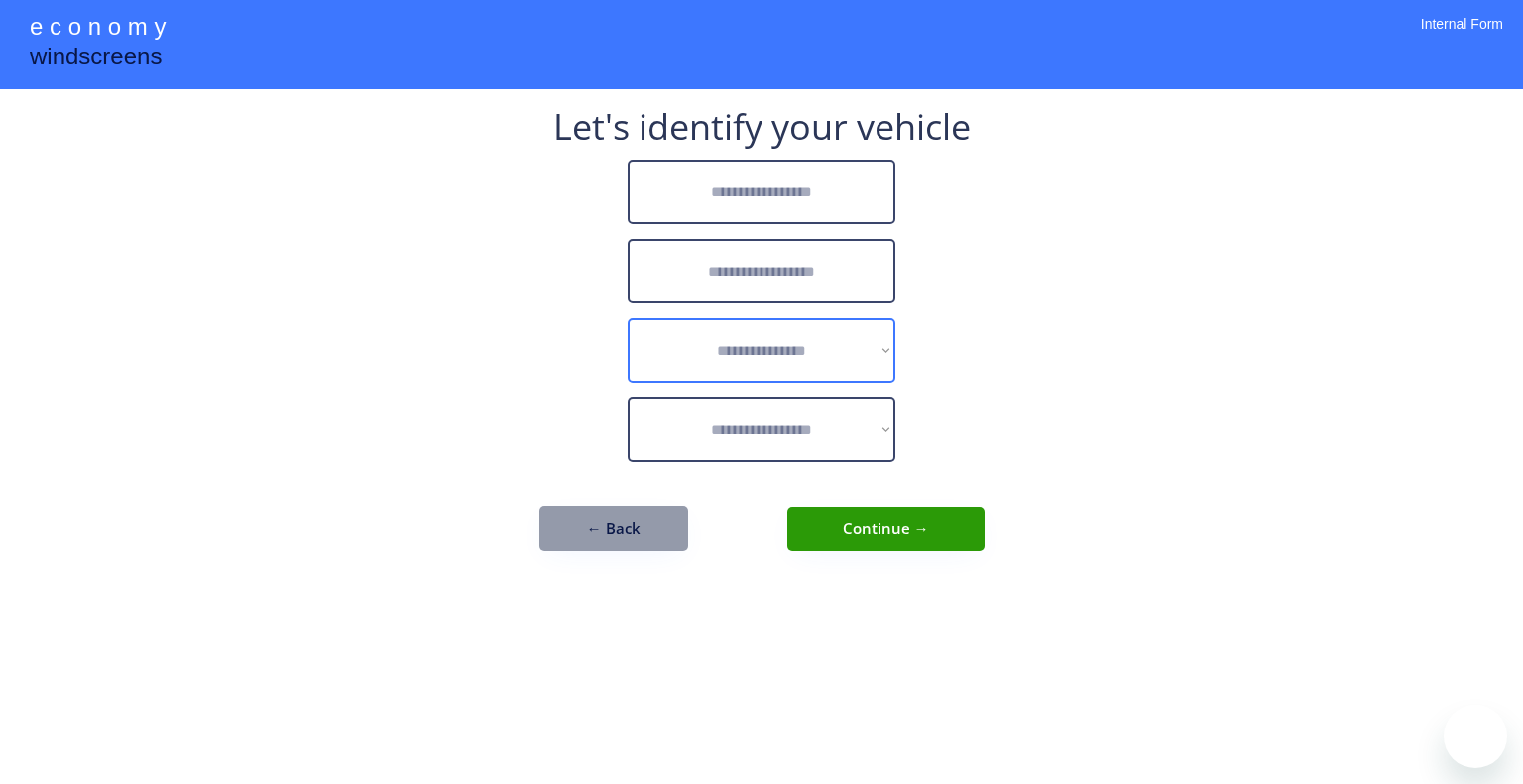 scroll, scrollTop: 0, scrollLeft: 0, axis: both 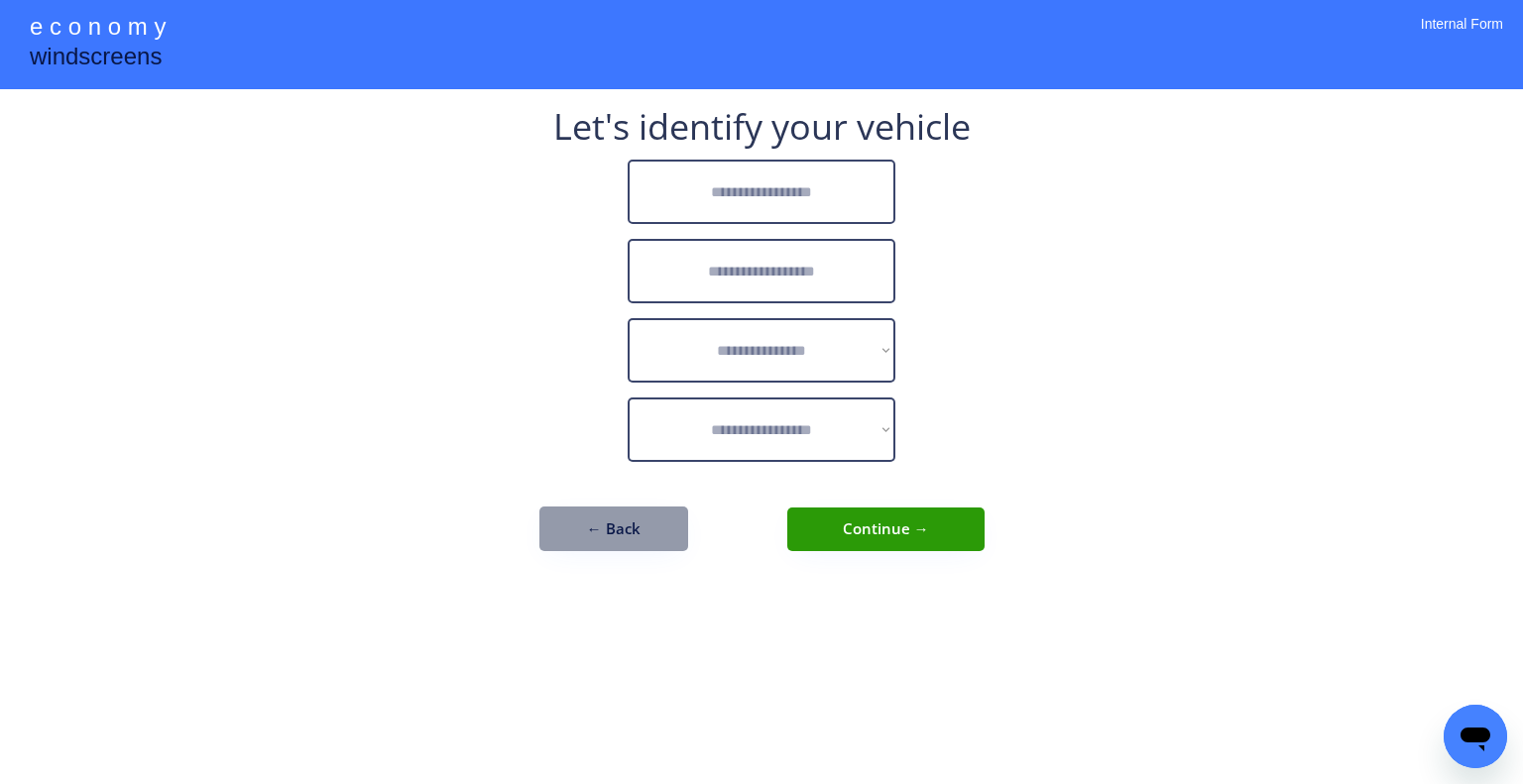 click at bounding box center (762, 191) 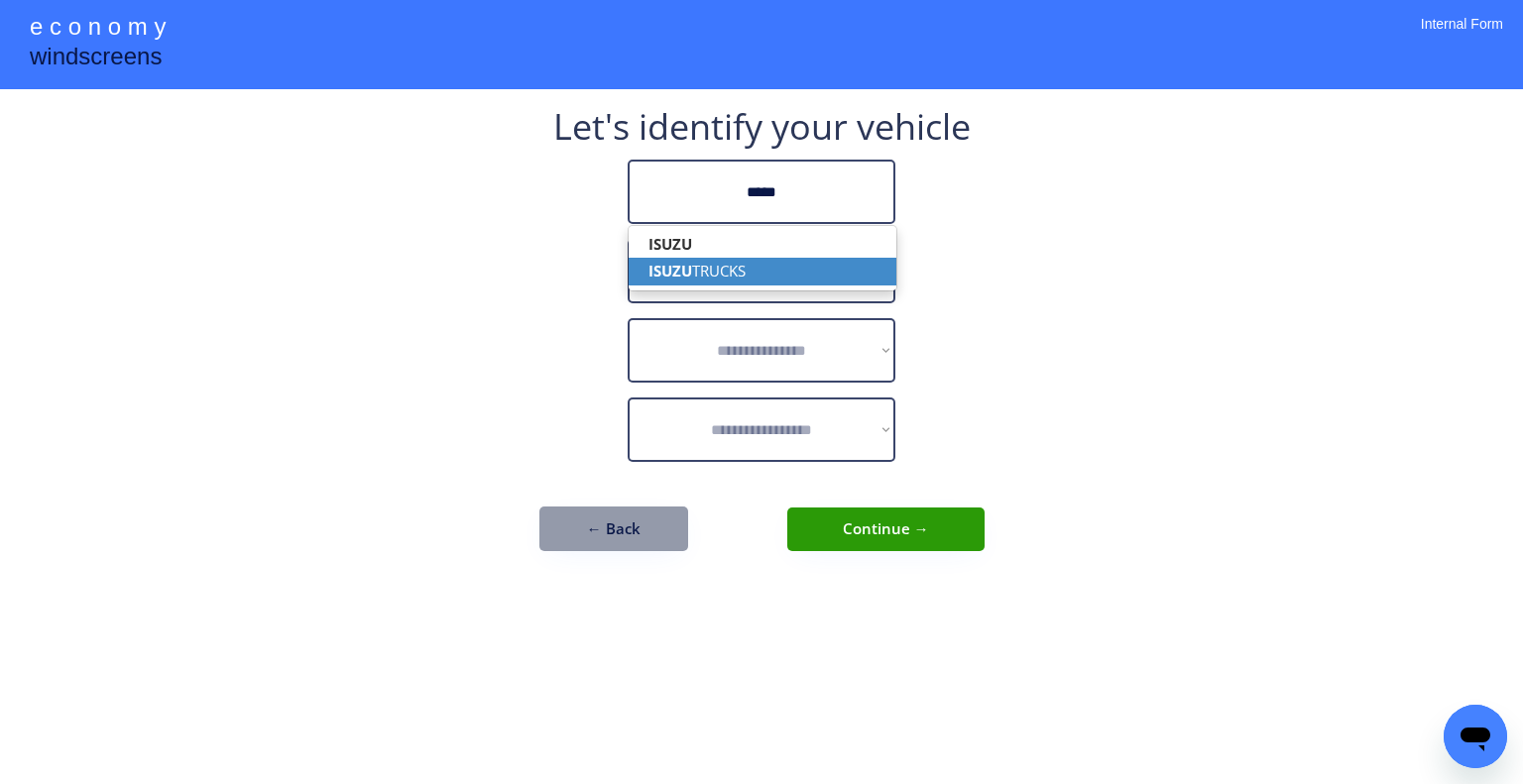 click on "ISUZU  TRUCKS" at bounding box center (762, 271) 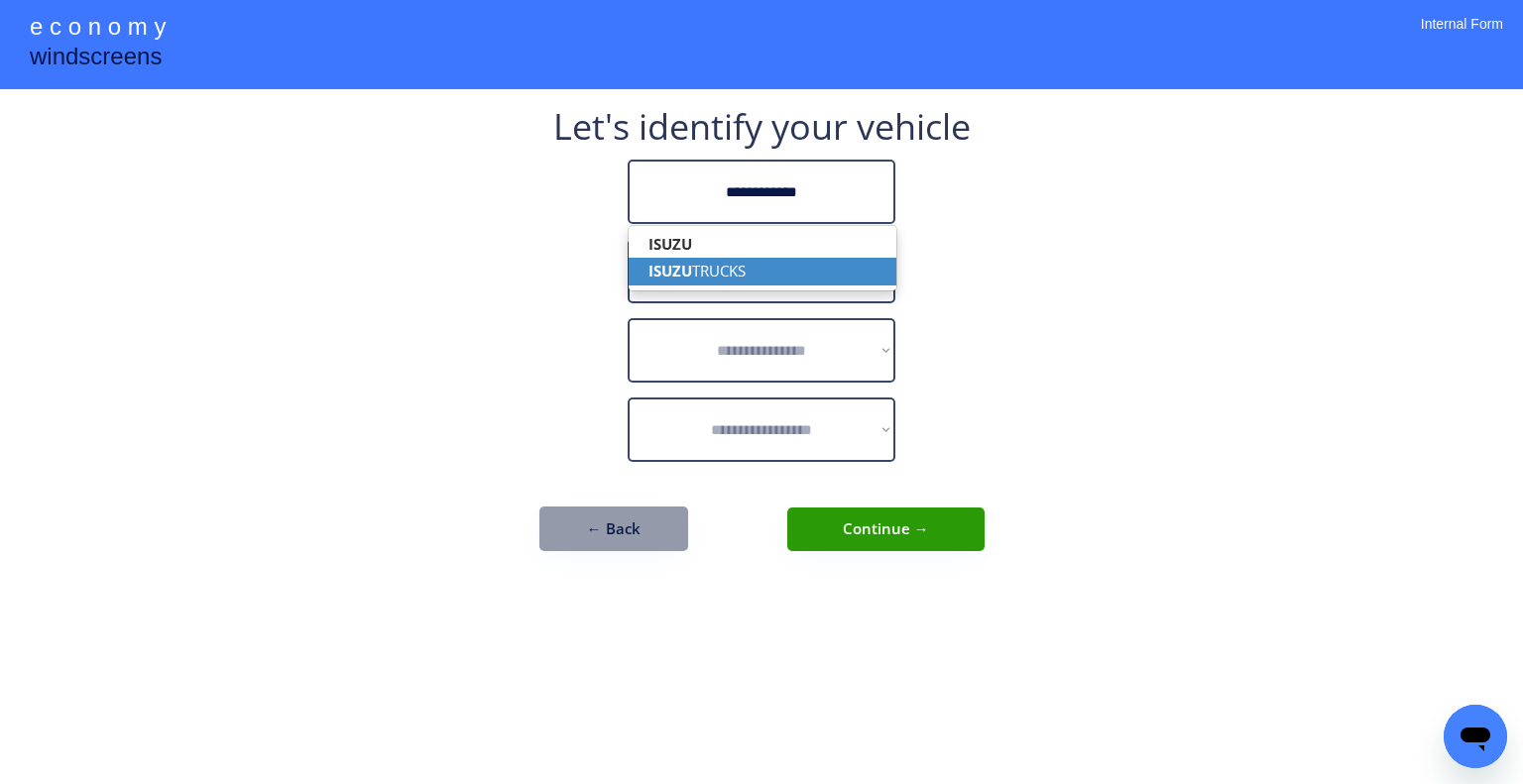 type on "**********" 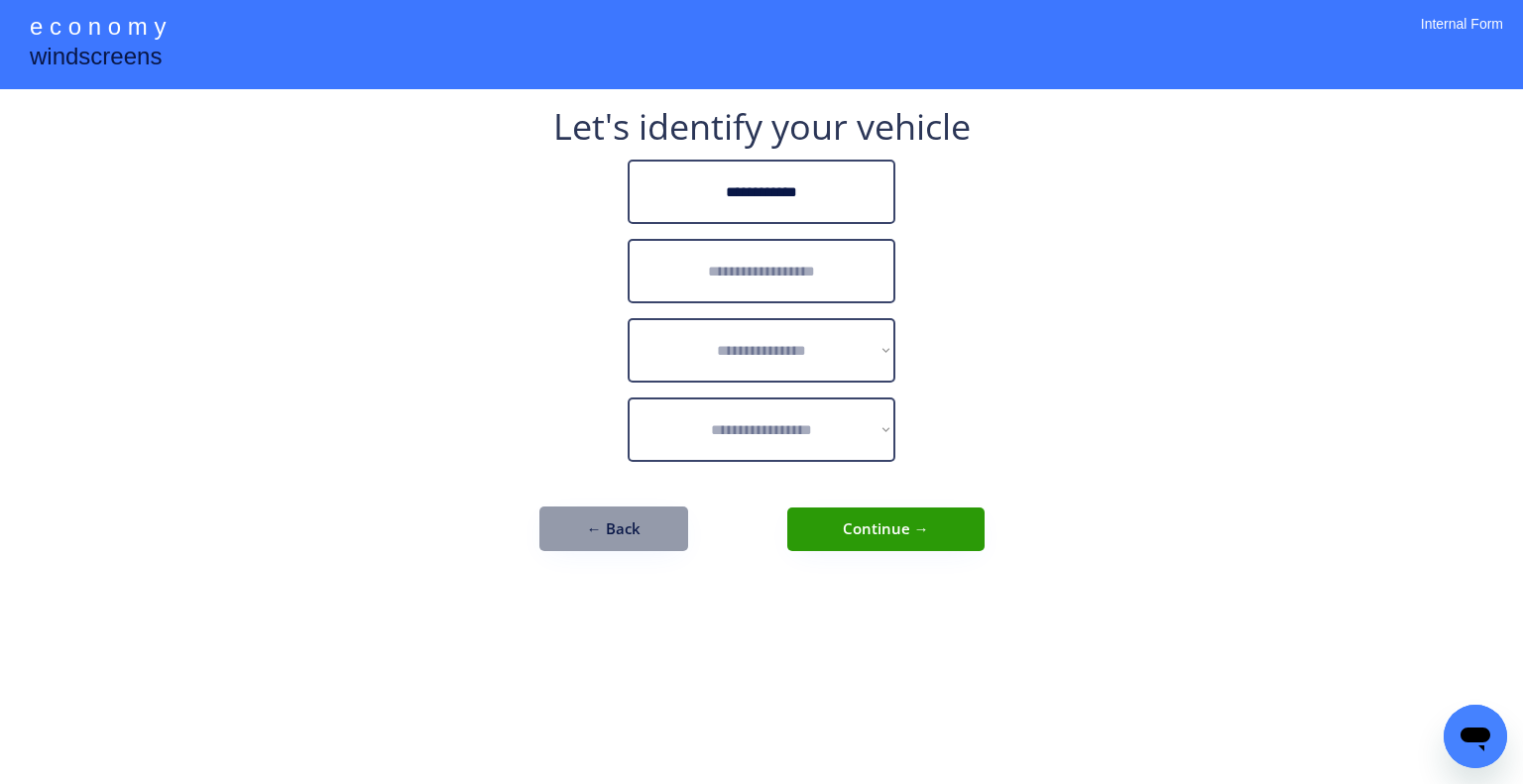 click on "**********" at bounding box center (762, 392) 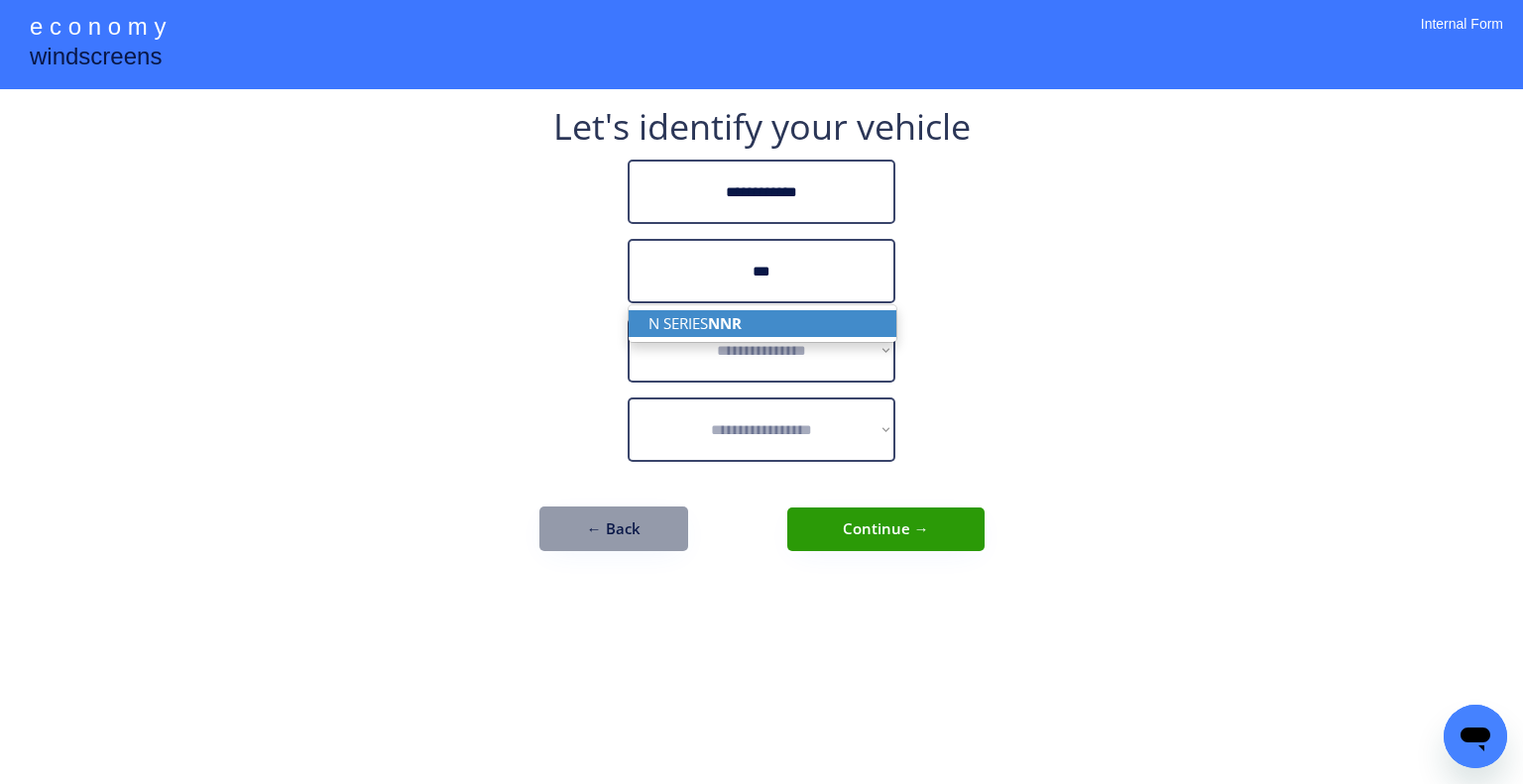 click on "N SERIES  NNR" at bounding box center [762, 323] 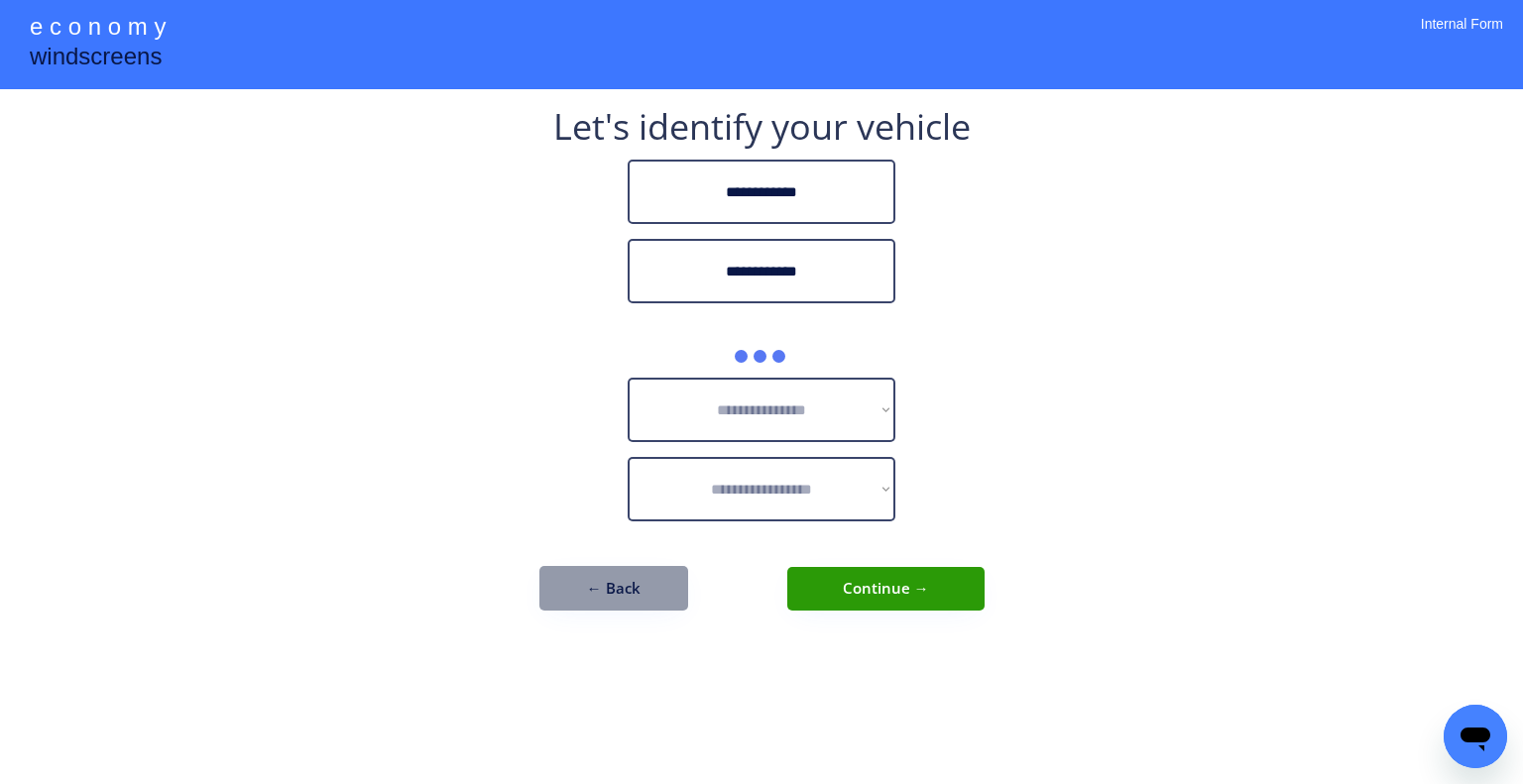 type on "**********" 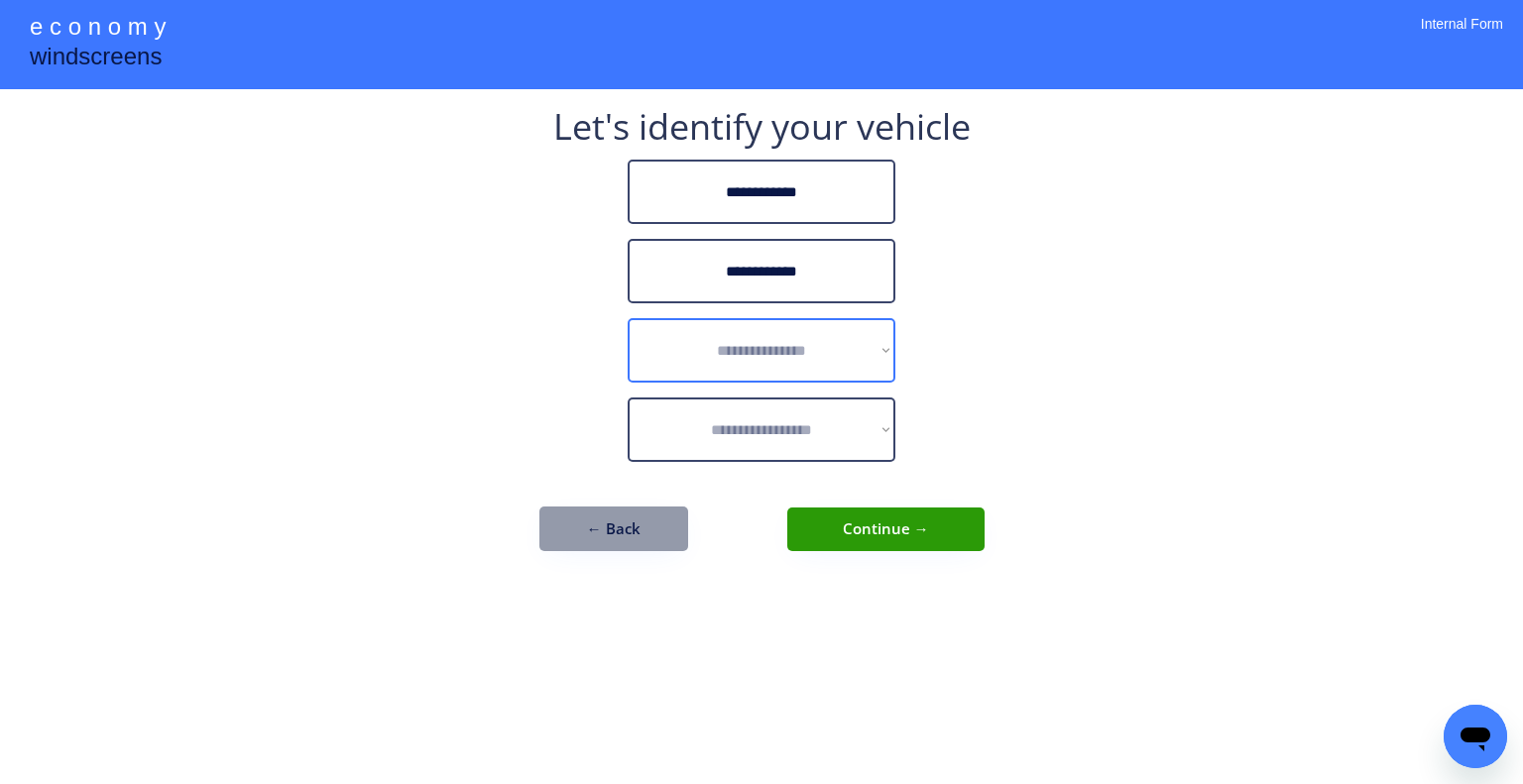 drag, startPoint x: 837, startPoint y: 322, endPoint x: 814, endPoint y: 322, distance: 23 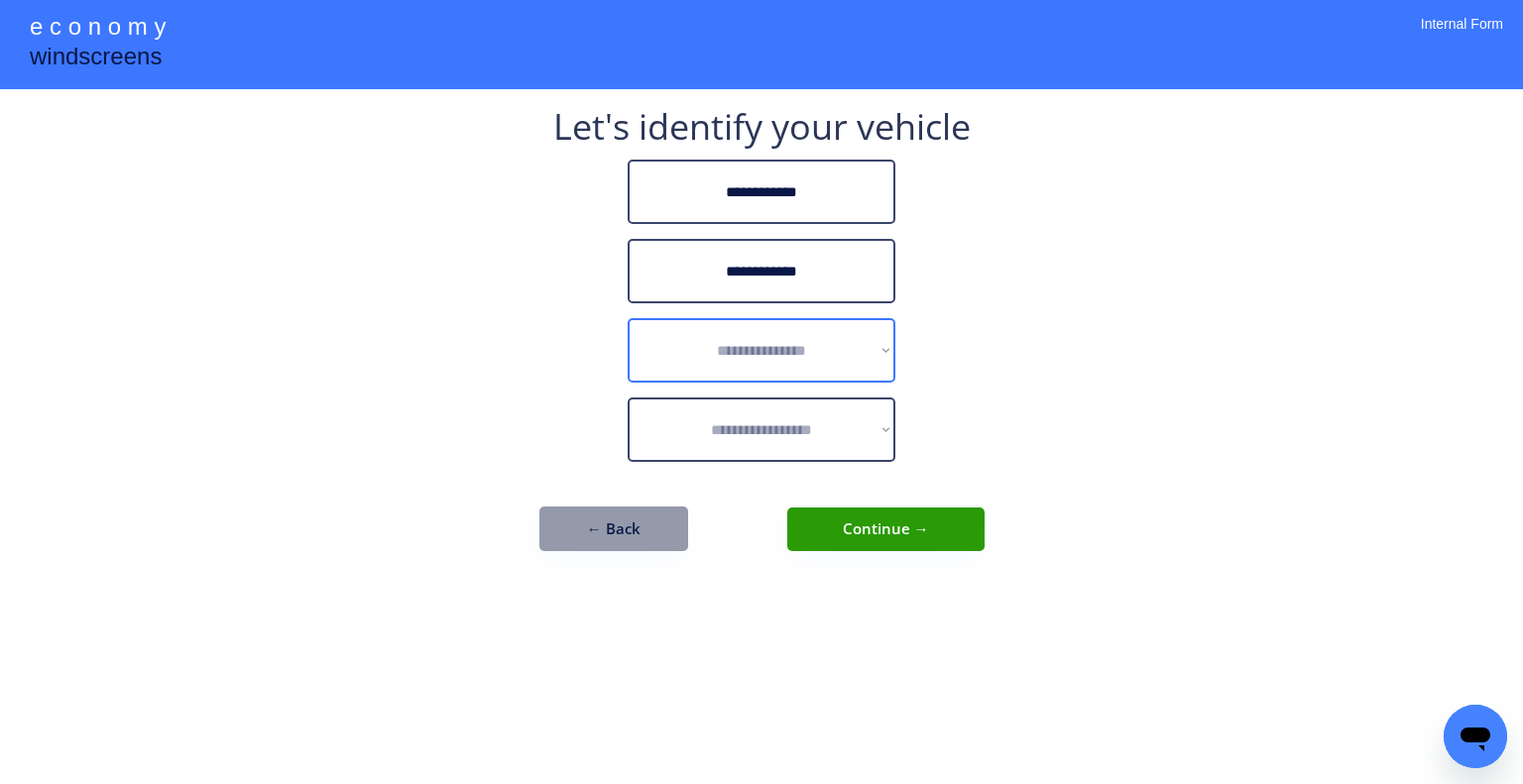 select on "******" 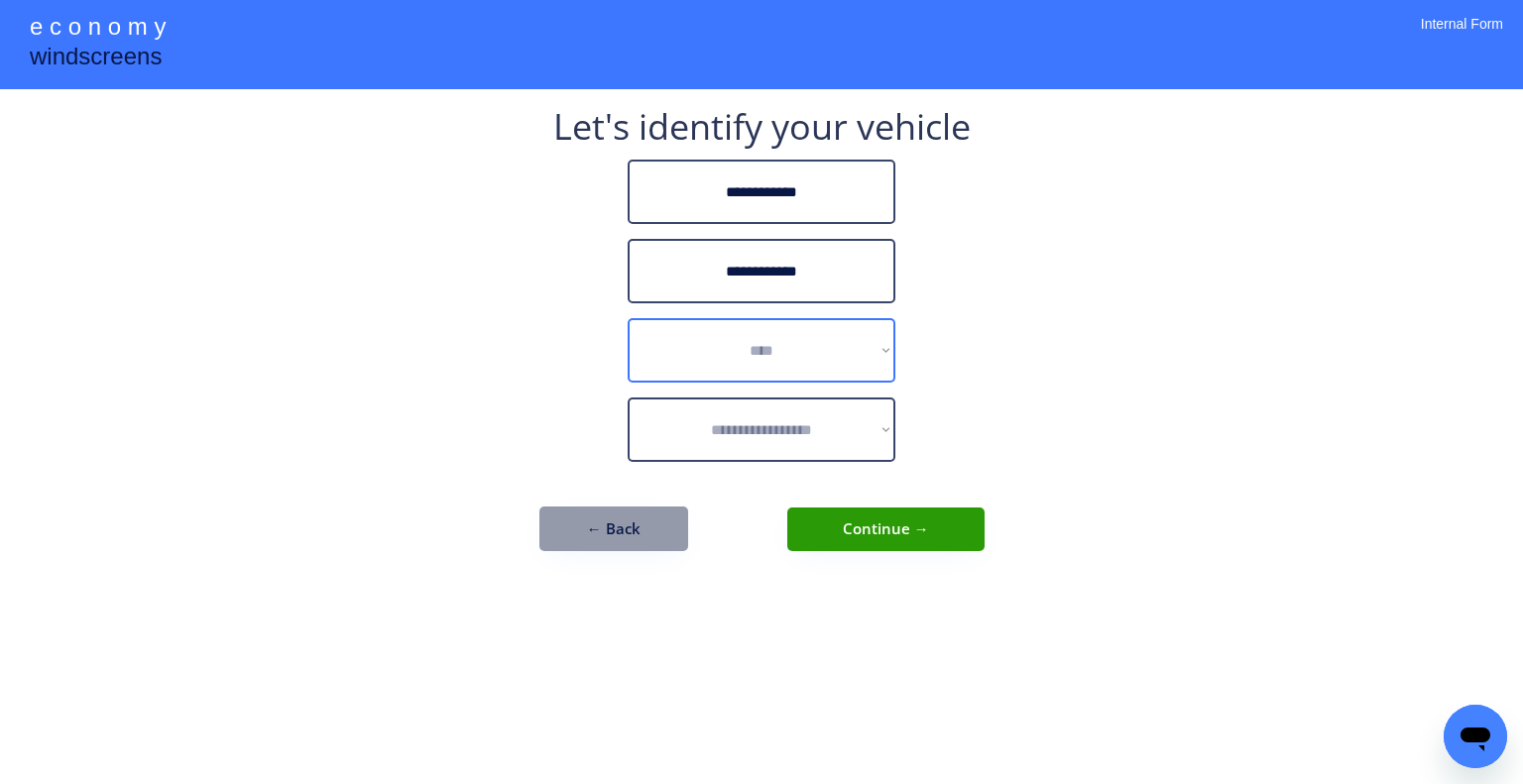 click on "**********" at bounding box center (762, 350) 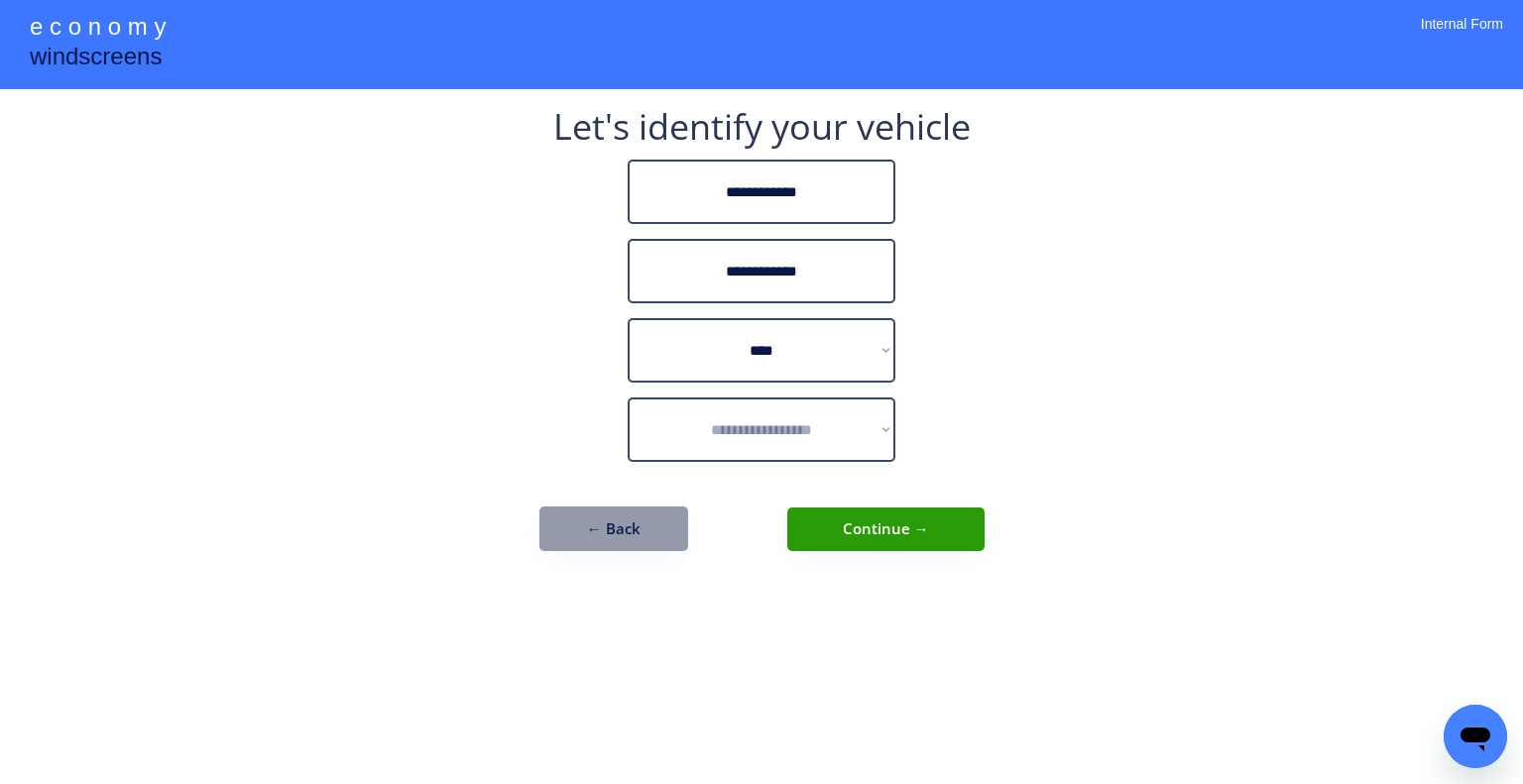 click on "**********" at bounding box center [762, 392] 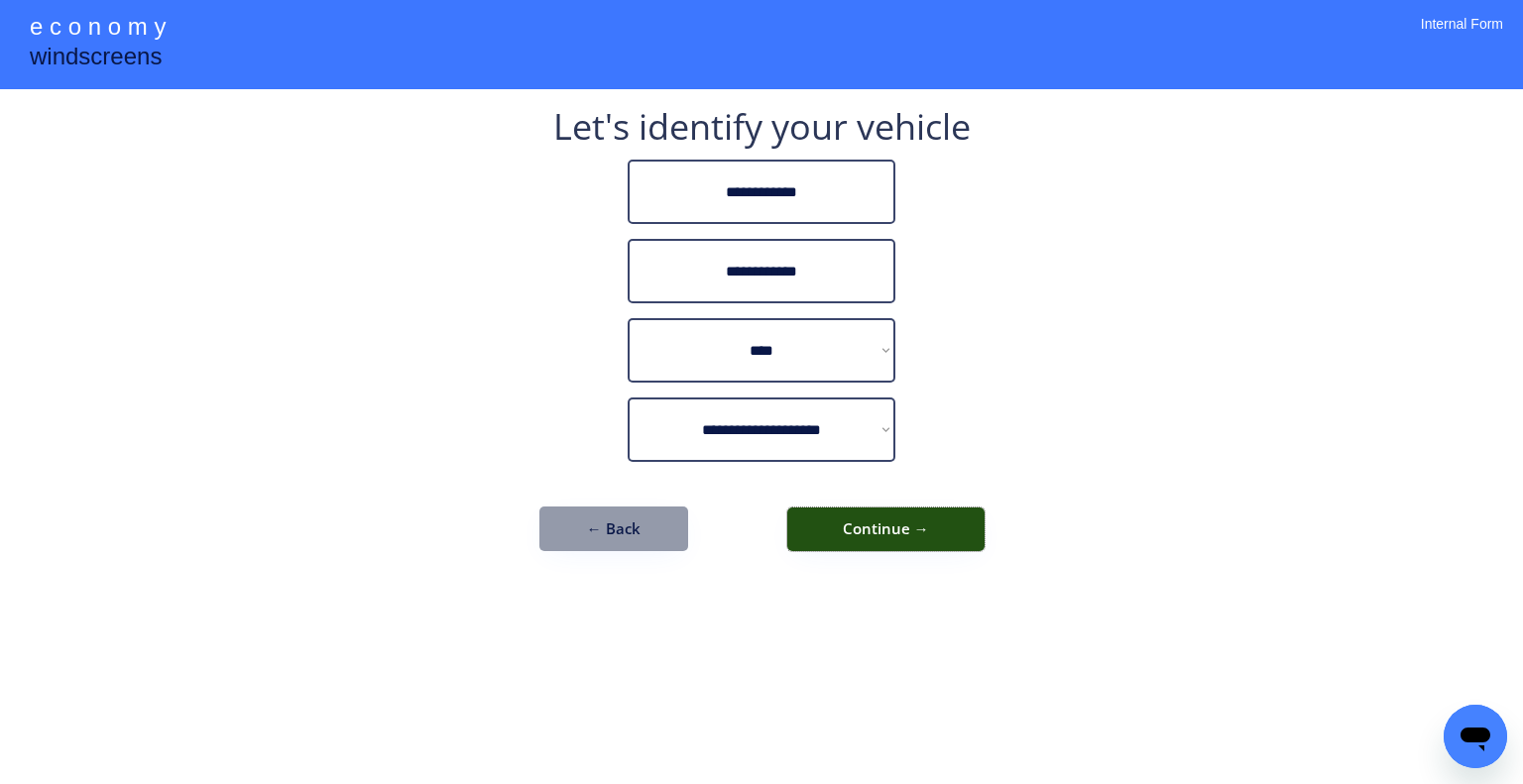 click on "Continue    →" at bounding box center (885, 529) 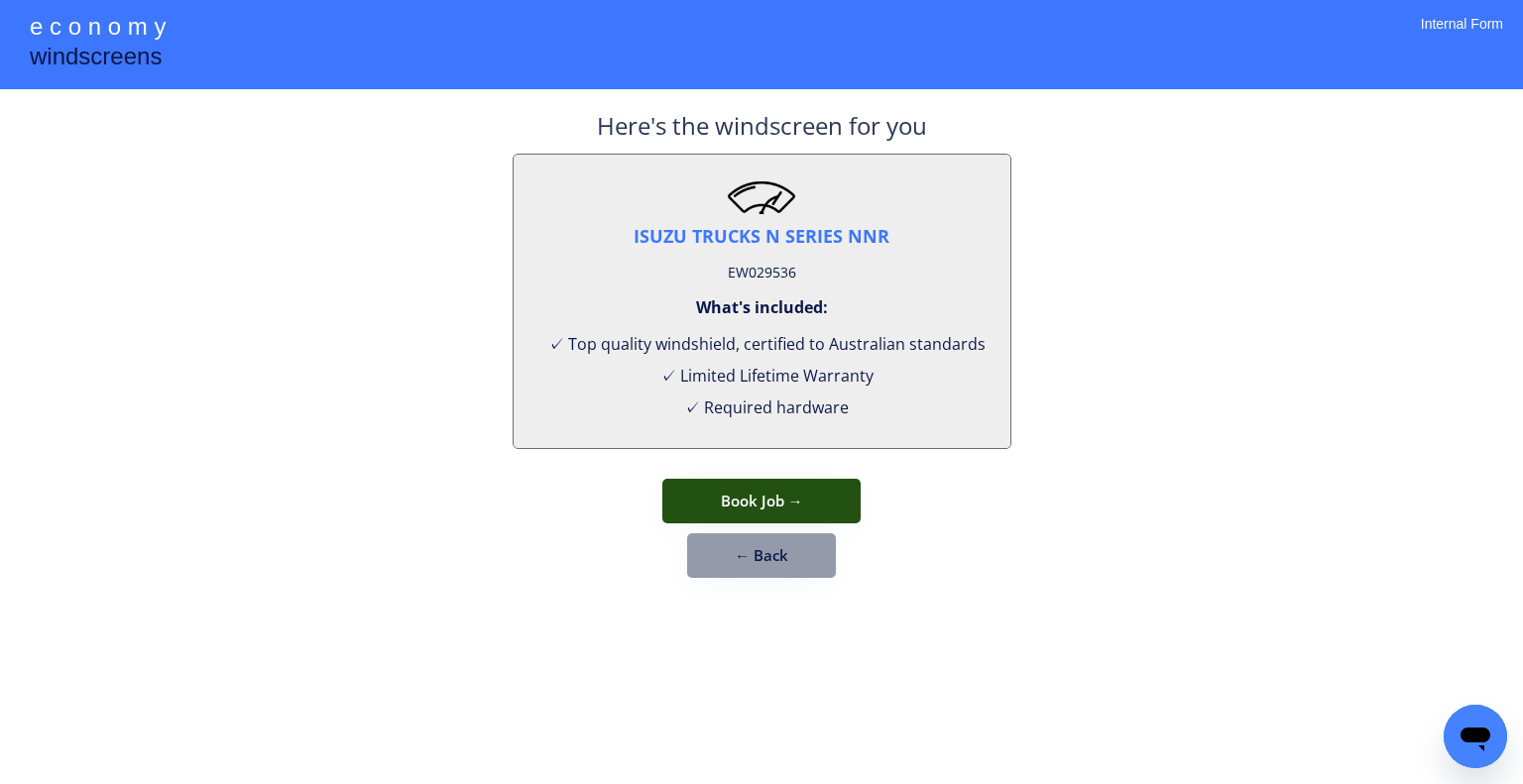click on "Book Job    →" at bounding box center [762, 501] 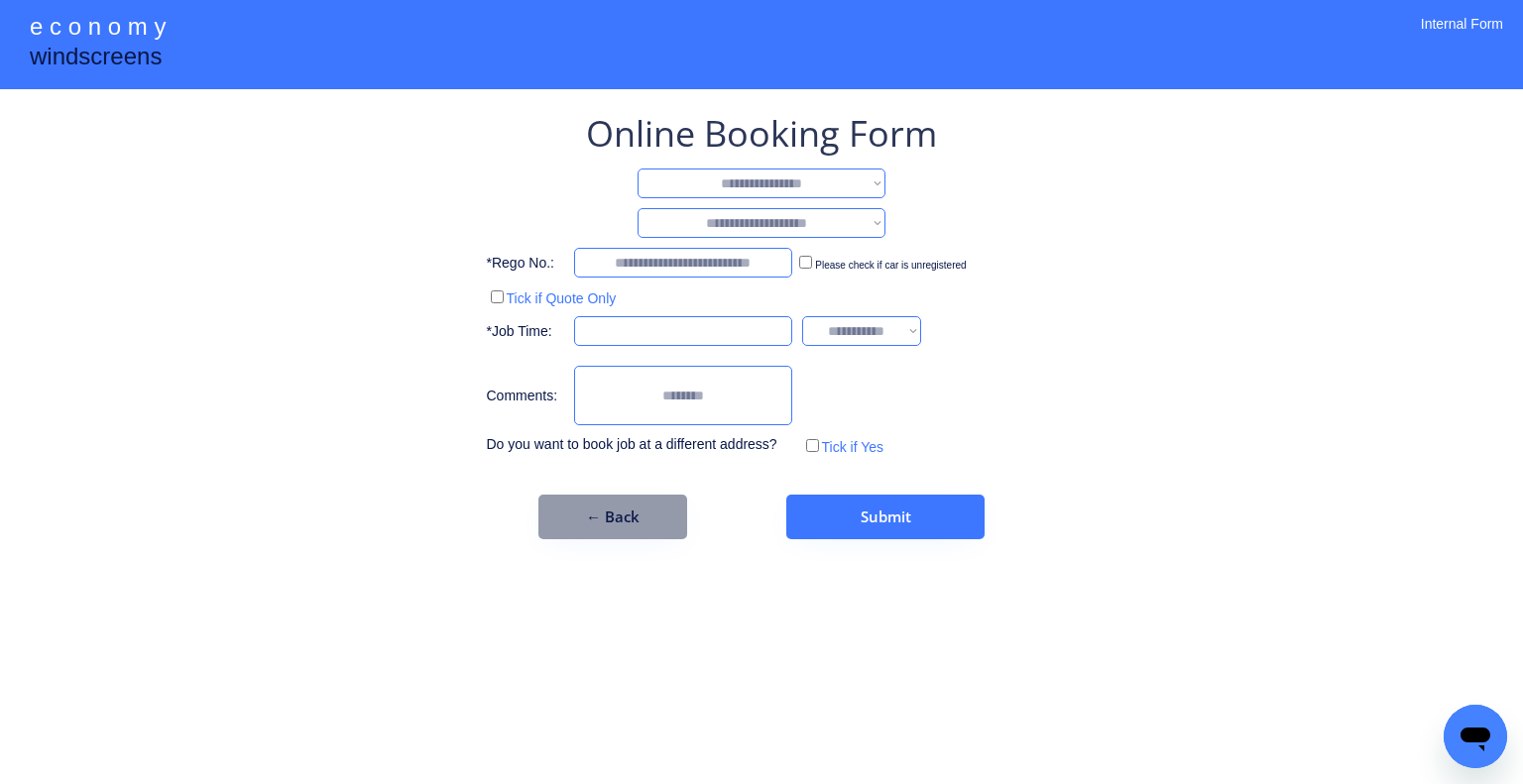 click on "**********" at bounding box center (762, 183) 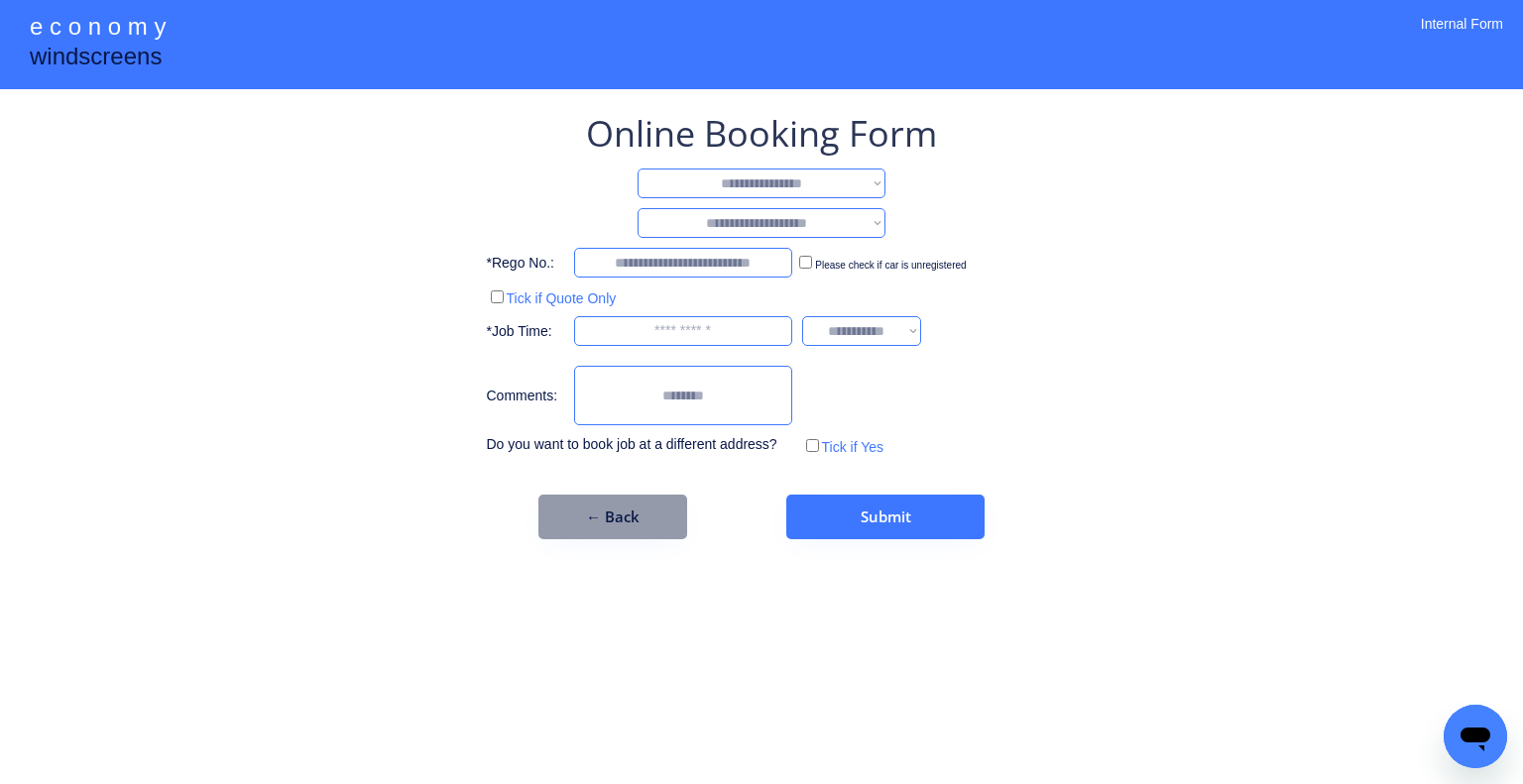 select on "**********" 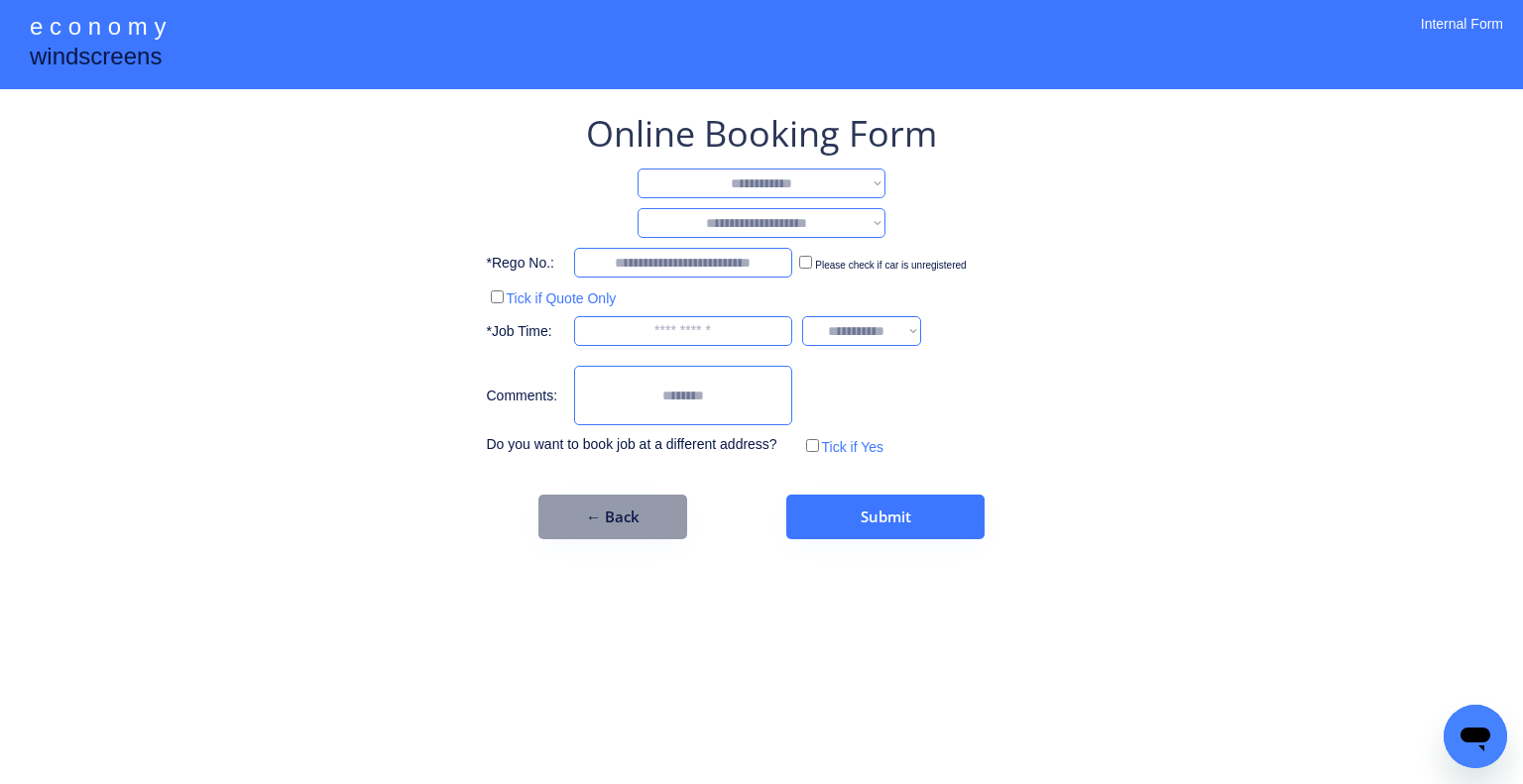 click on "**********" at bounding box center [762, 183] 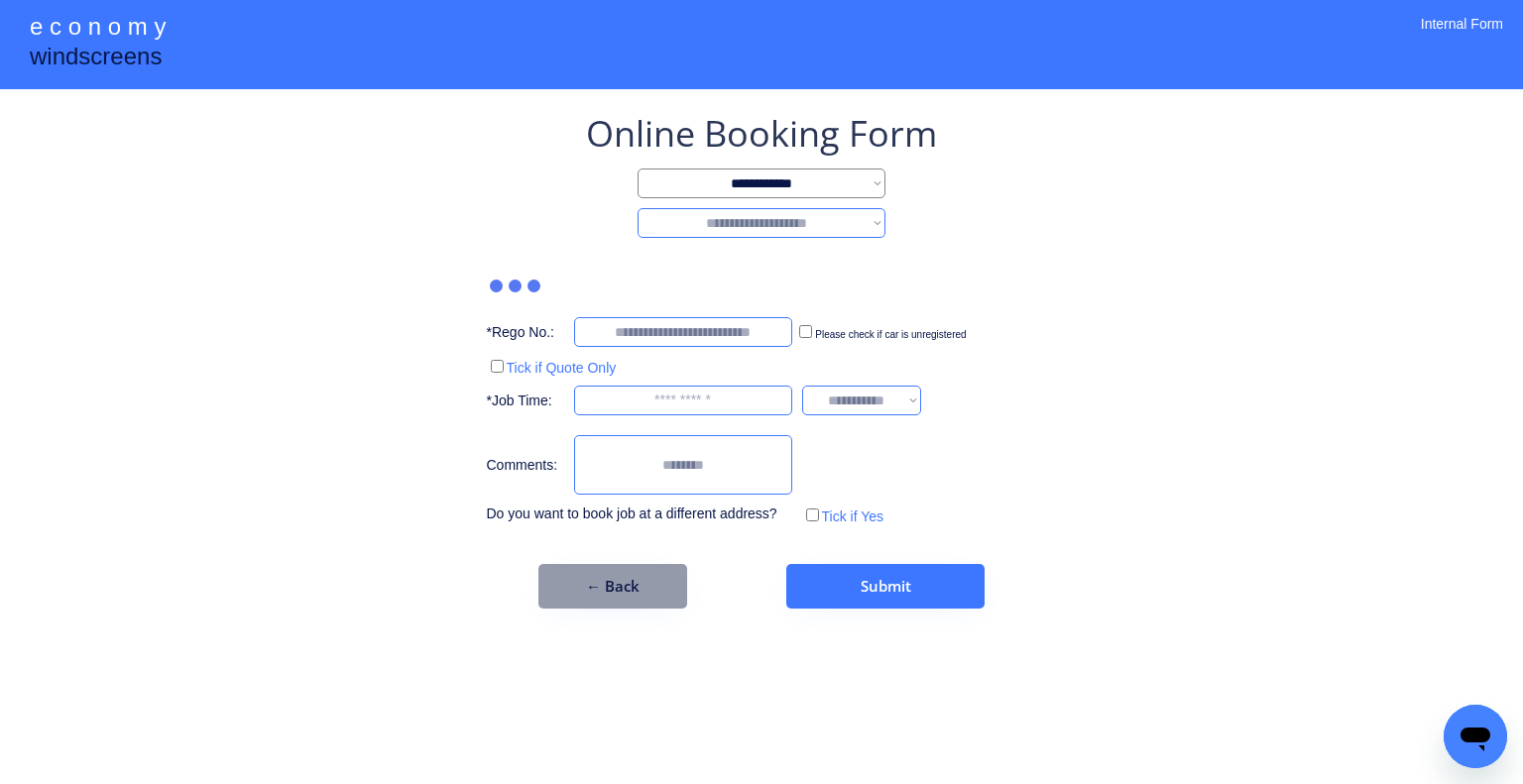 click on "**********" at bounding box center [762, 223] 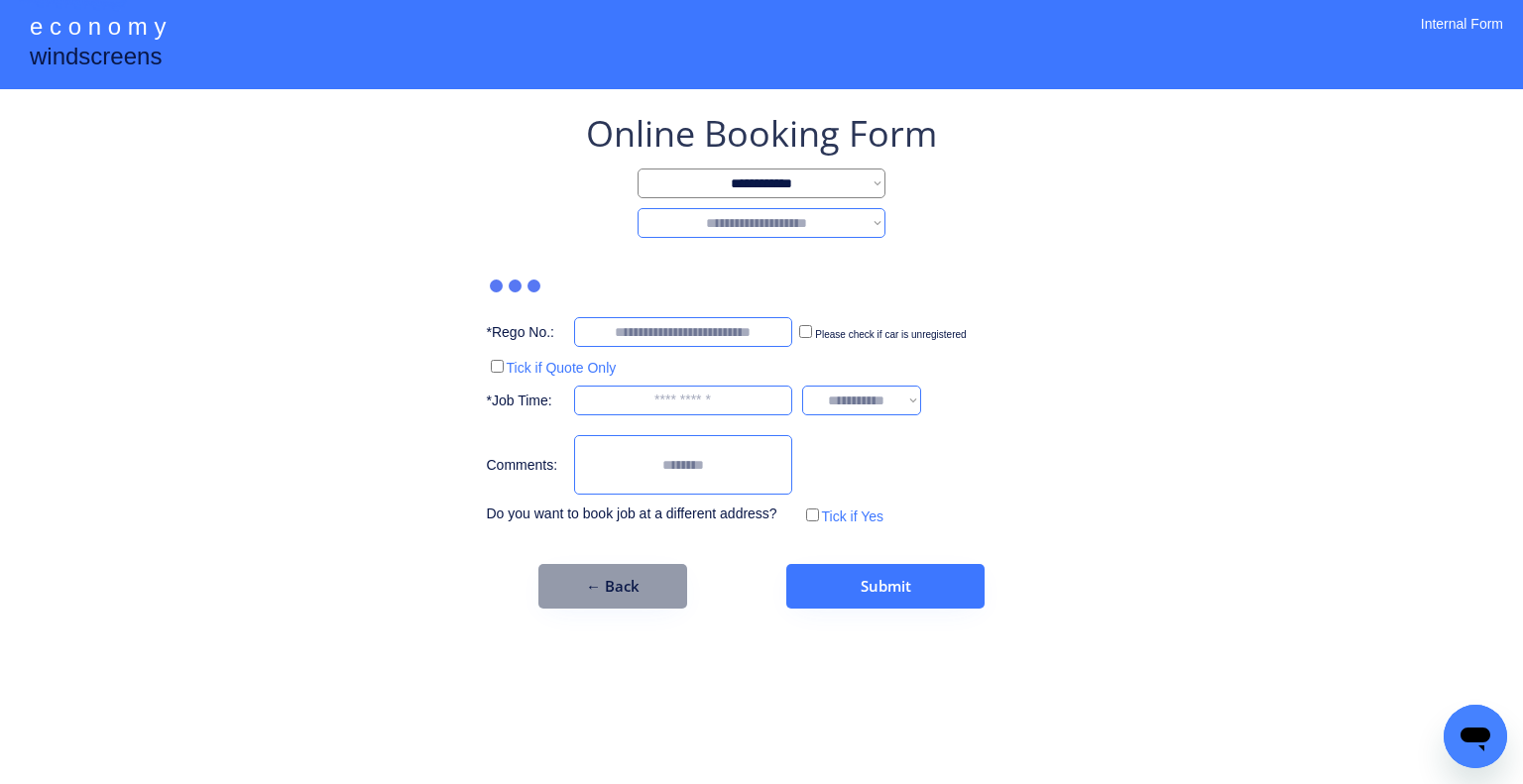 select on "********" 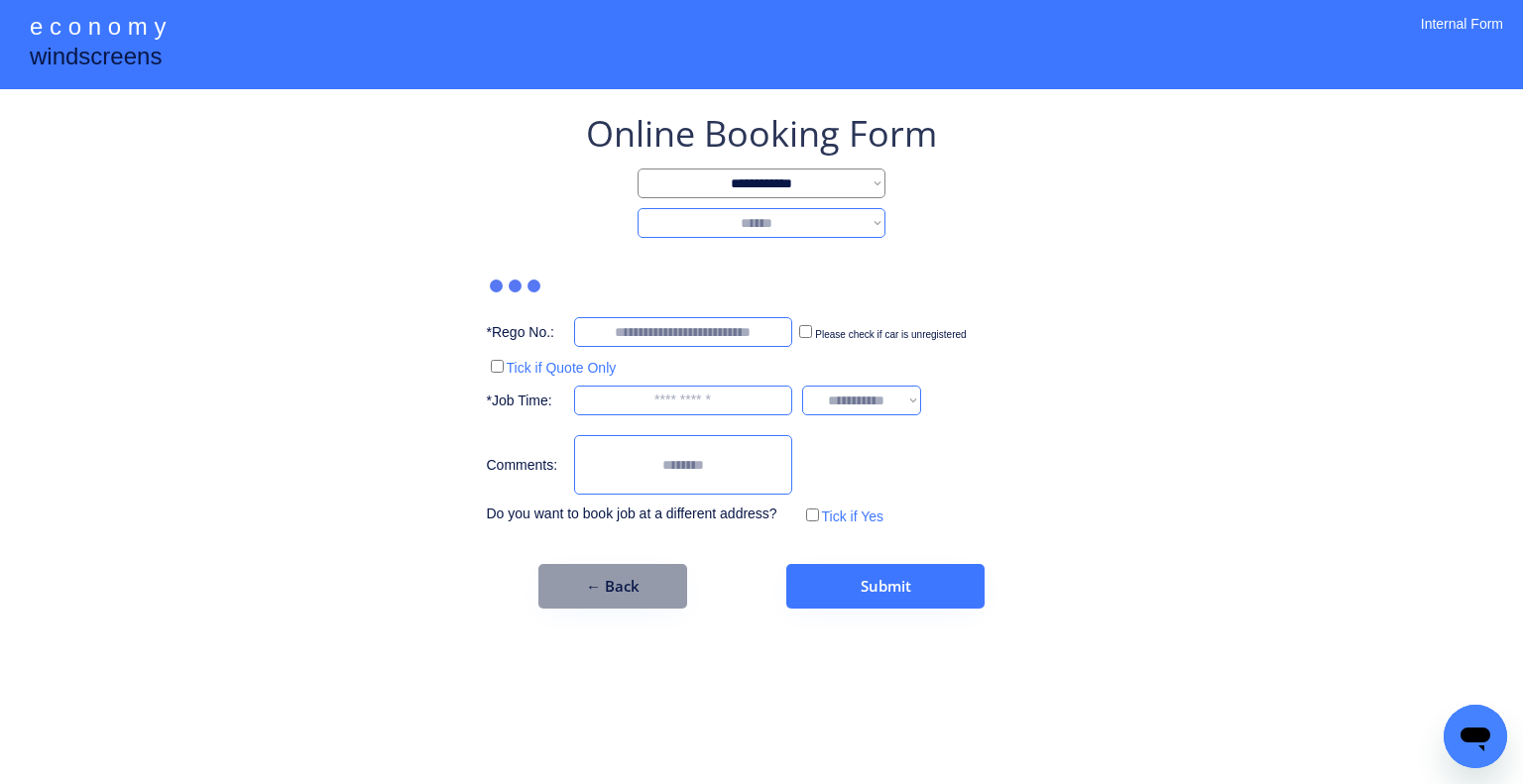 click on "**********" at bounding box center (762, 223) 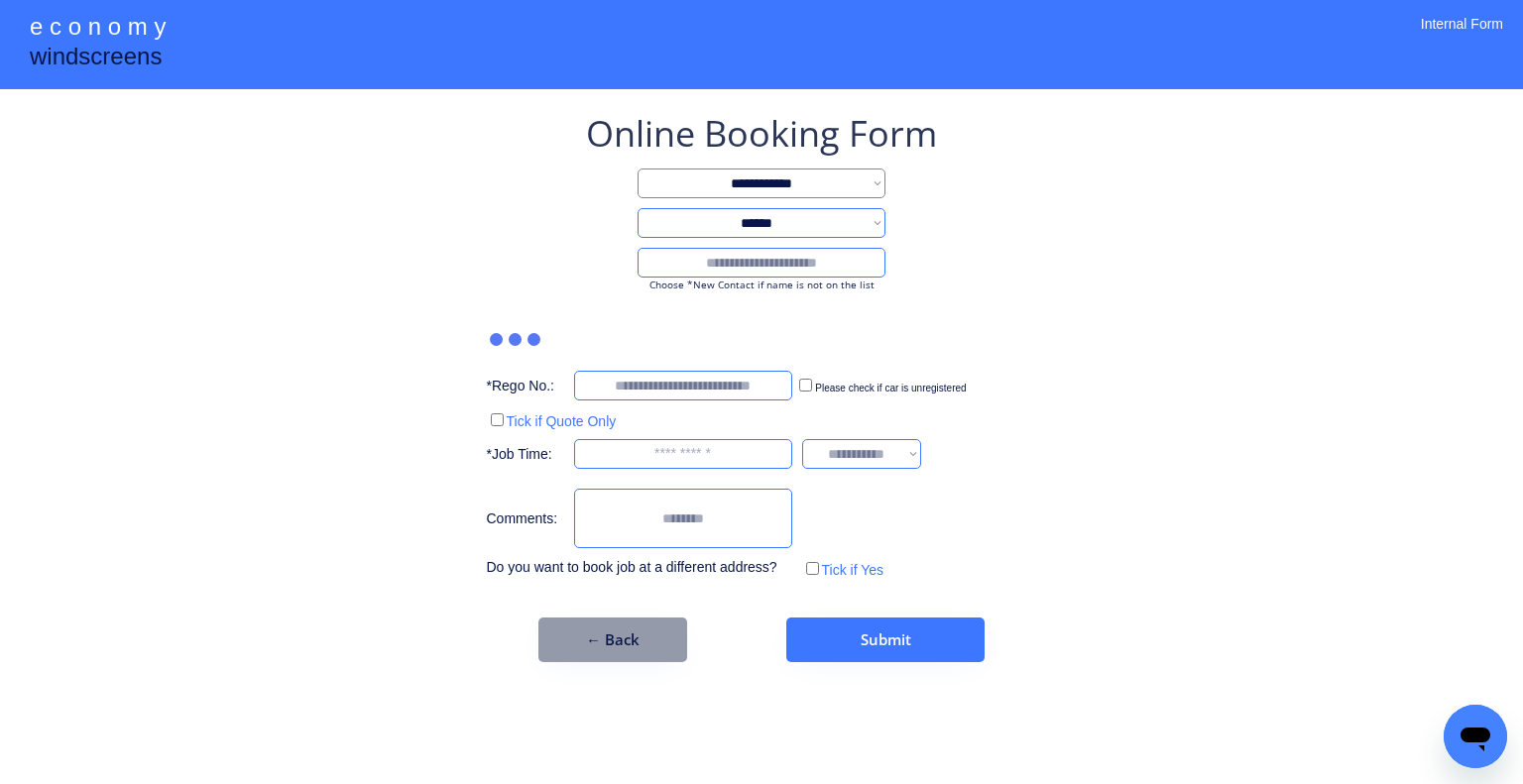 click at bounding box center (762, 263) 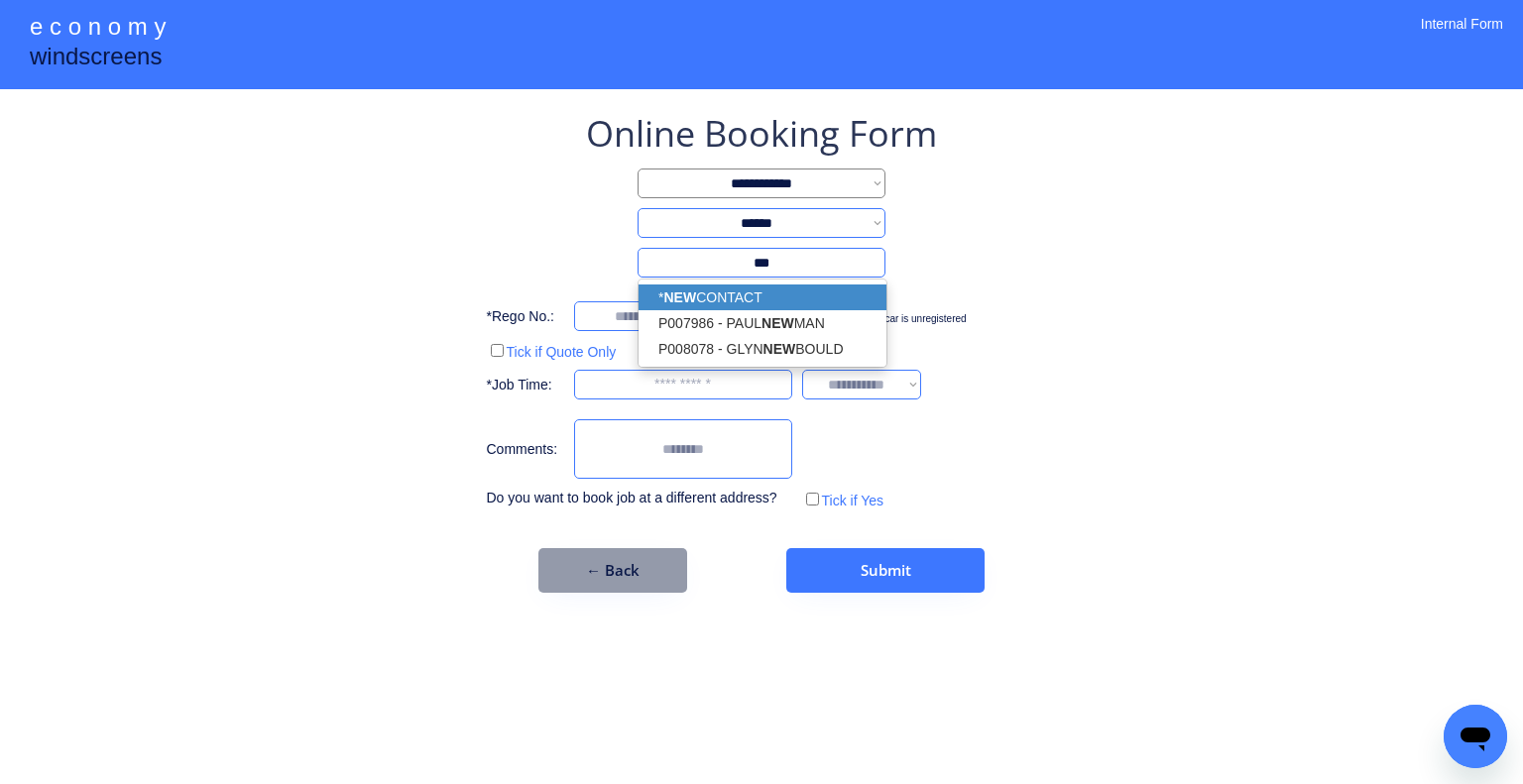 click on "* NEW  CONTACT" at bounding box center (762, 297) 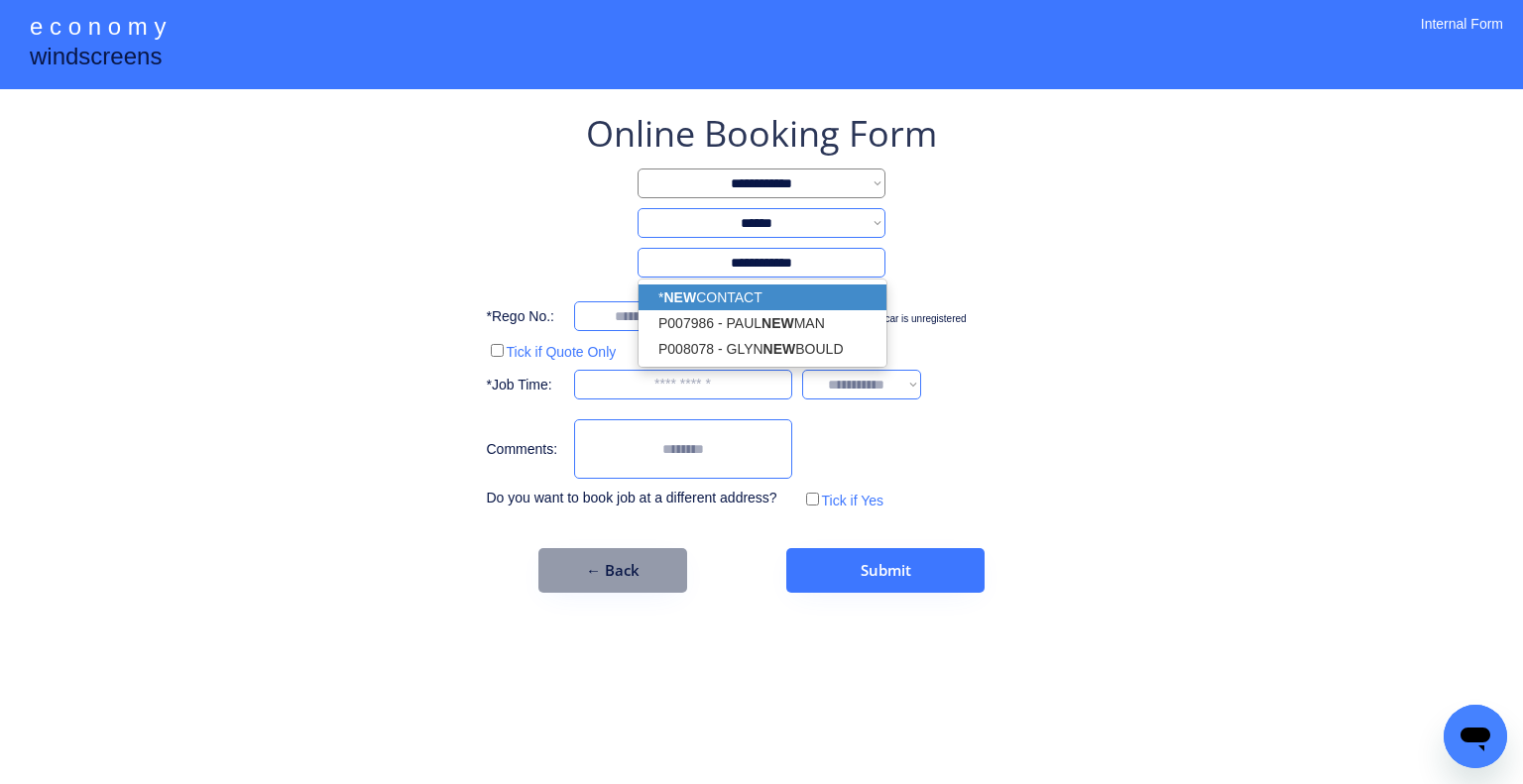 type on "**********" 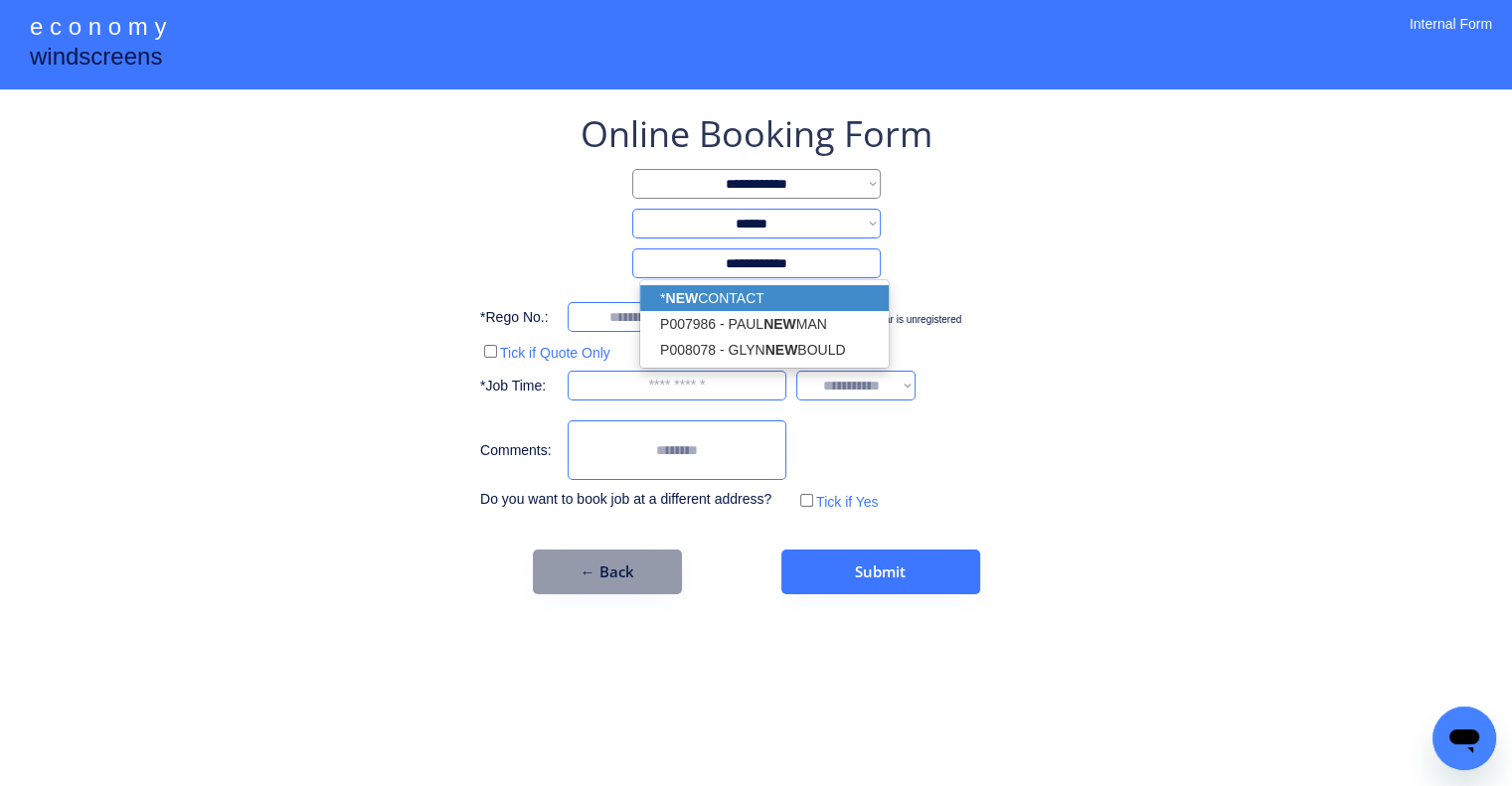 click on "**********" at bounding box center [756, 393] 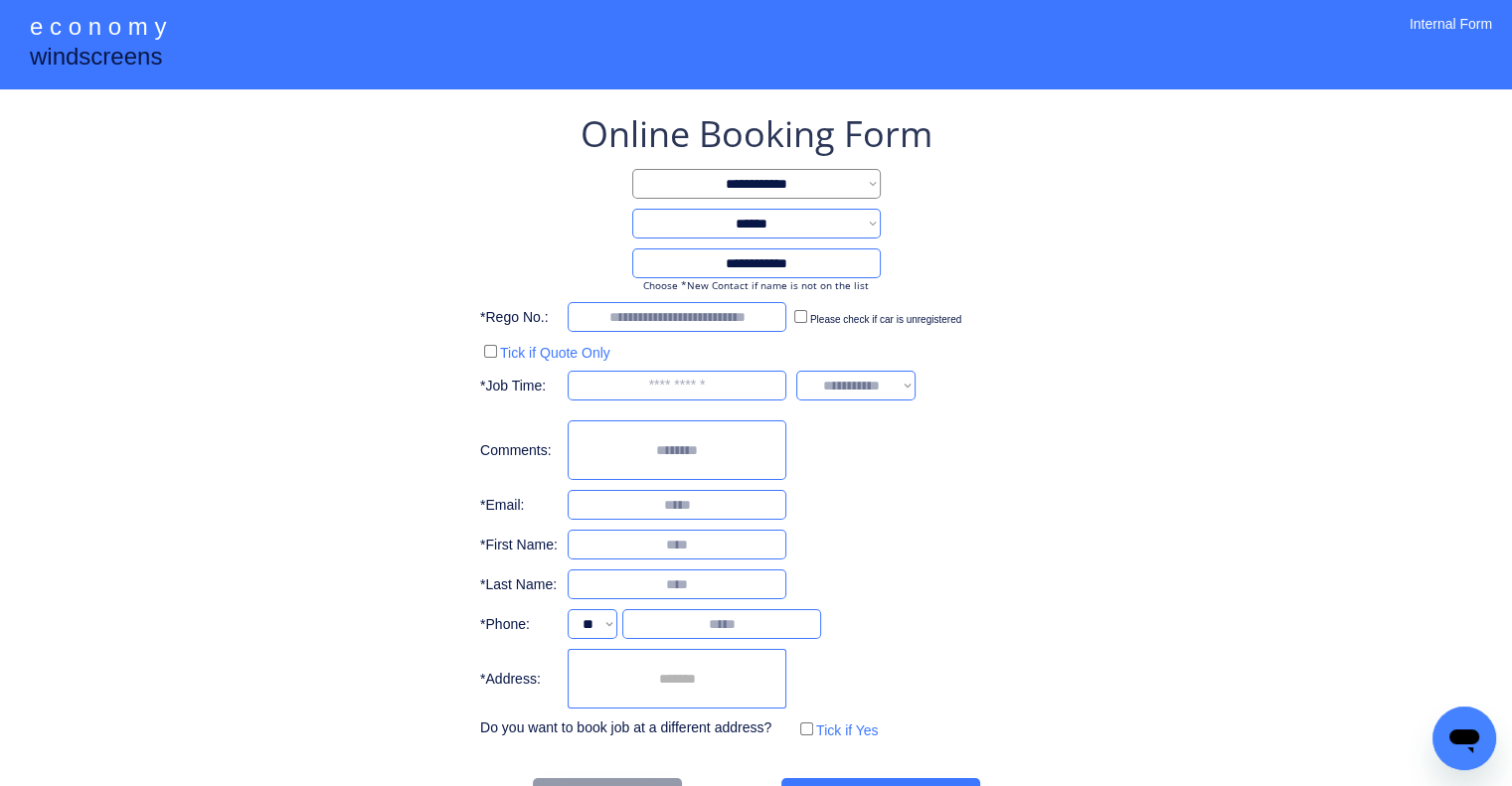 click at bounding box center [677, 386] 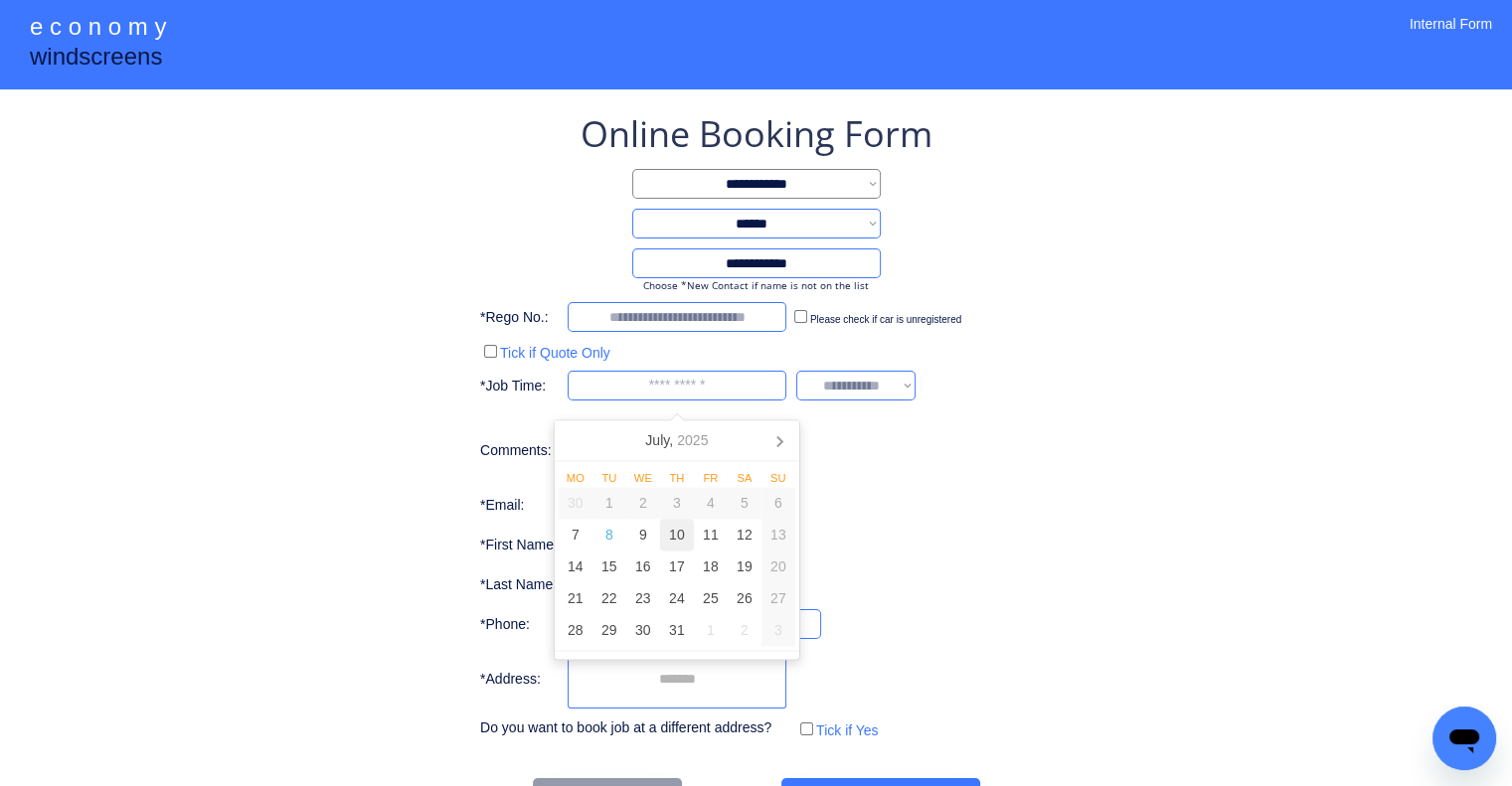 click on "10" at bounding box center (677, 536) 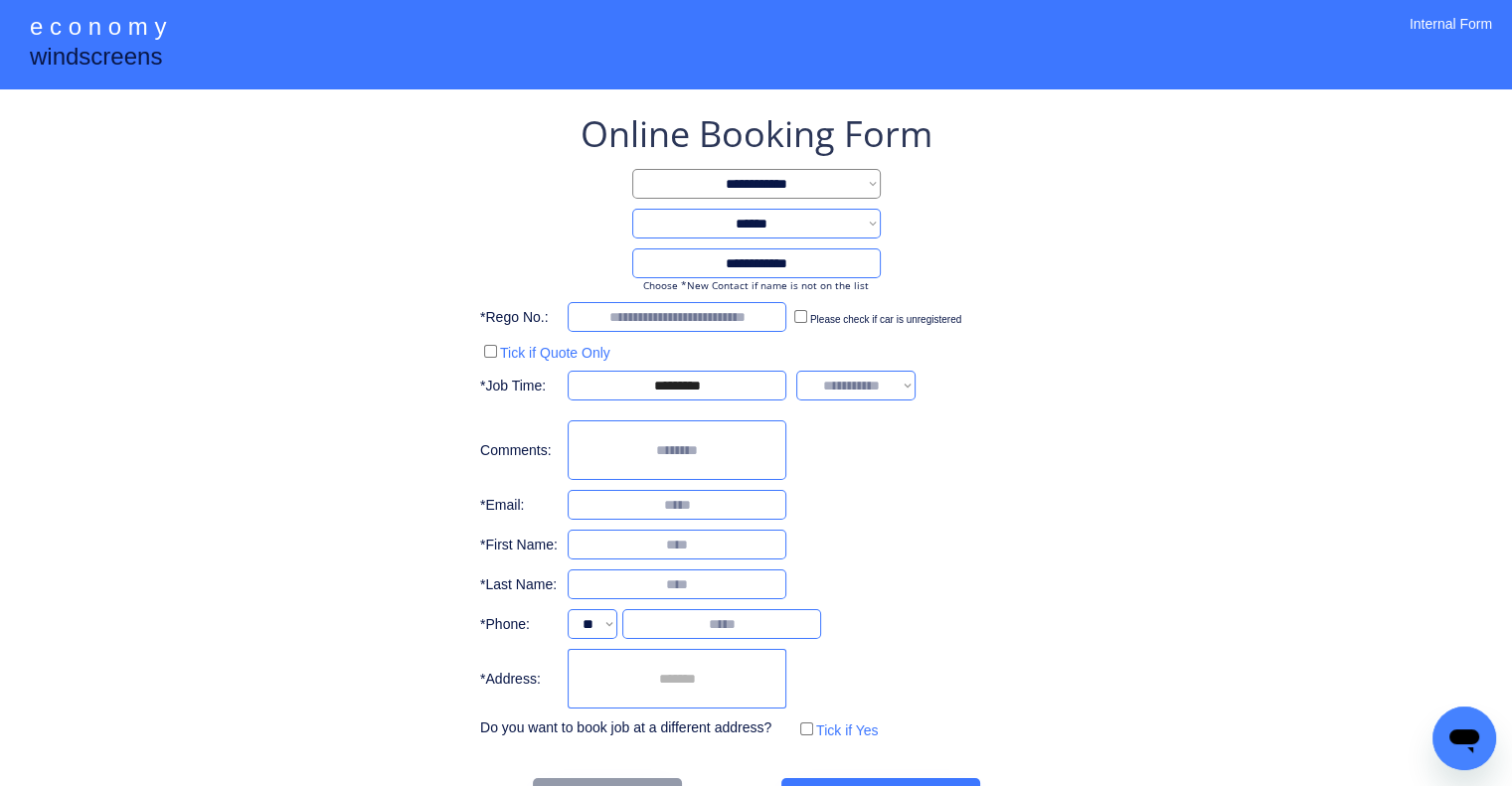 click on "*********" at bounding box center (677, 386) 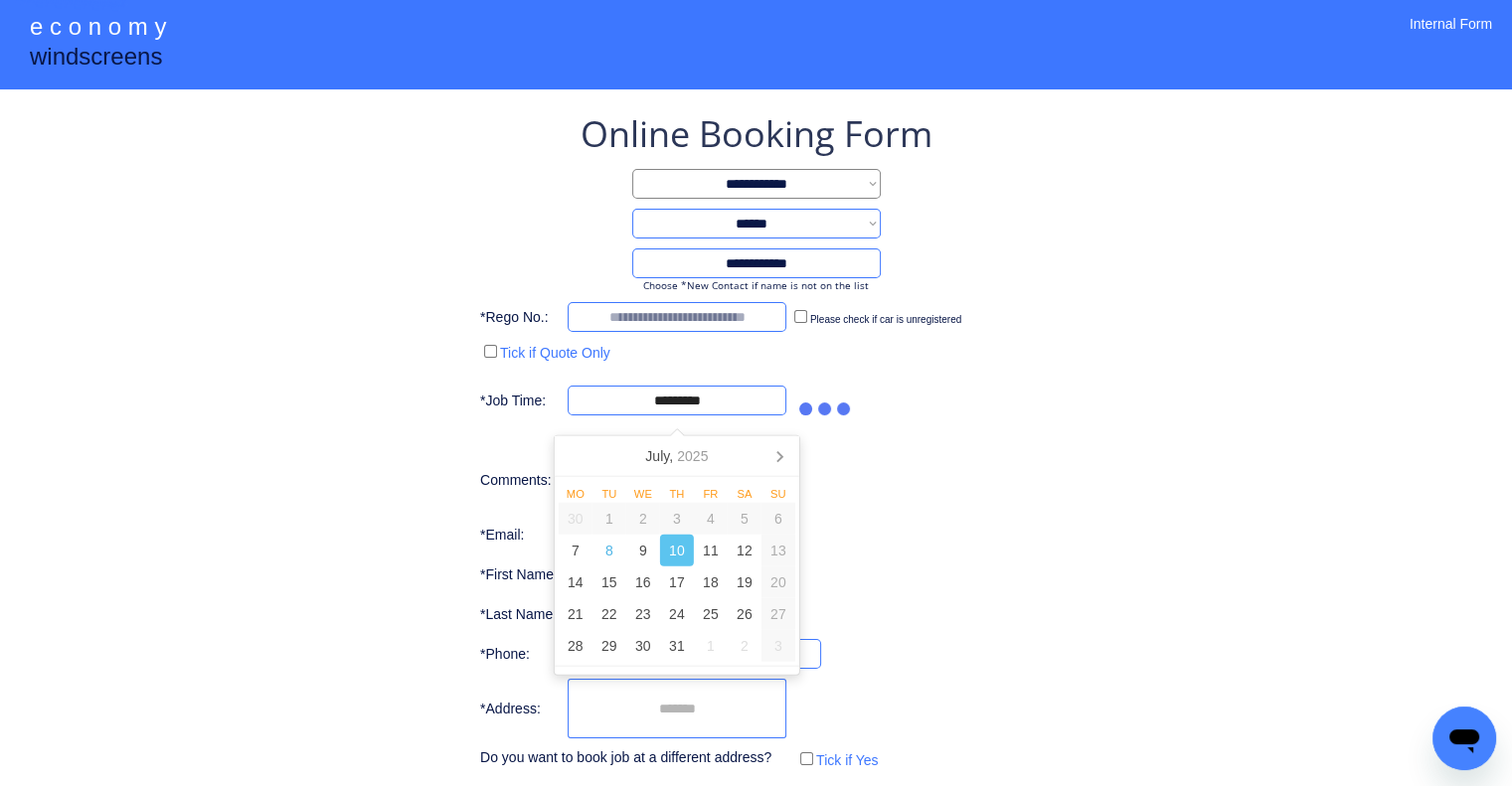 click on "9" at bounding box center (643, 550) 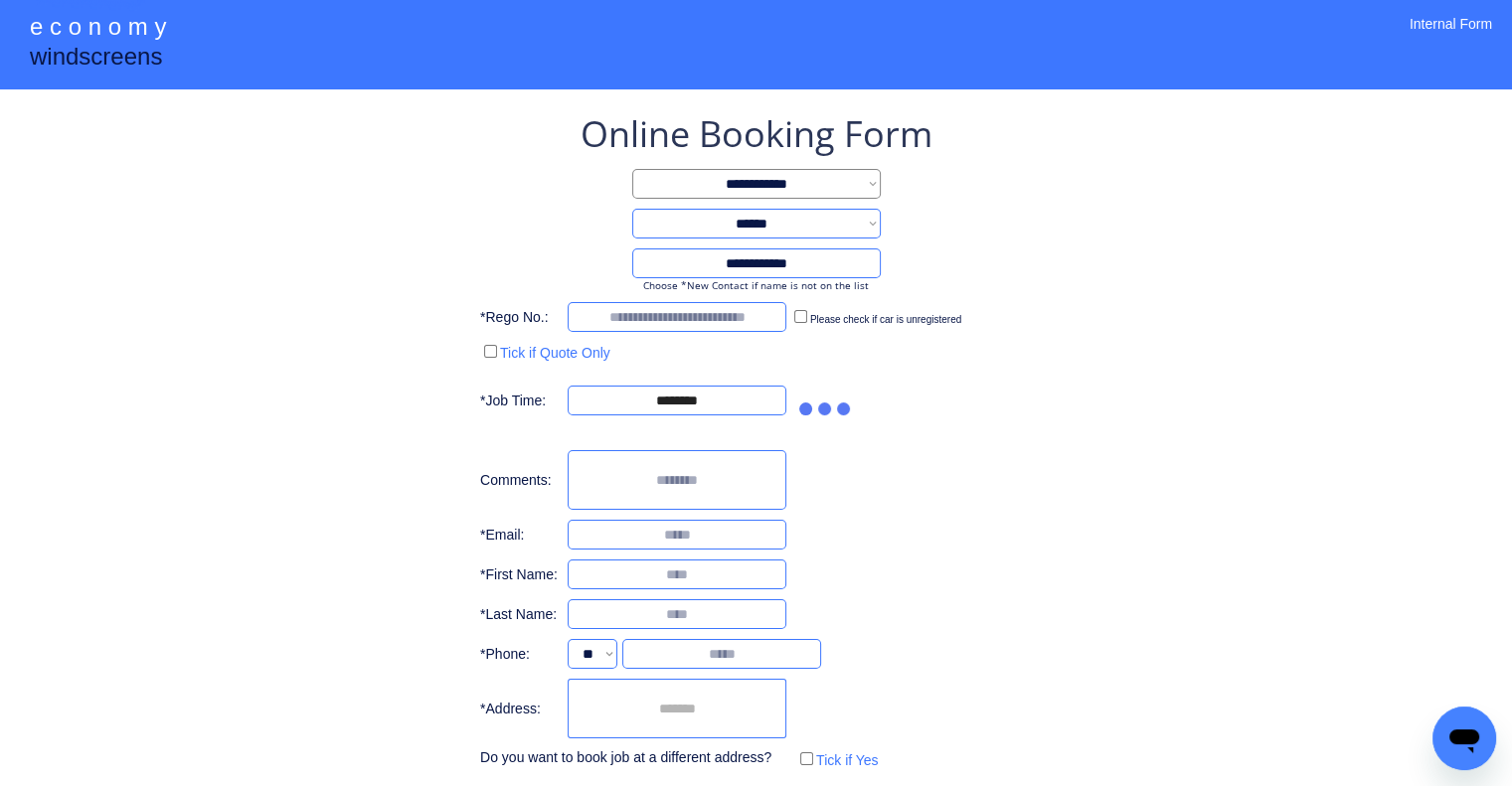 click on "**********" at bounding box center [756, 441] 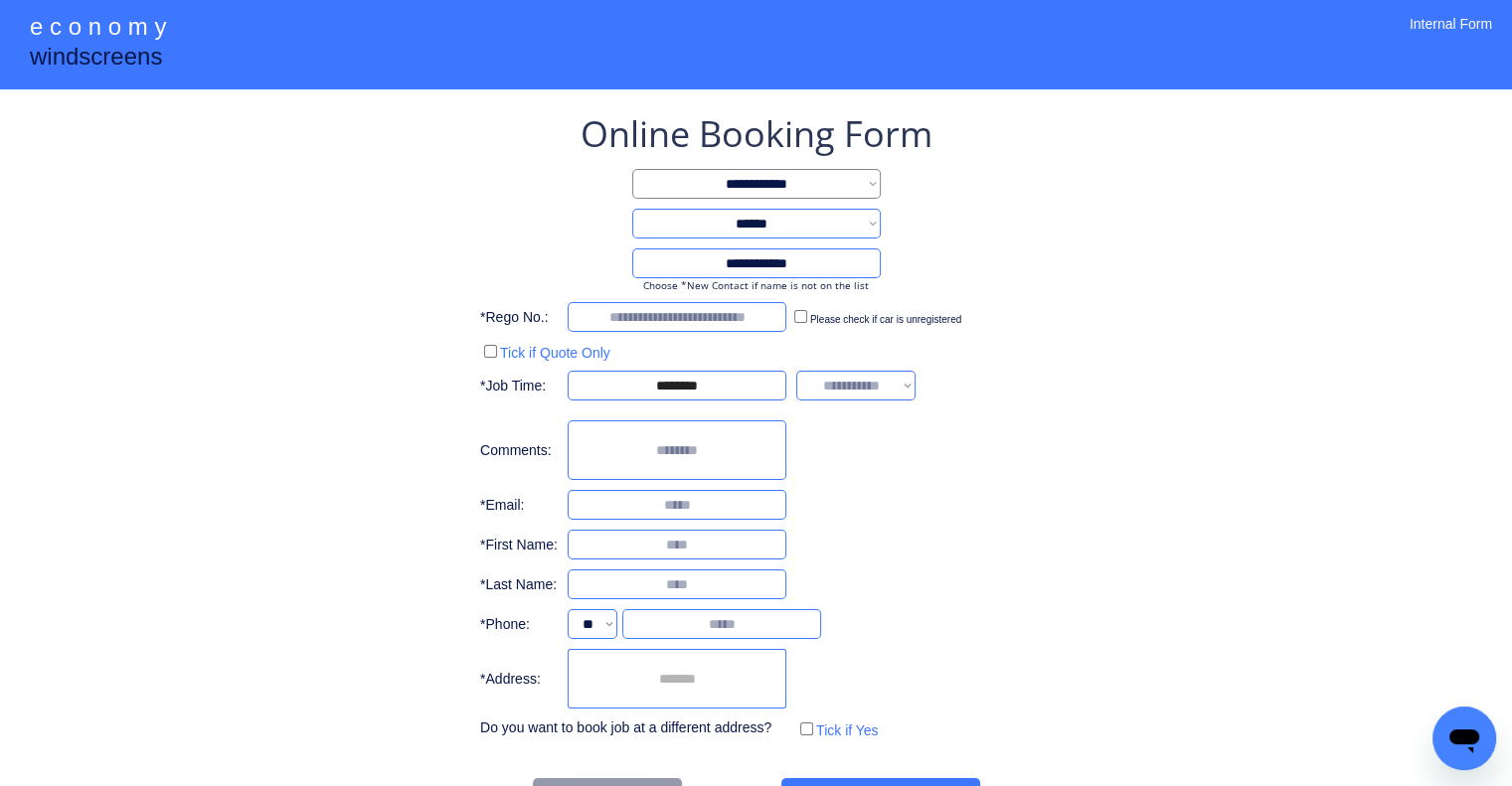 click on "**********" at bounding box center [756, 466] 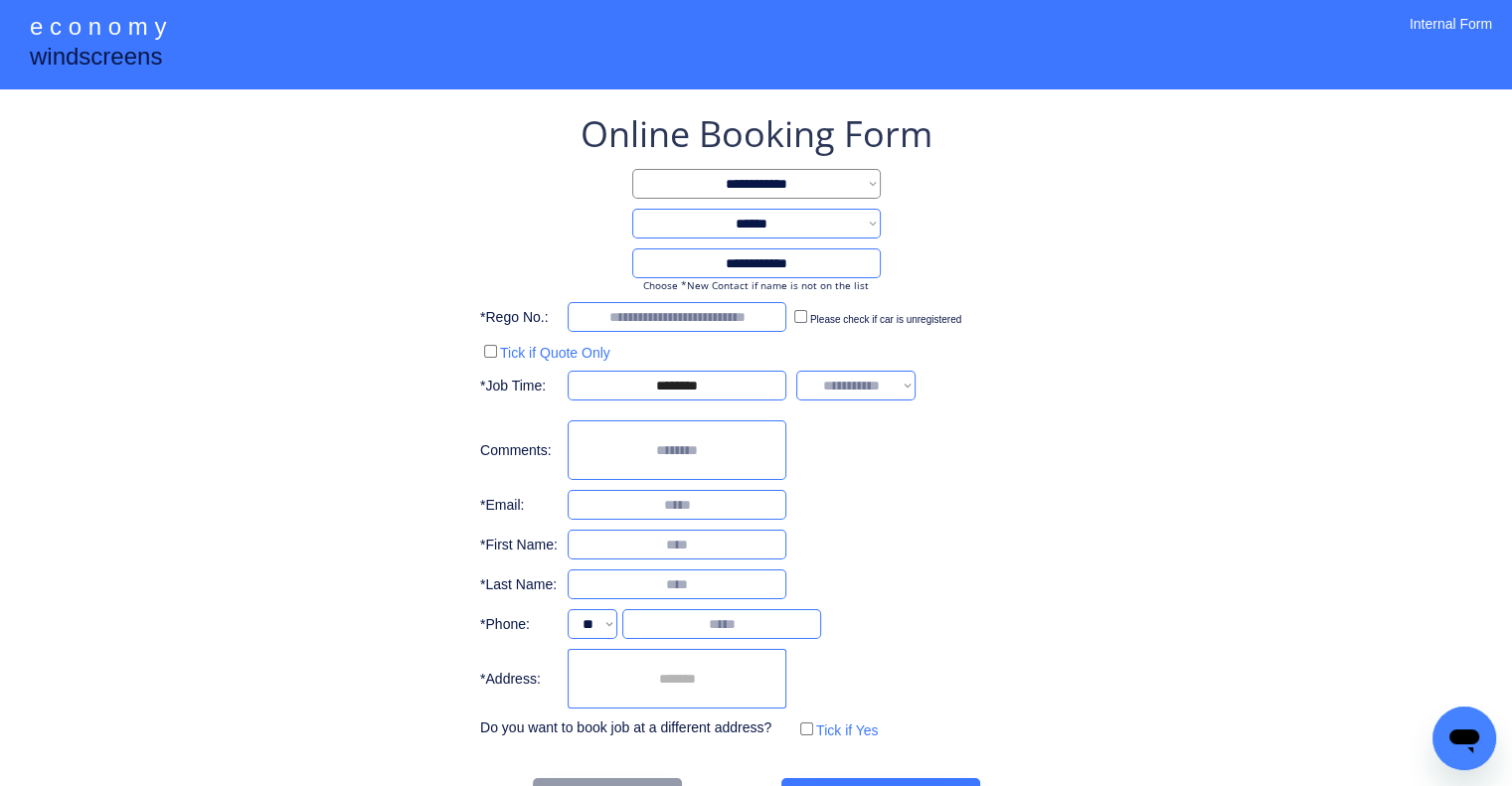 click on "**********" at bounding box center [856, 386] 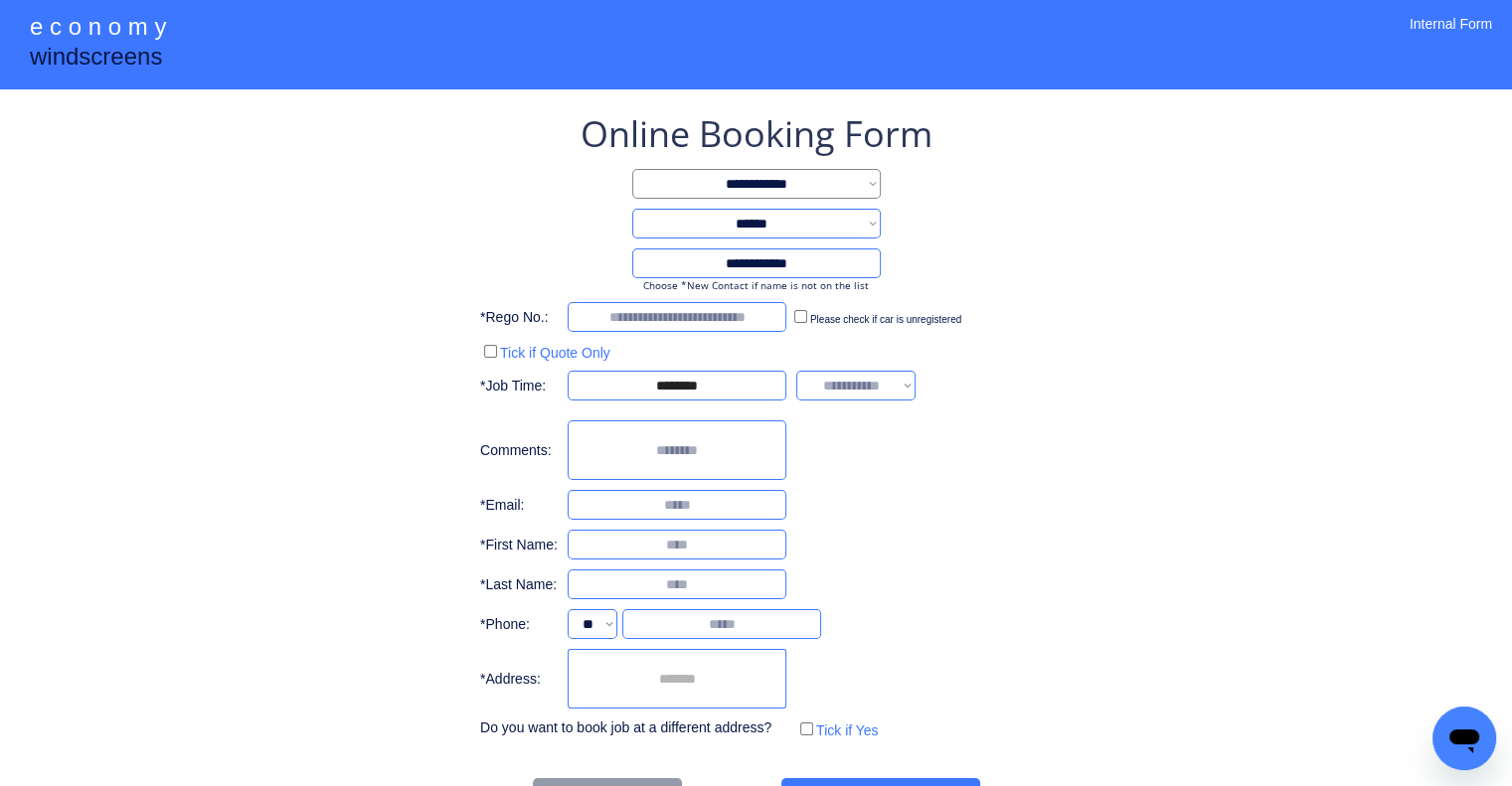 click on "**********" at bounding box center (756, 426) 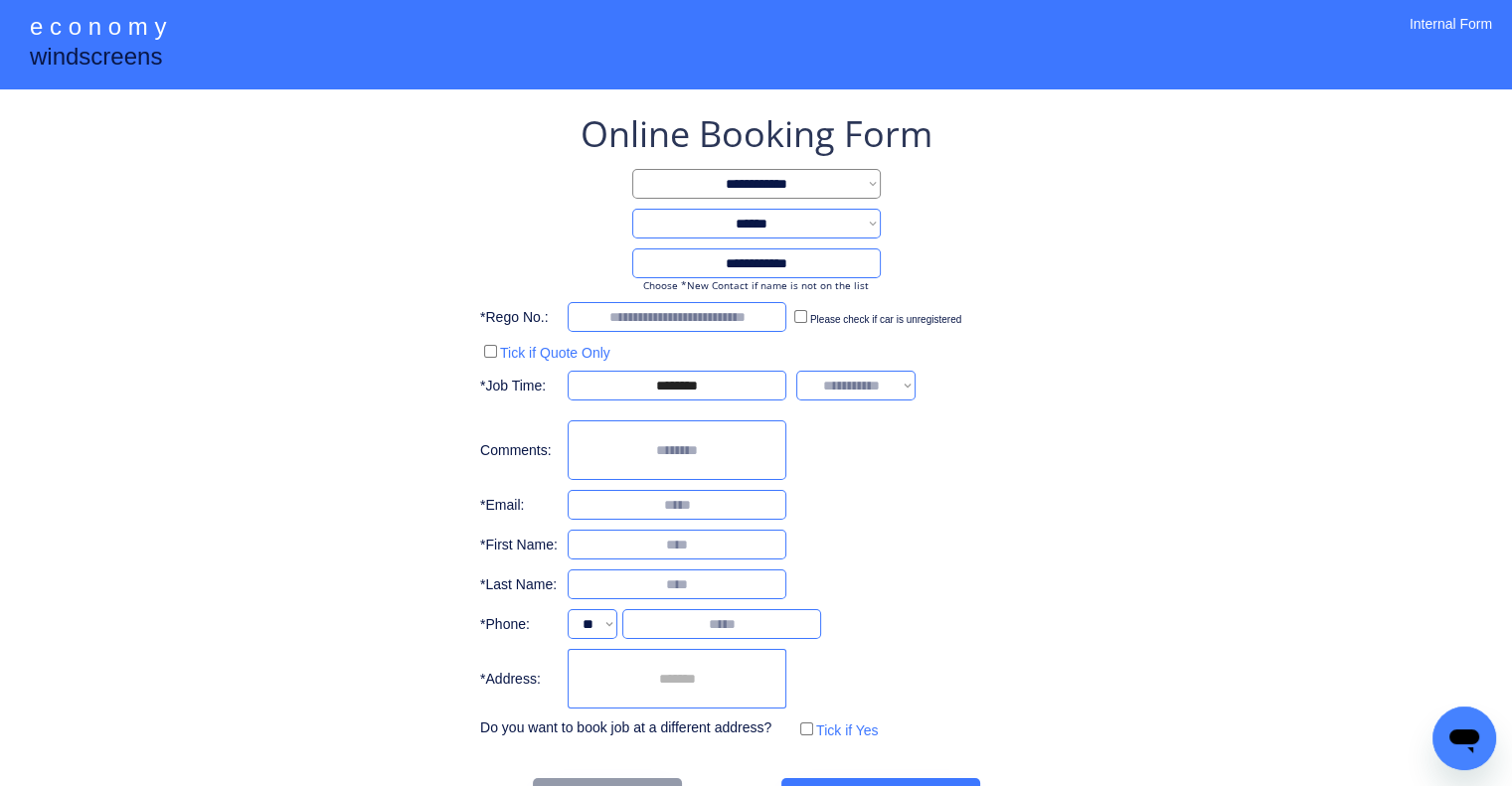 click on "**********" at bounding box center (756, 426) 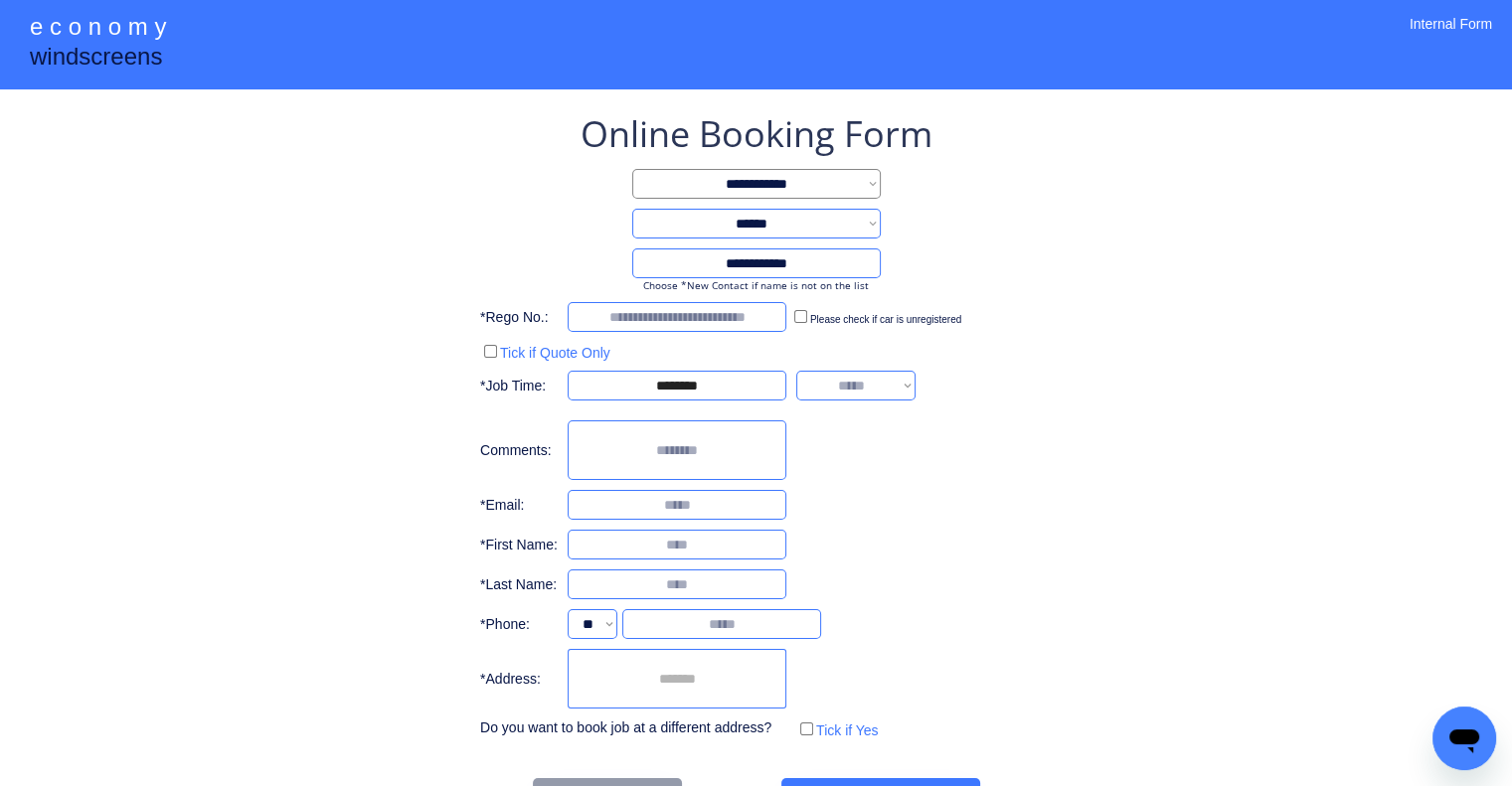 click on "**********" at bounding box center [856, 386] 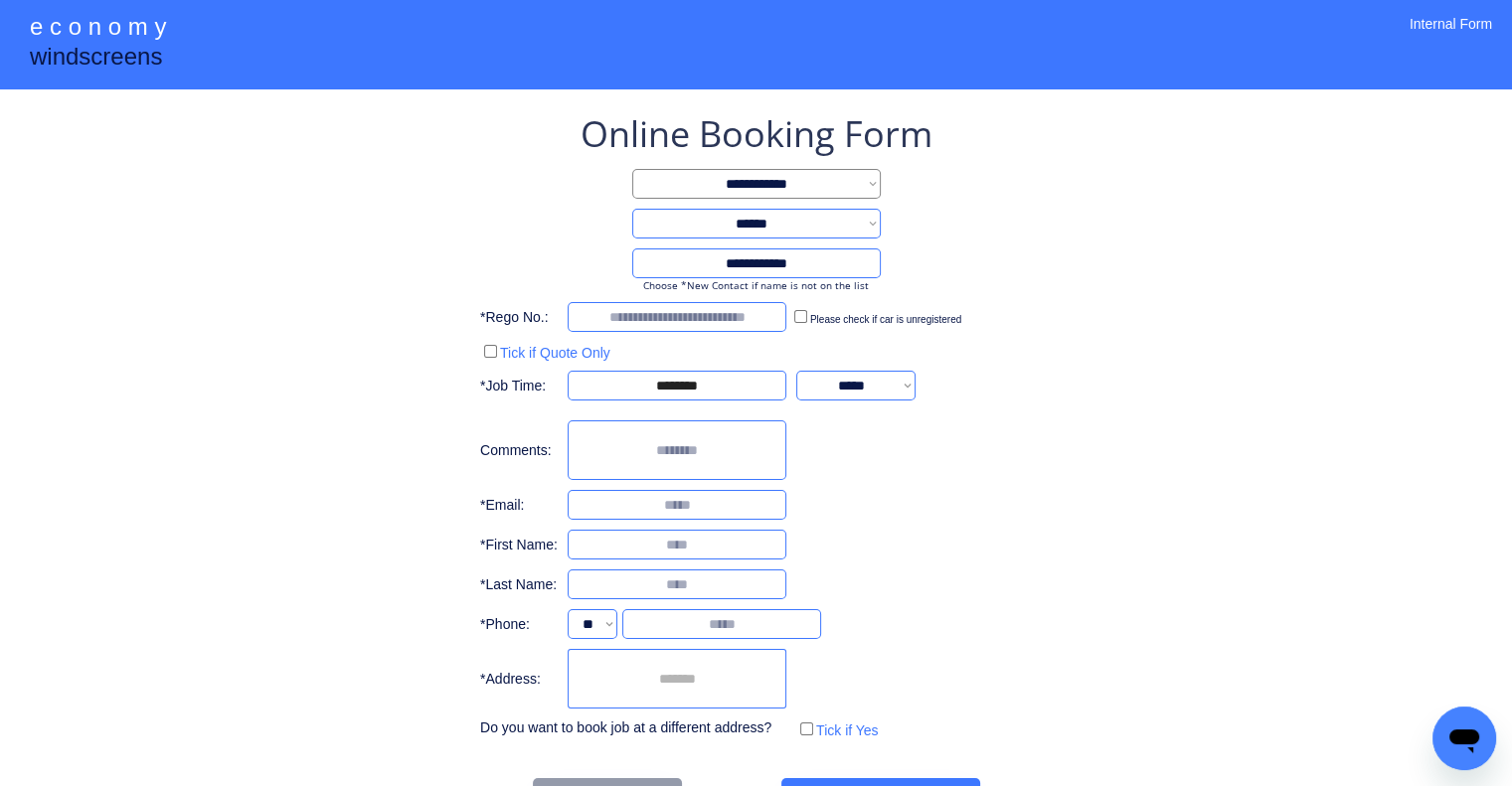 drag, startPoint x: 989, startPoint y: 368, endPoint x: 968, endPoint y: 43, distance: 325.6778 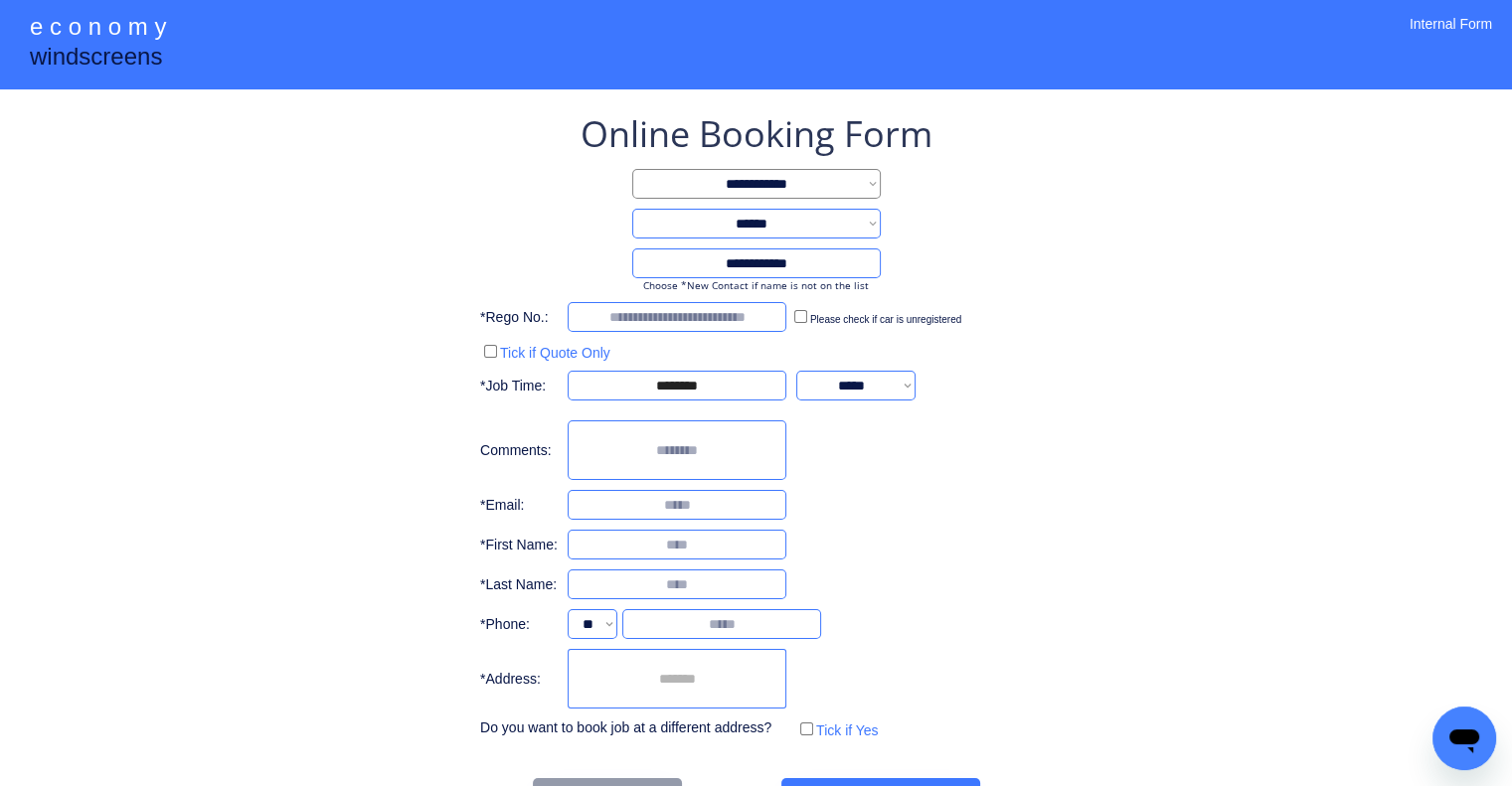 click on "**********" at bounding box center [756, 426] 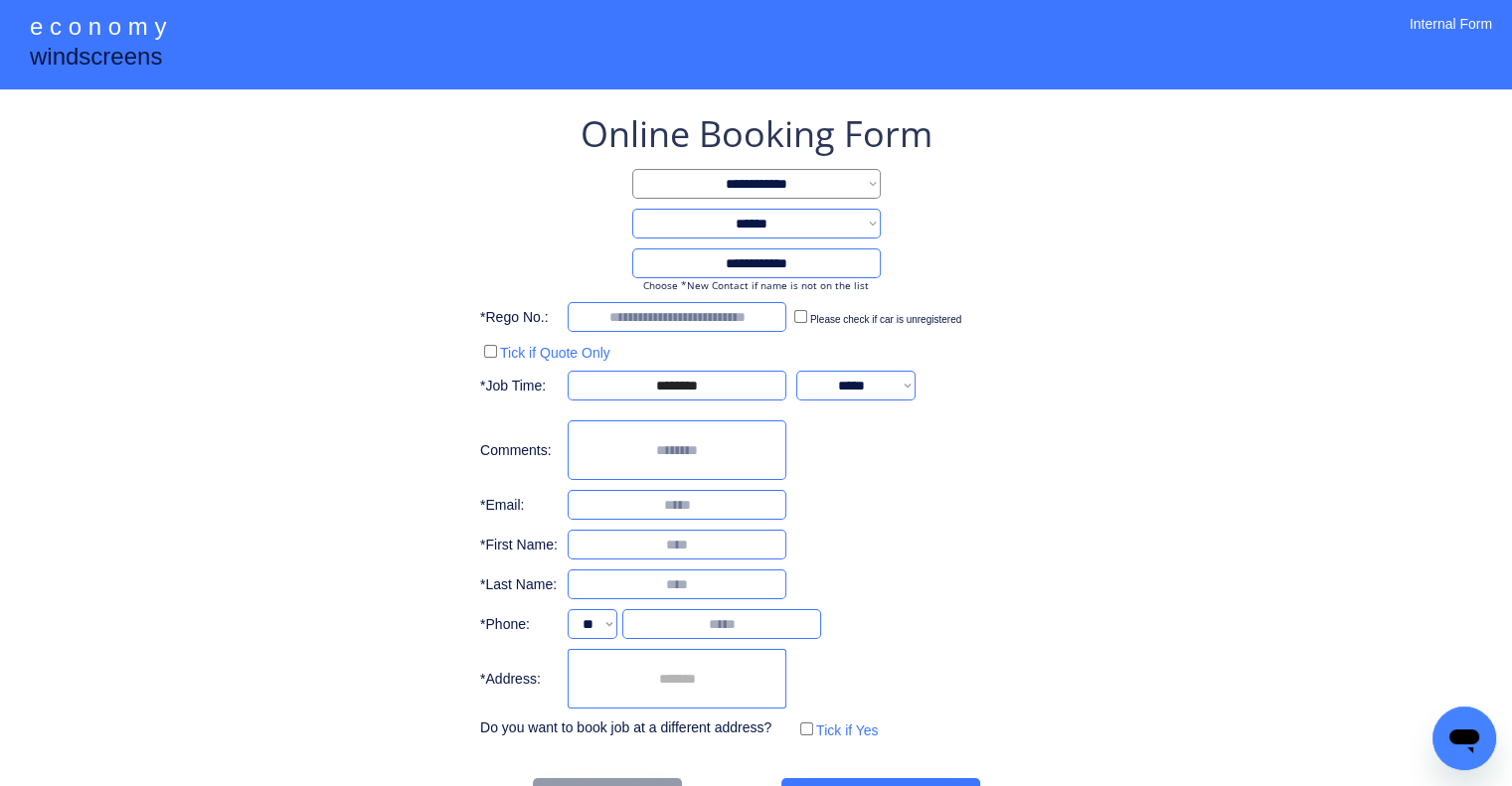 click on "**********" at bounding box center (856, 386) 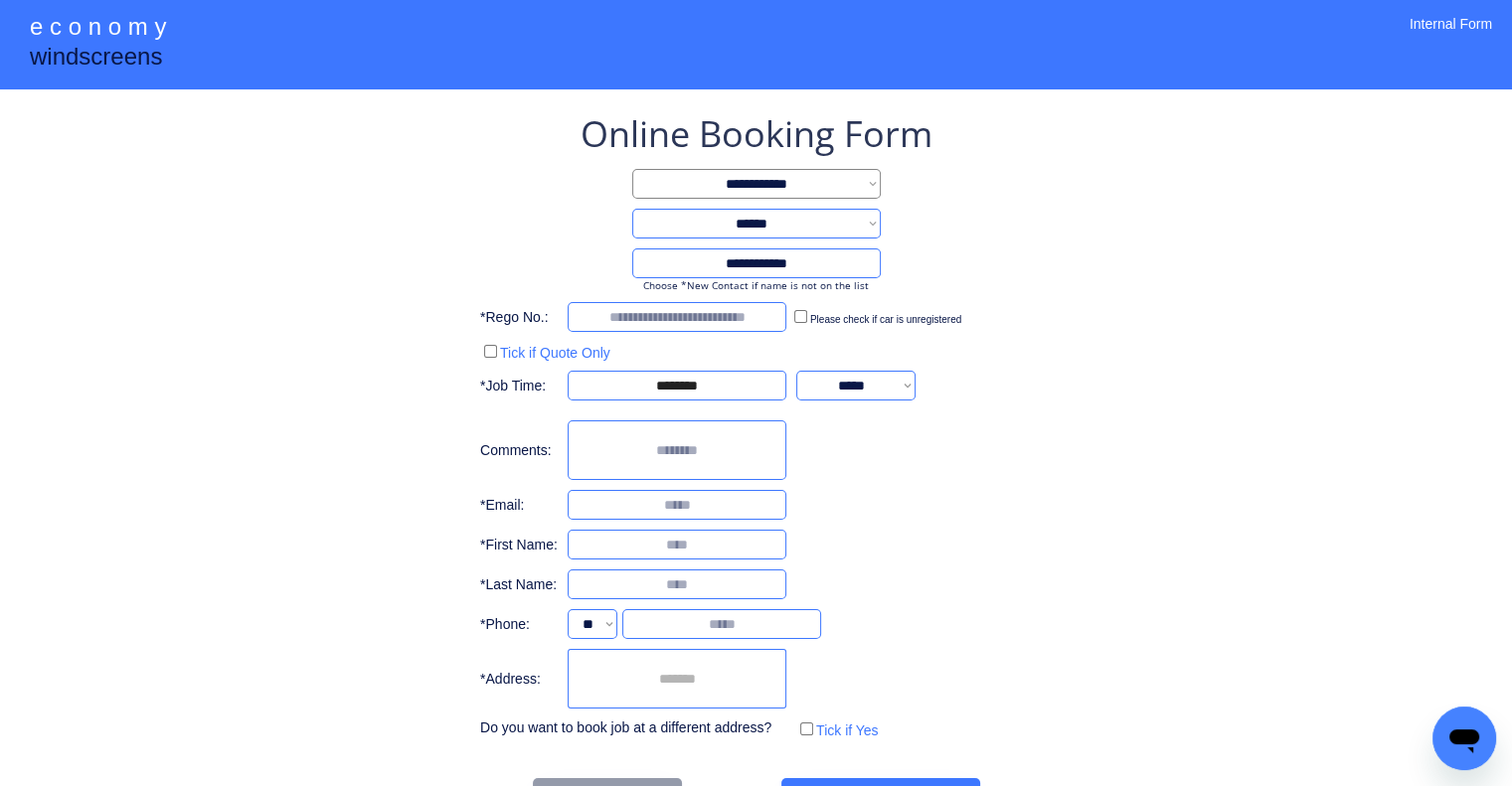 select on "*******" 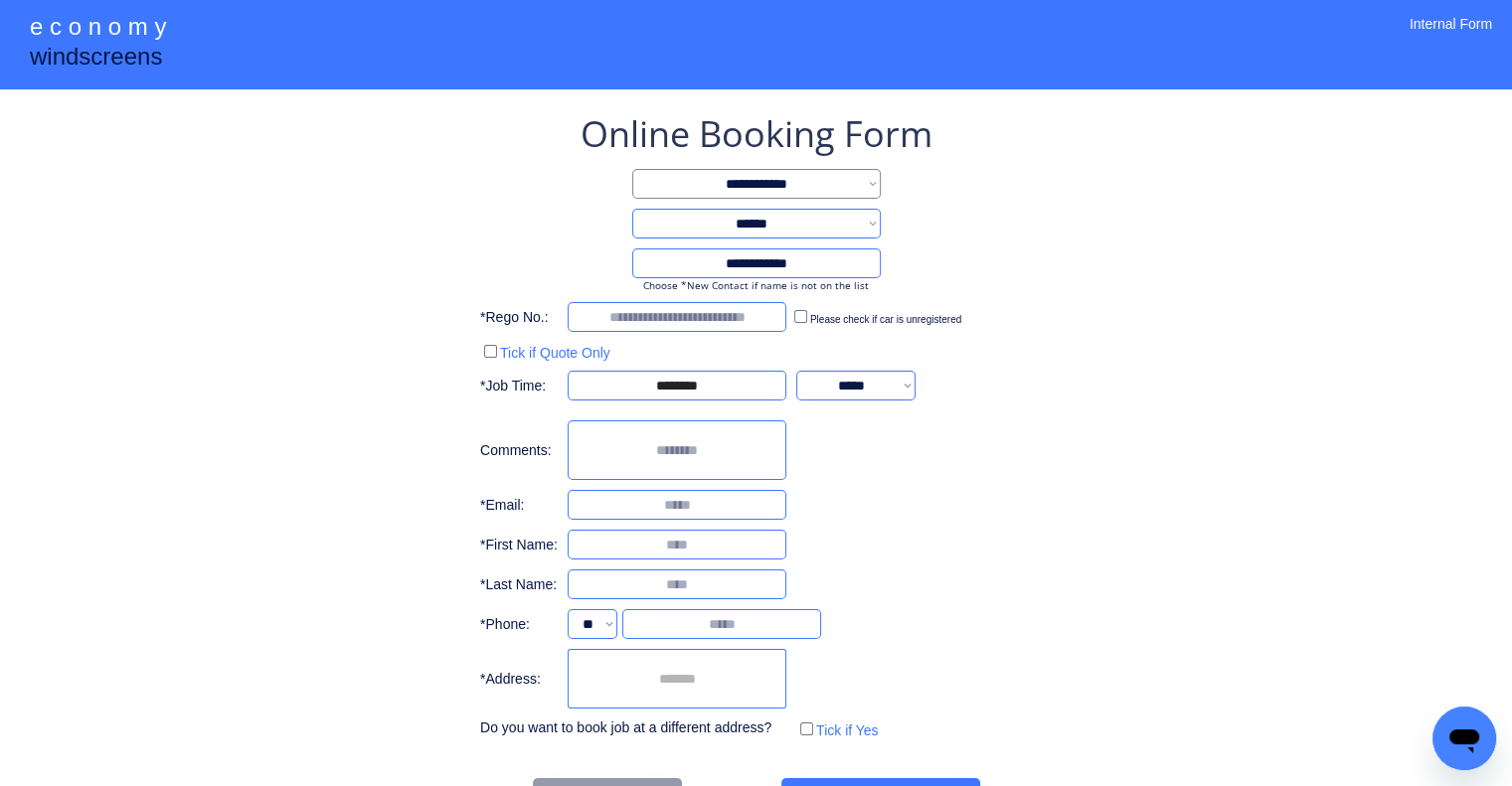 click on "**********" at bounding box center (856, 386) 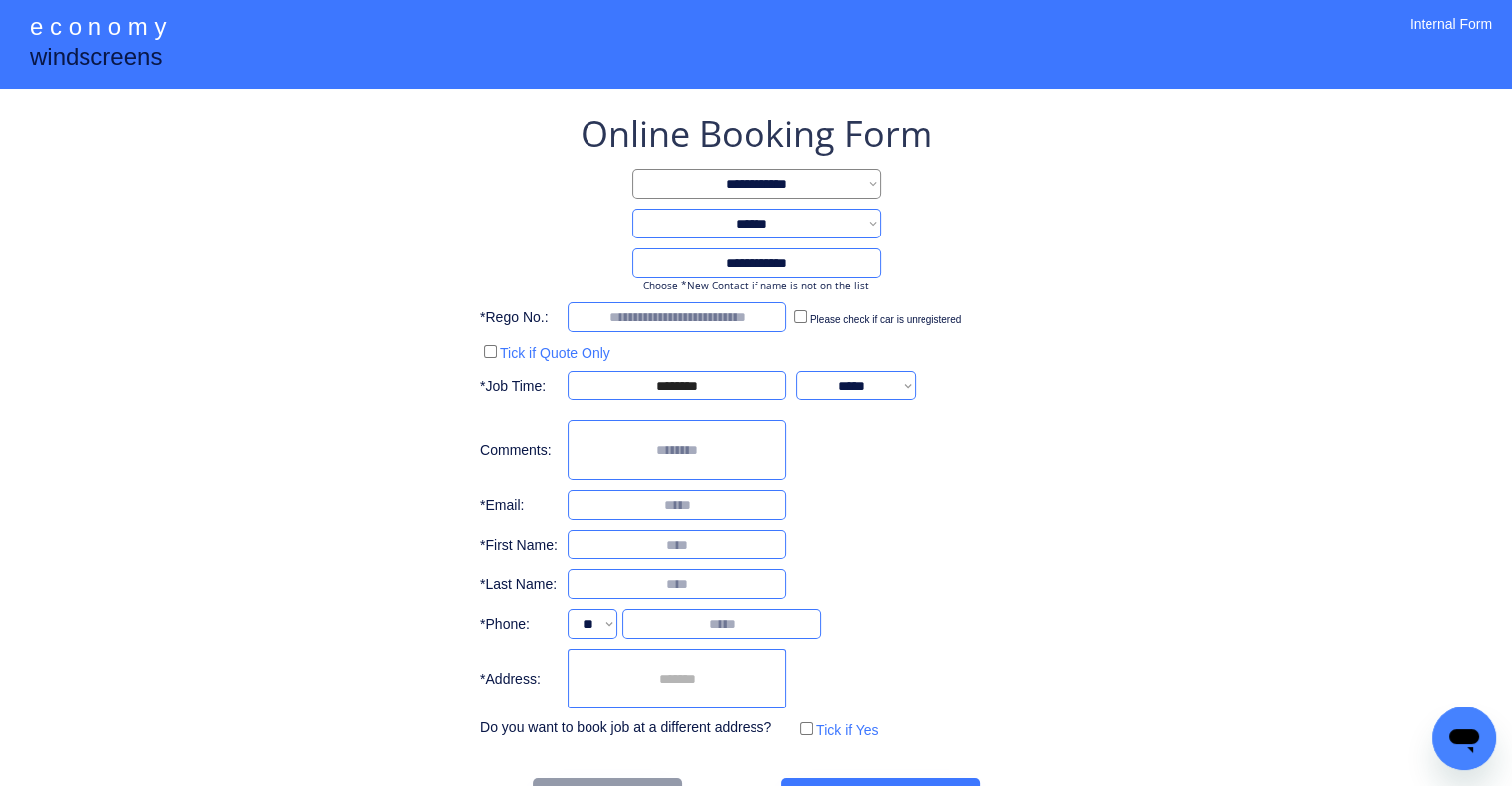 drag, startPoint x: 911, startPoint y: 516, endPoint x: 805, endPoint y: 266, distance: 271.5437 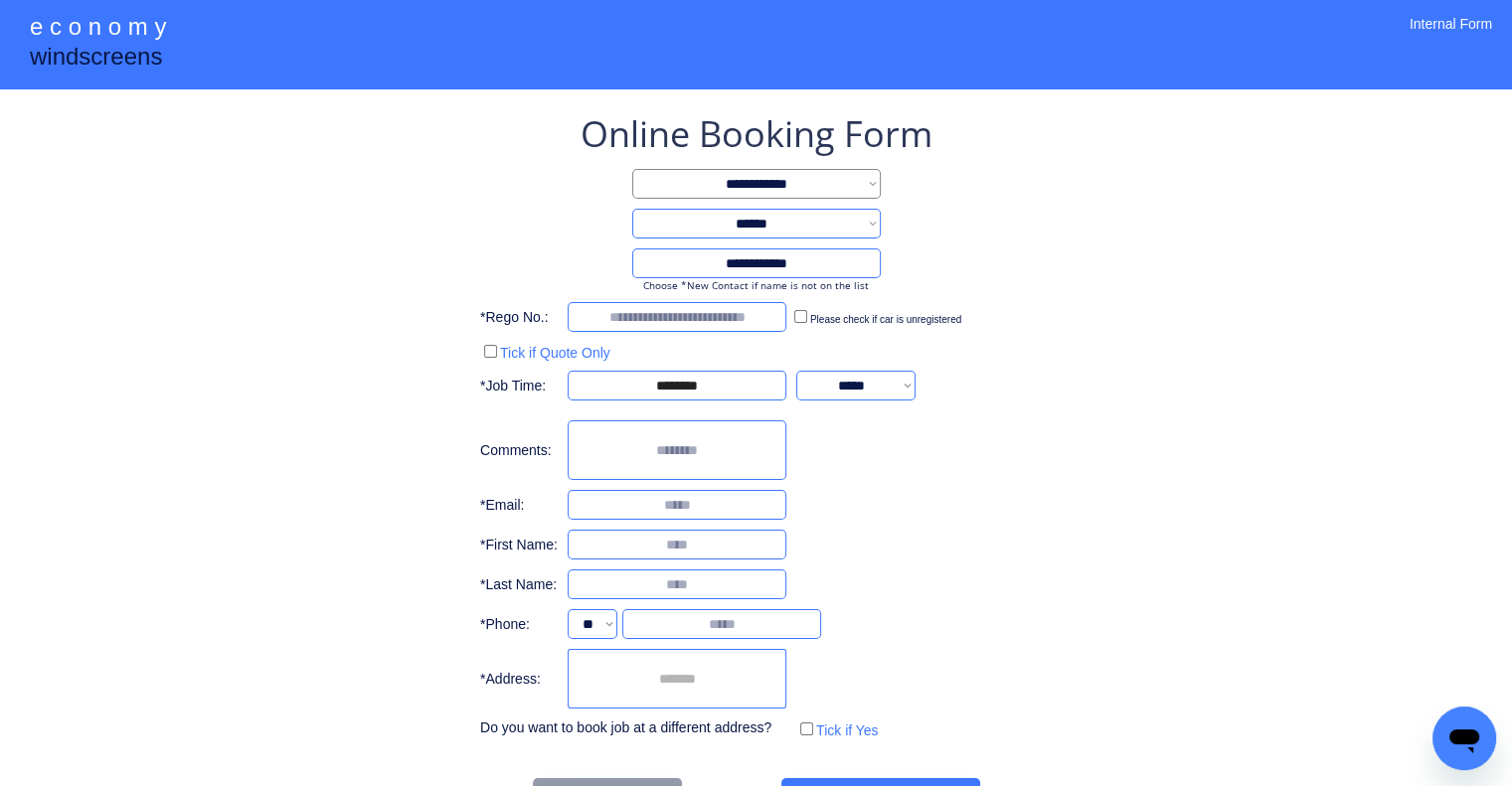 click at bounding box center (677, 317) 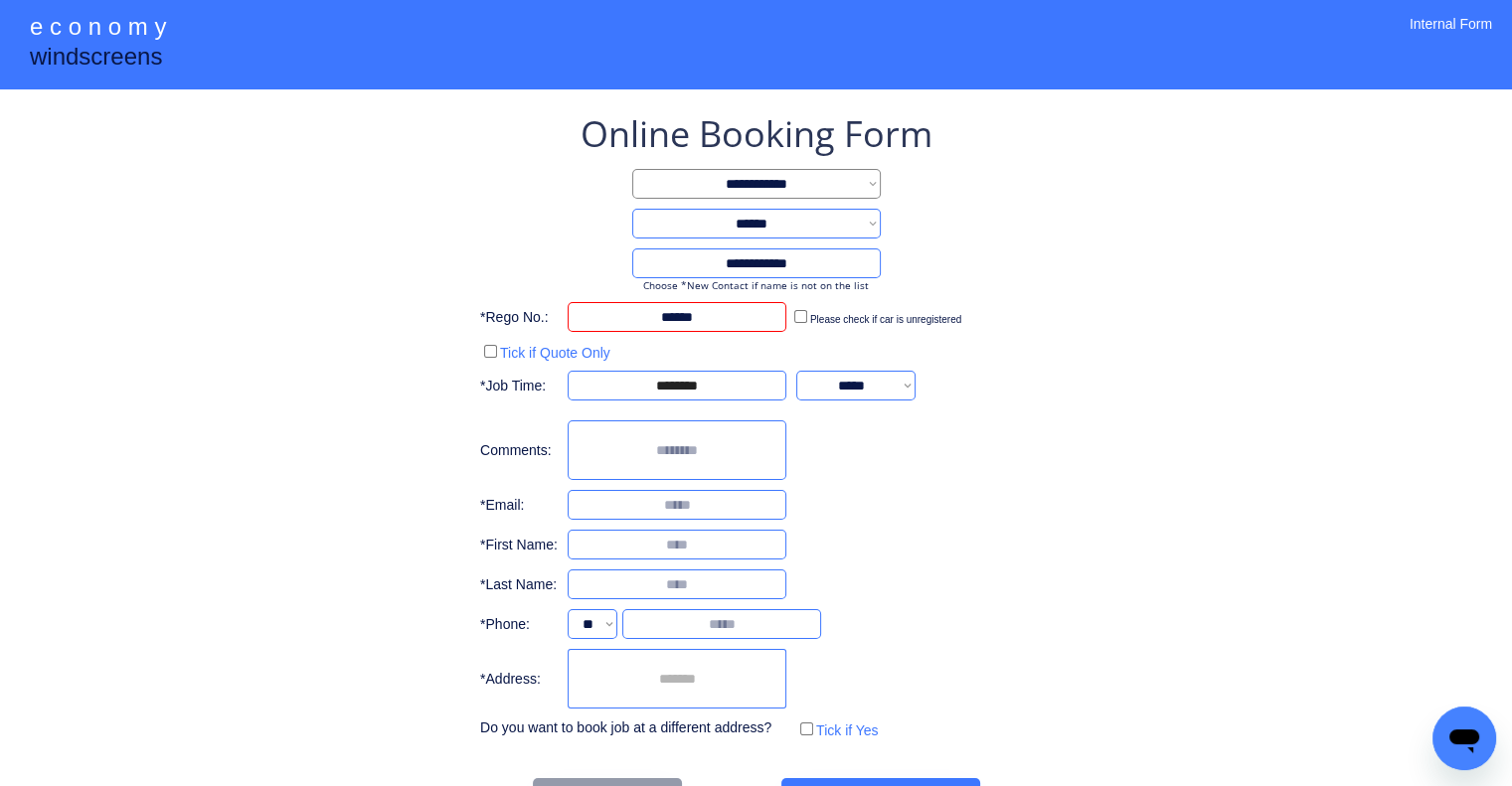 type on "******" 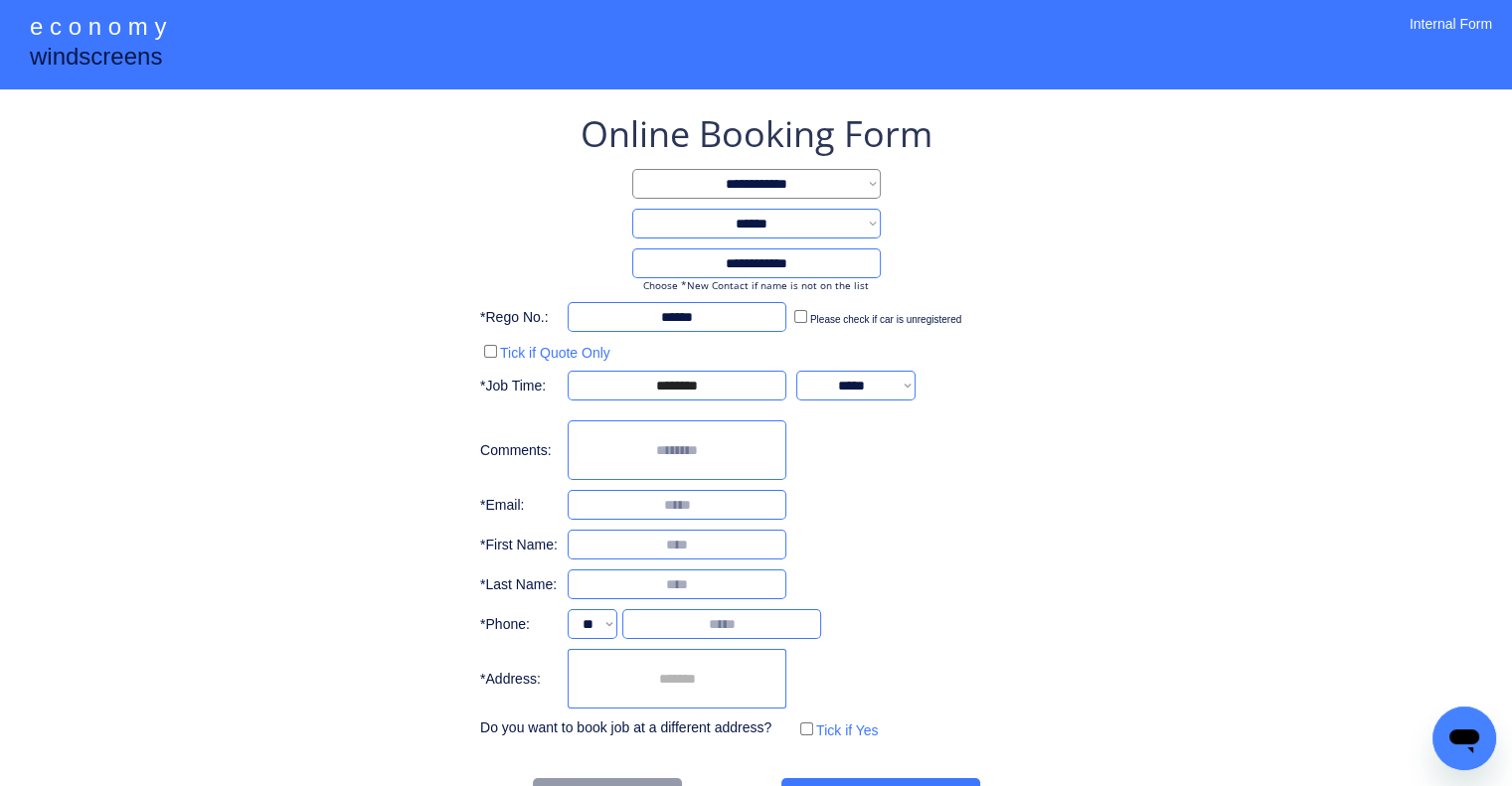 click at bounding box center [677, 505] 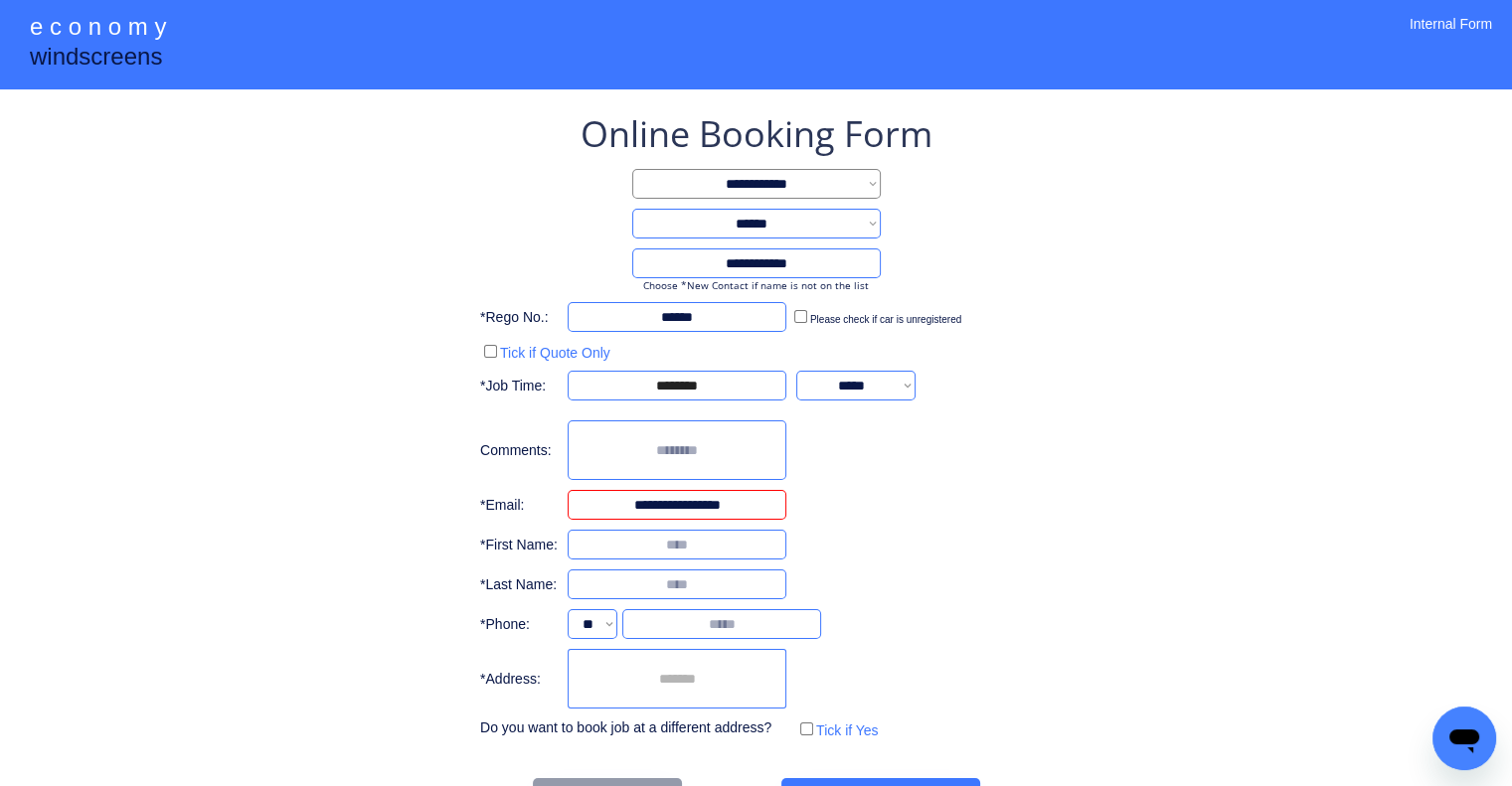 type on "**********" 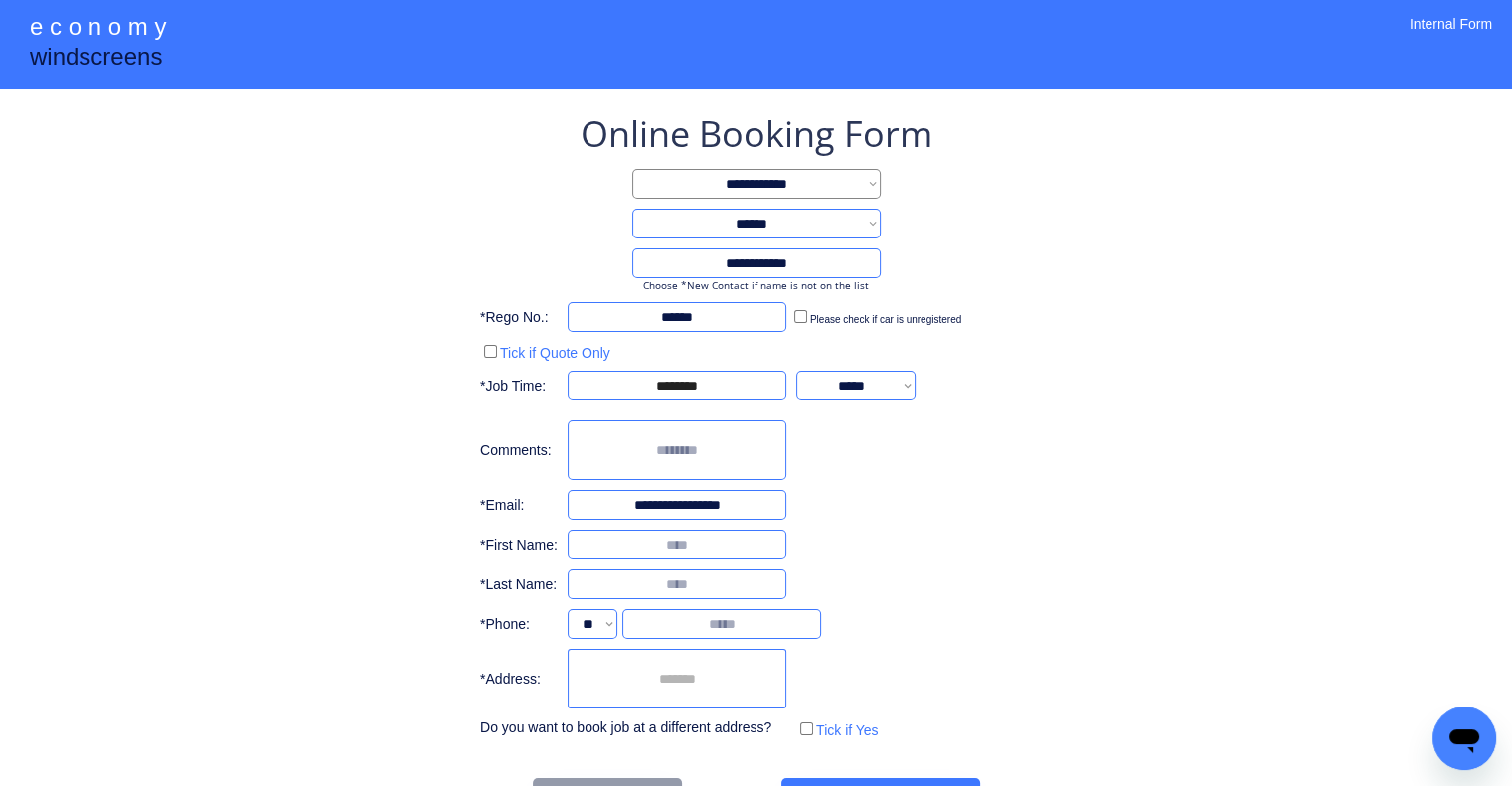 drag, startPoint x: 979, startPoint y: 508, endPoint x: 717, endPoint y: 439, distance: 270.9336 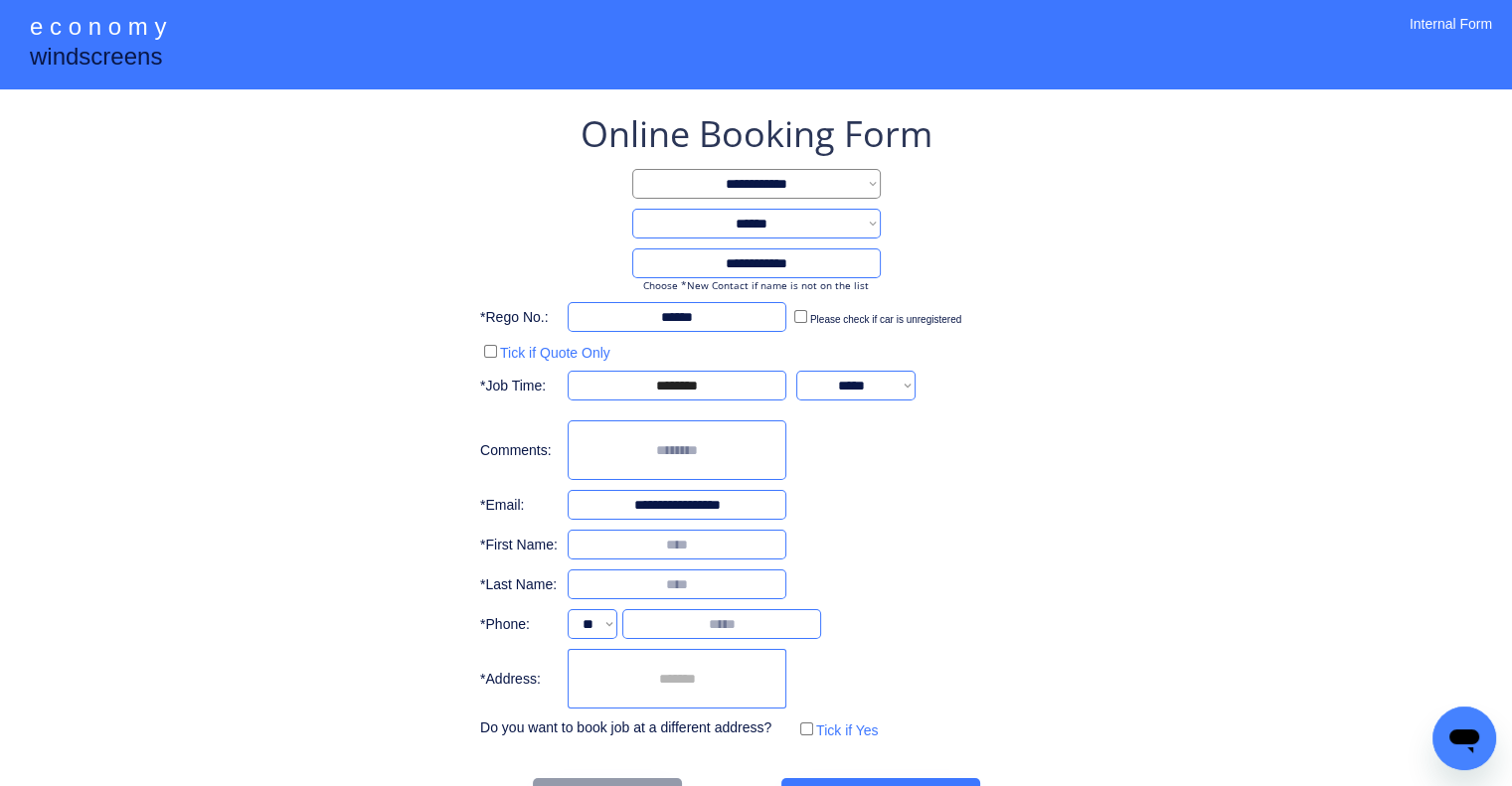 click on "**********" at bounding box center (756, 466) 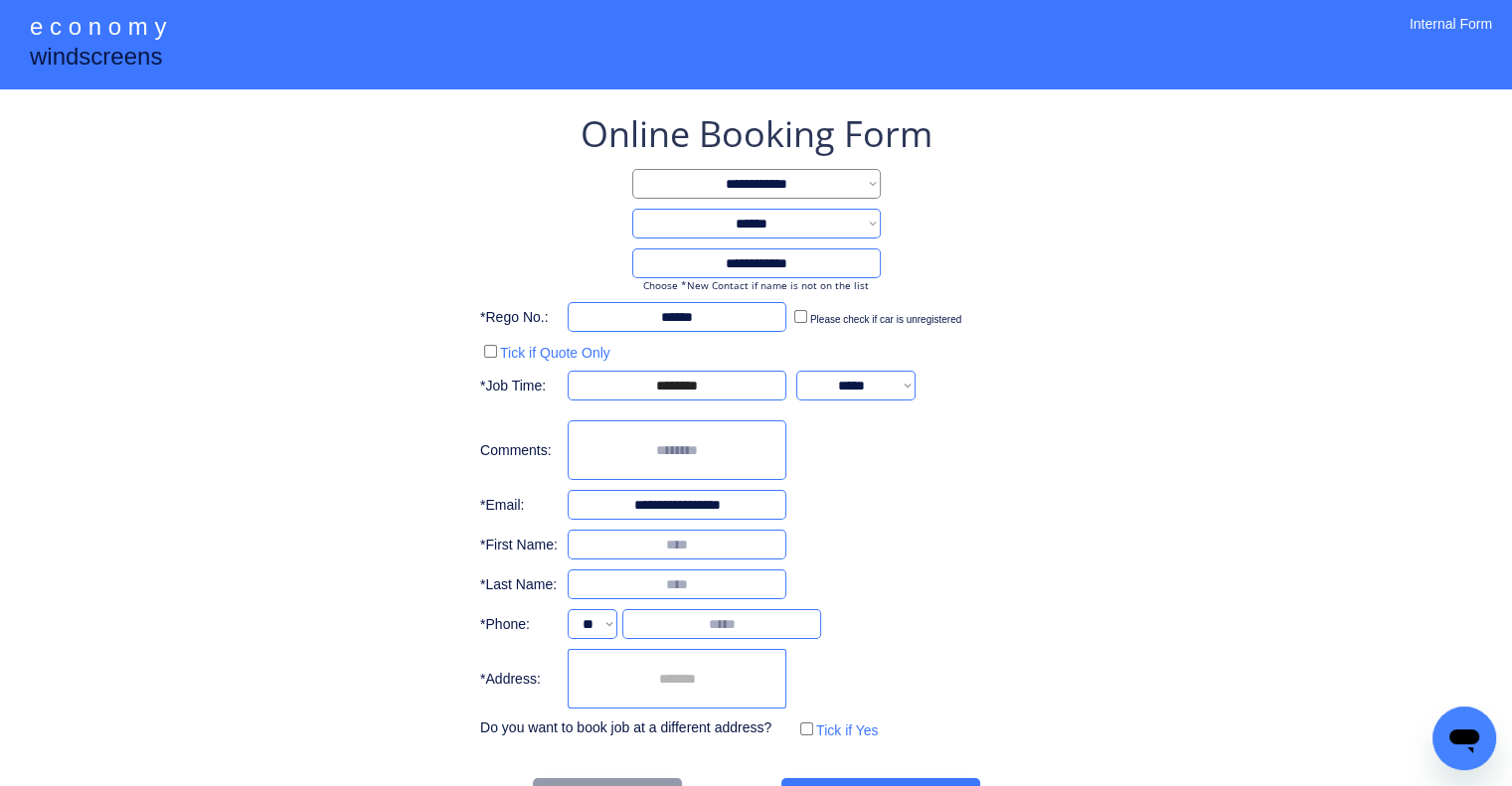 click on "**********" at bounding box center [756, 466] 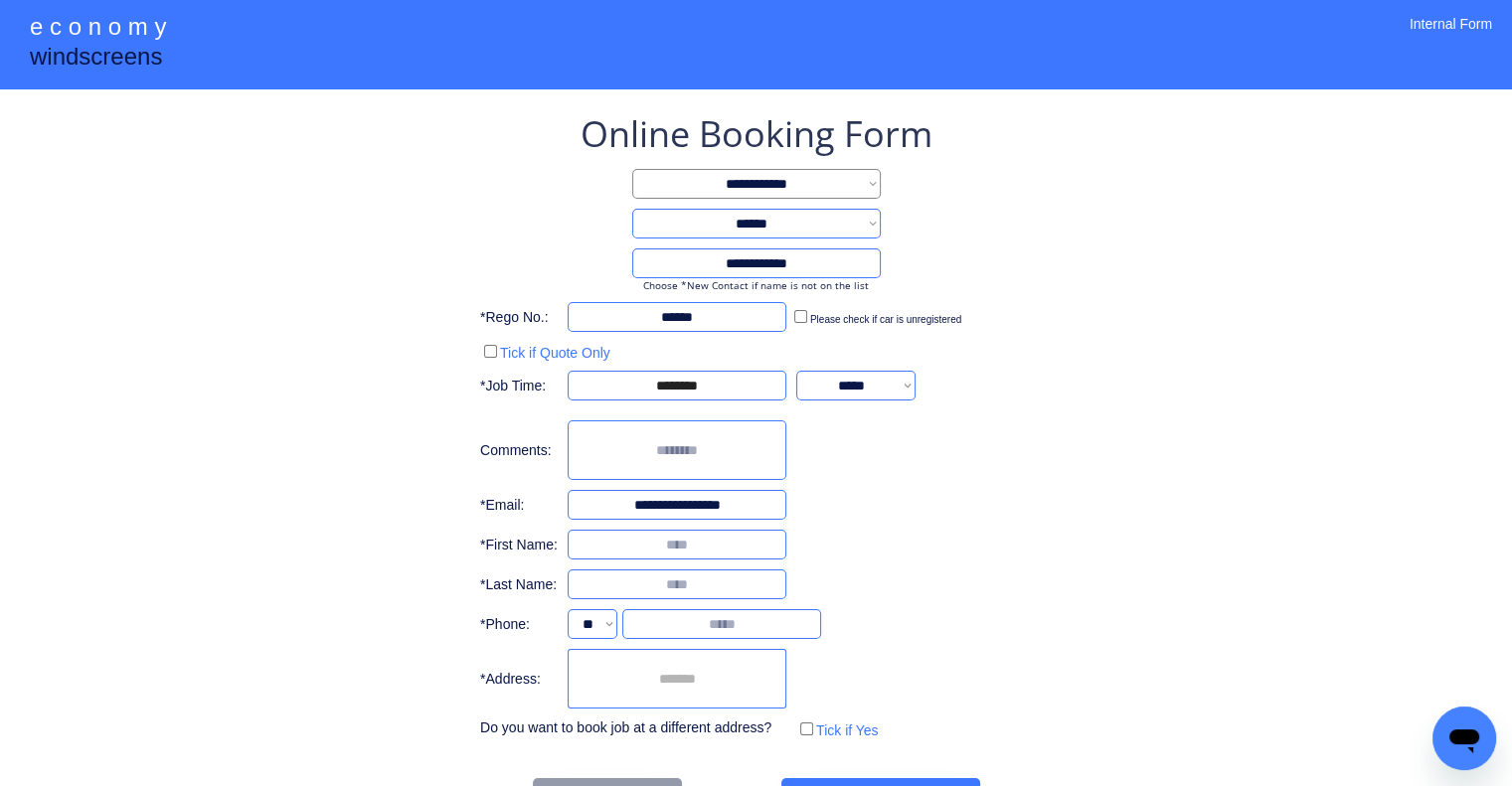 click on "**********" at bounding box center (756, 263) 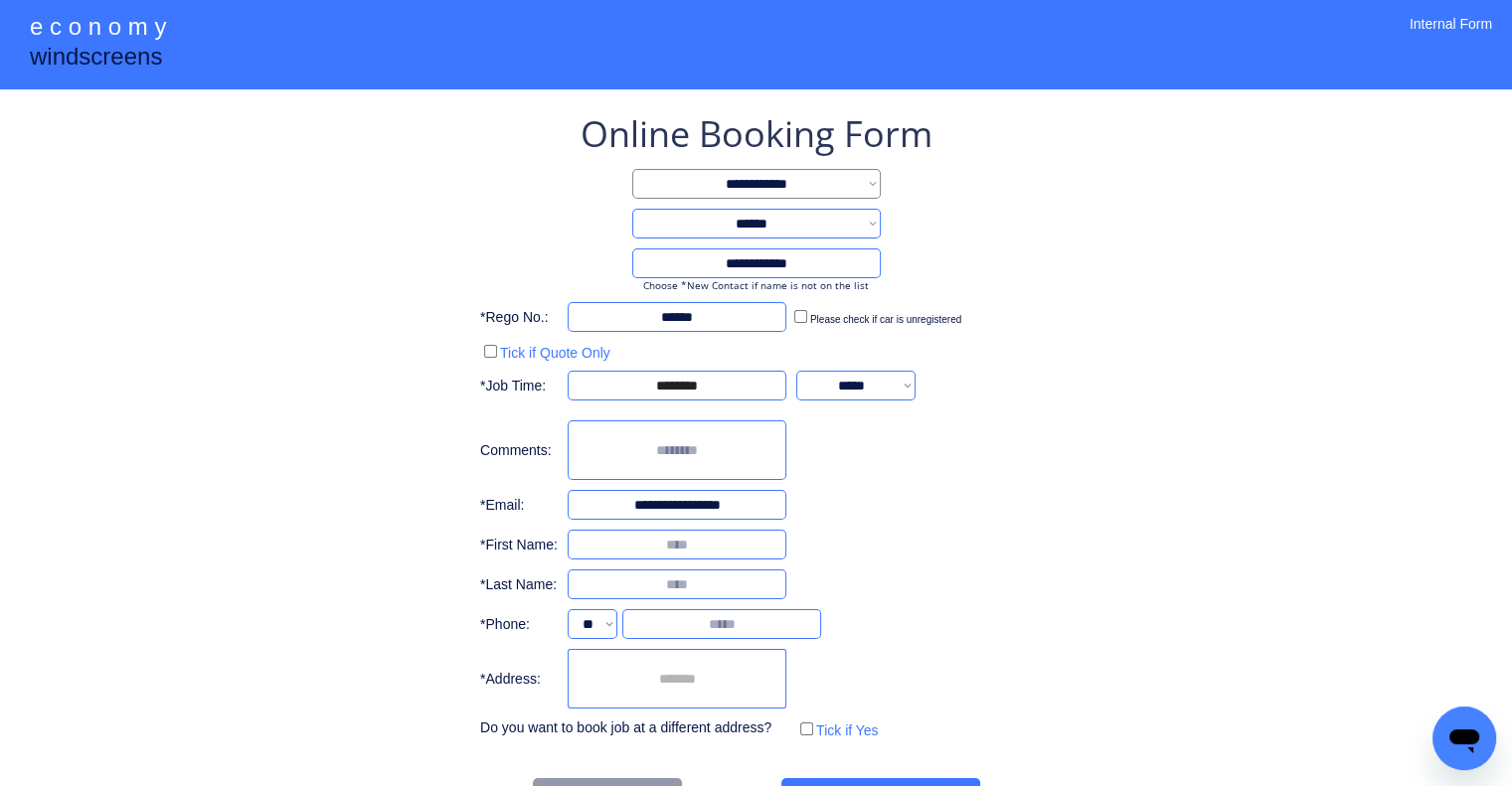 click on "**********" at bounding box center (756, 466) 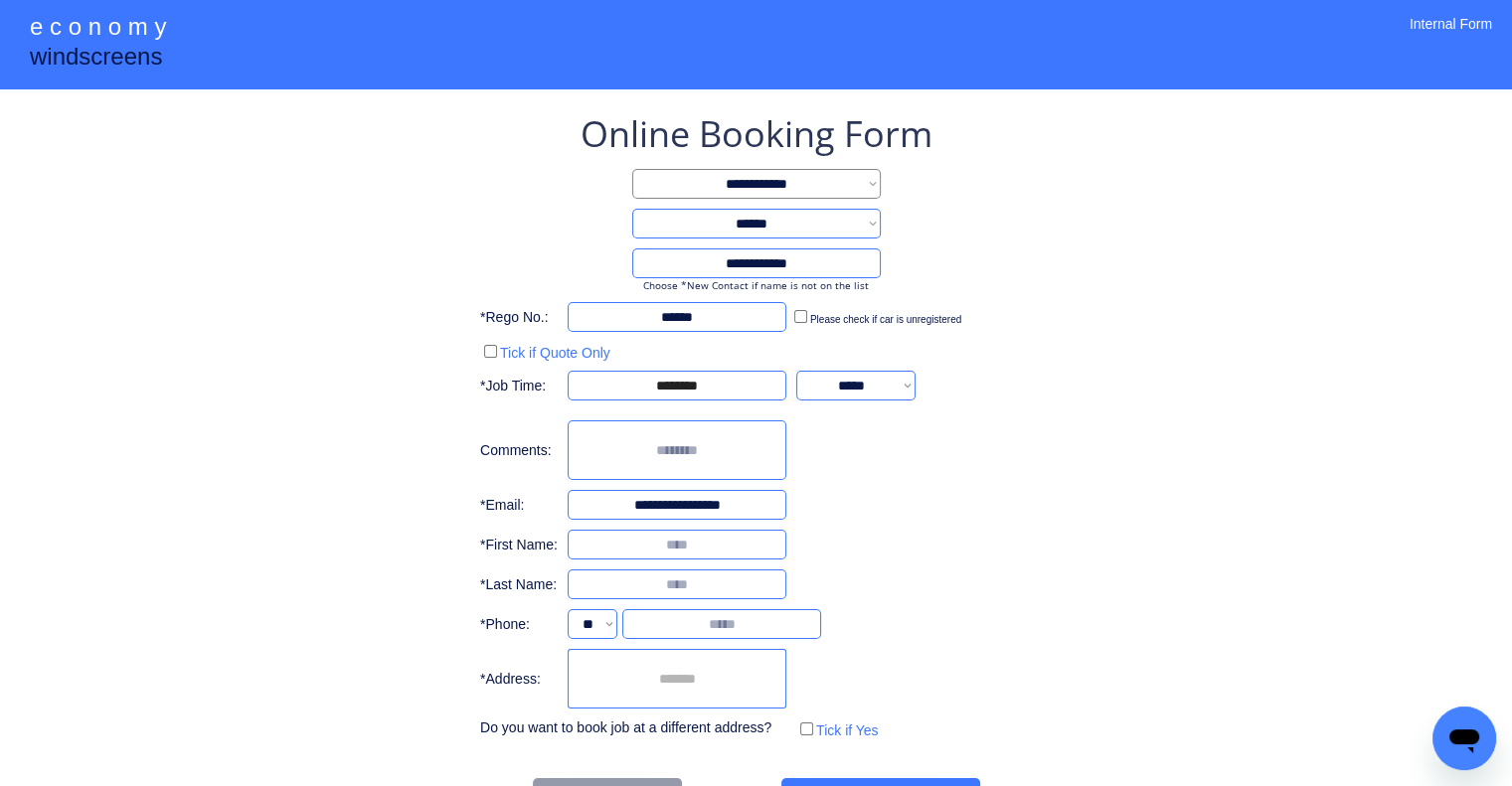click on "**********" at bounding box center (756, 466) 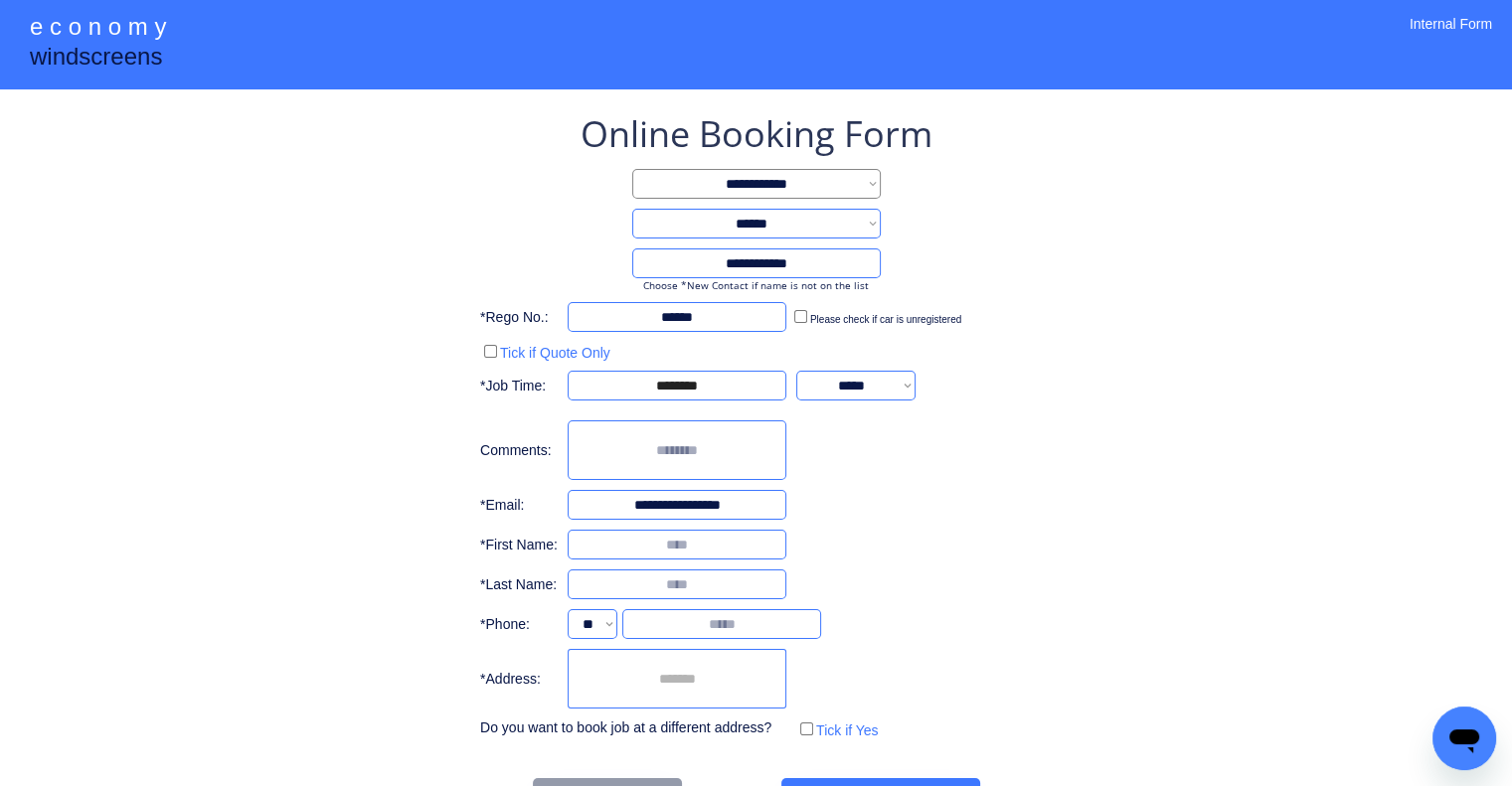 click on "**********" at bounding box center [756, 263] 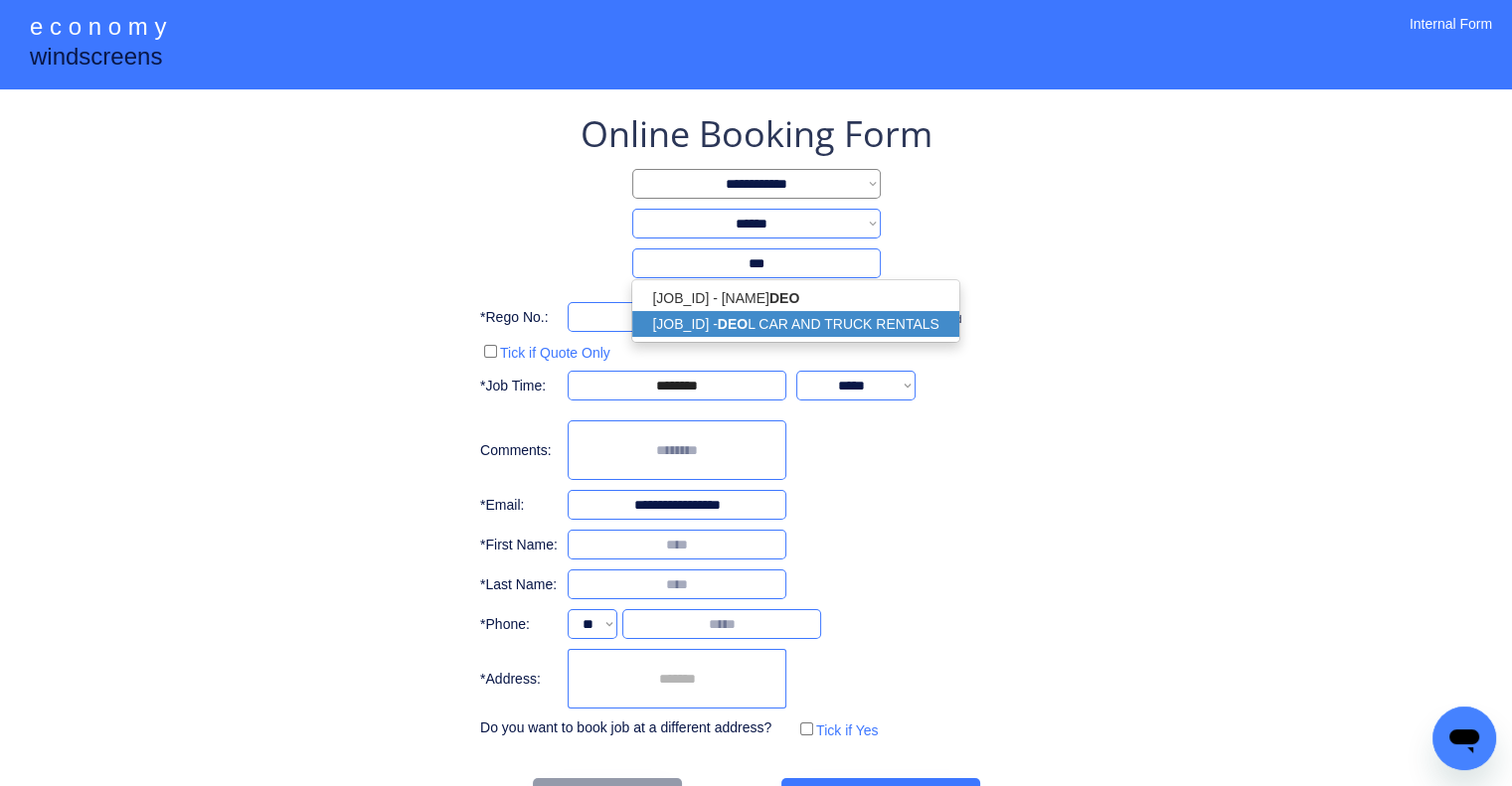 click on "[JOB_ID] - [BUSINESS_NAME]" at bounding box center (795, 324) 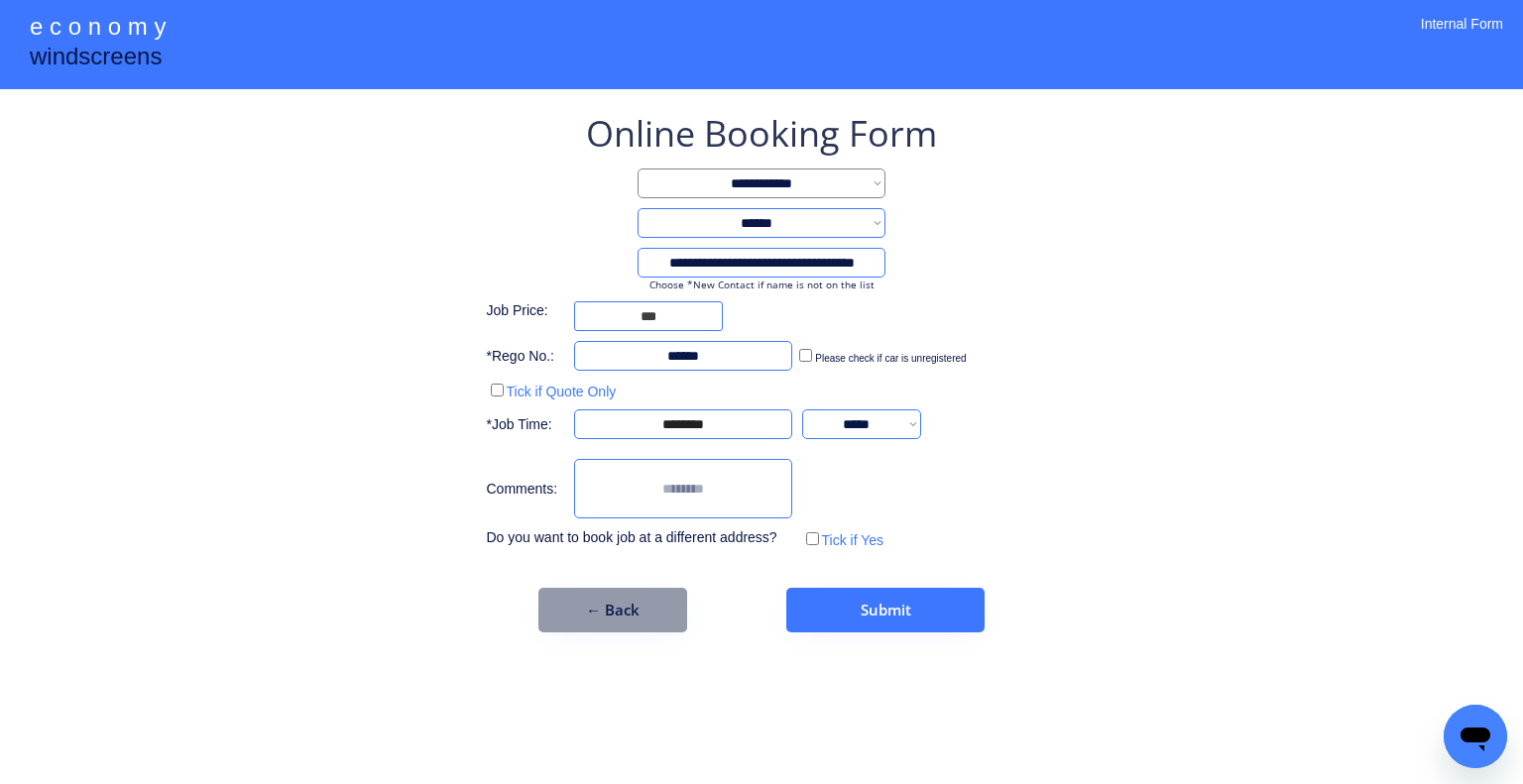 click on "**********" at bounding box center [762, 392] 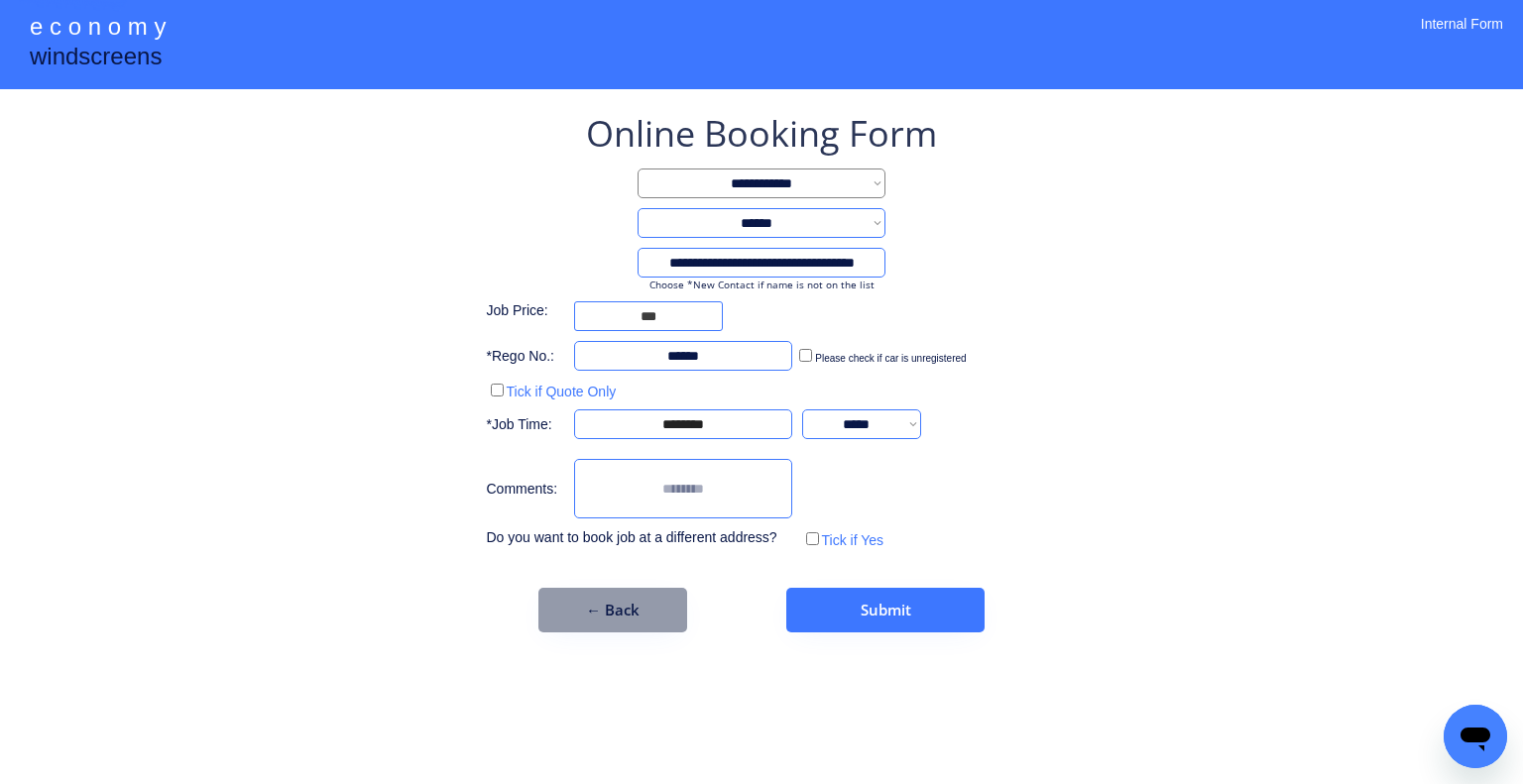 click on "**********" at bounding box center (762, 392) 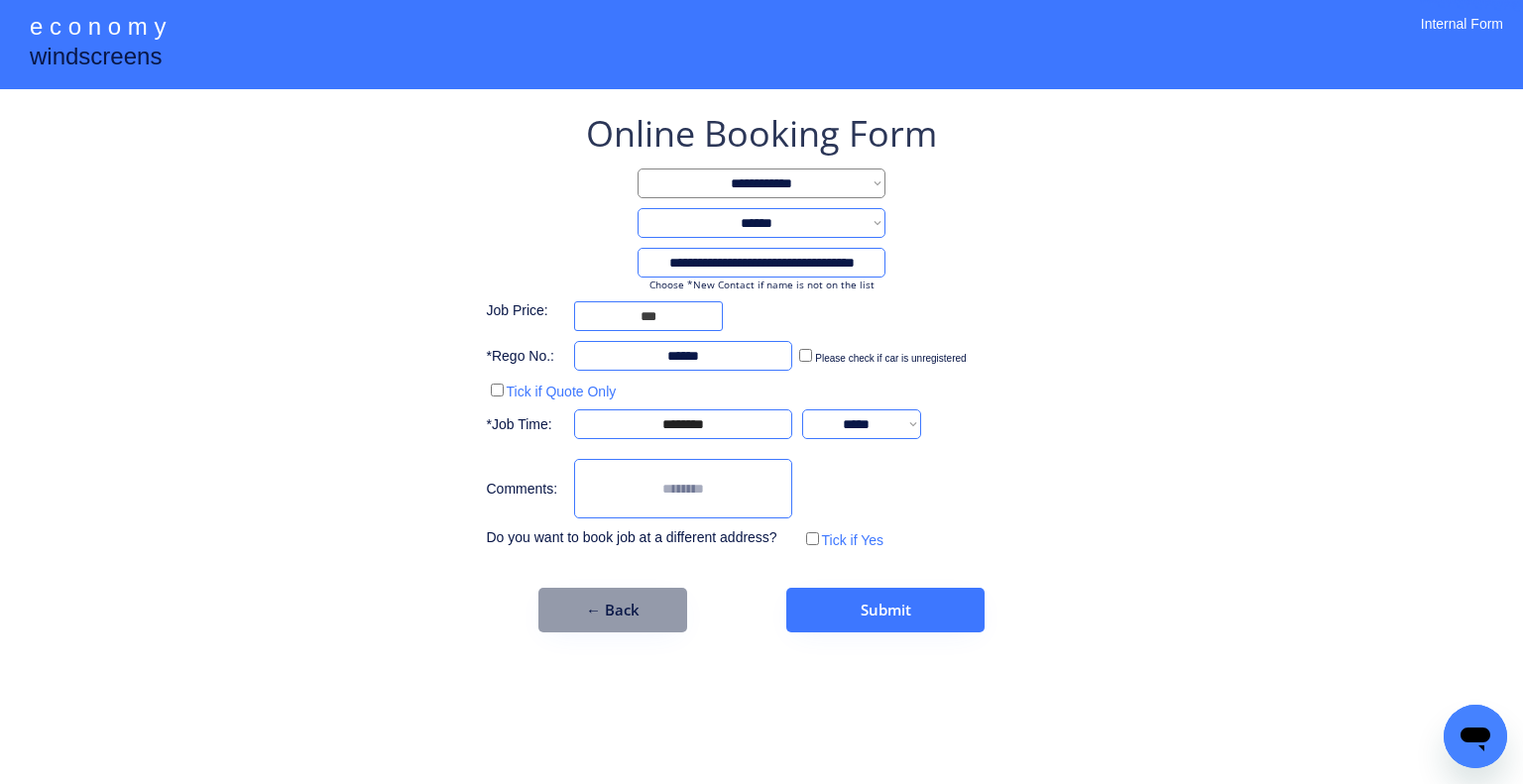 click on "**********" at bounding box center (762, 371) 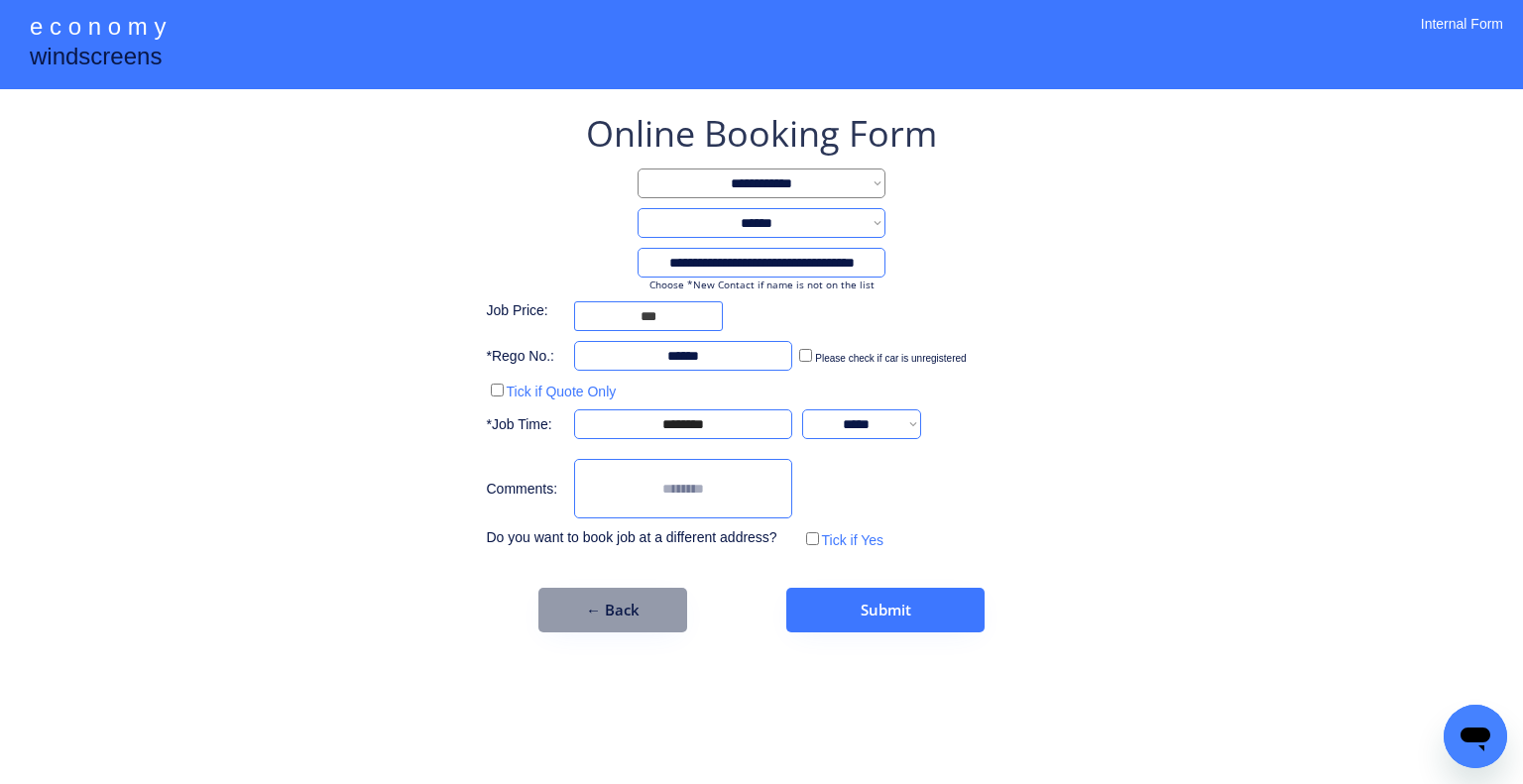 click on "**********" at bounding box center (762, 392) 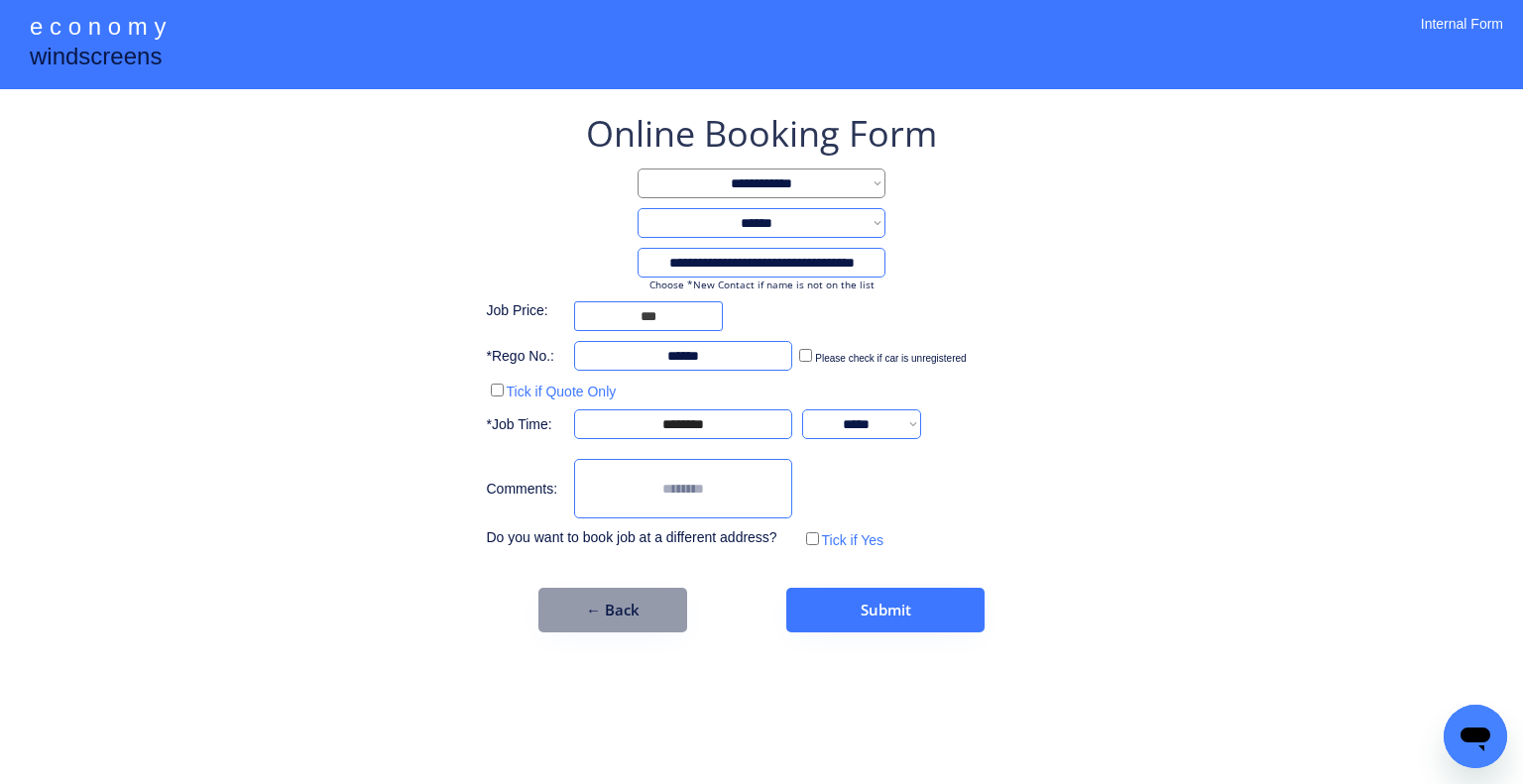 click on "**********" at bounding box center [762, 263] 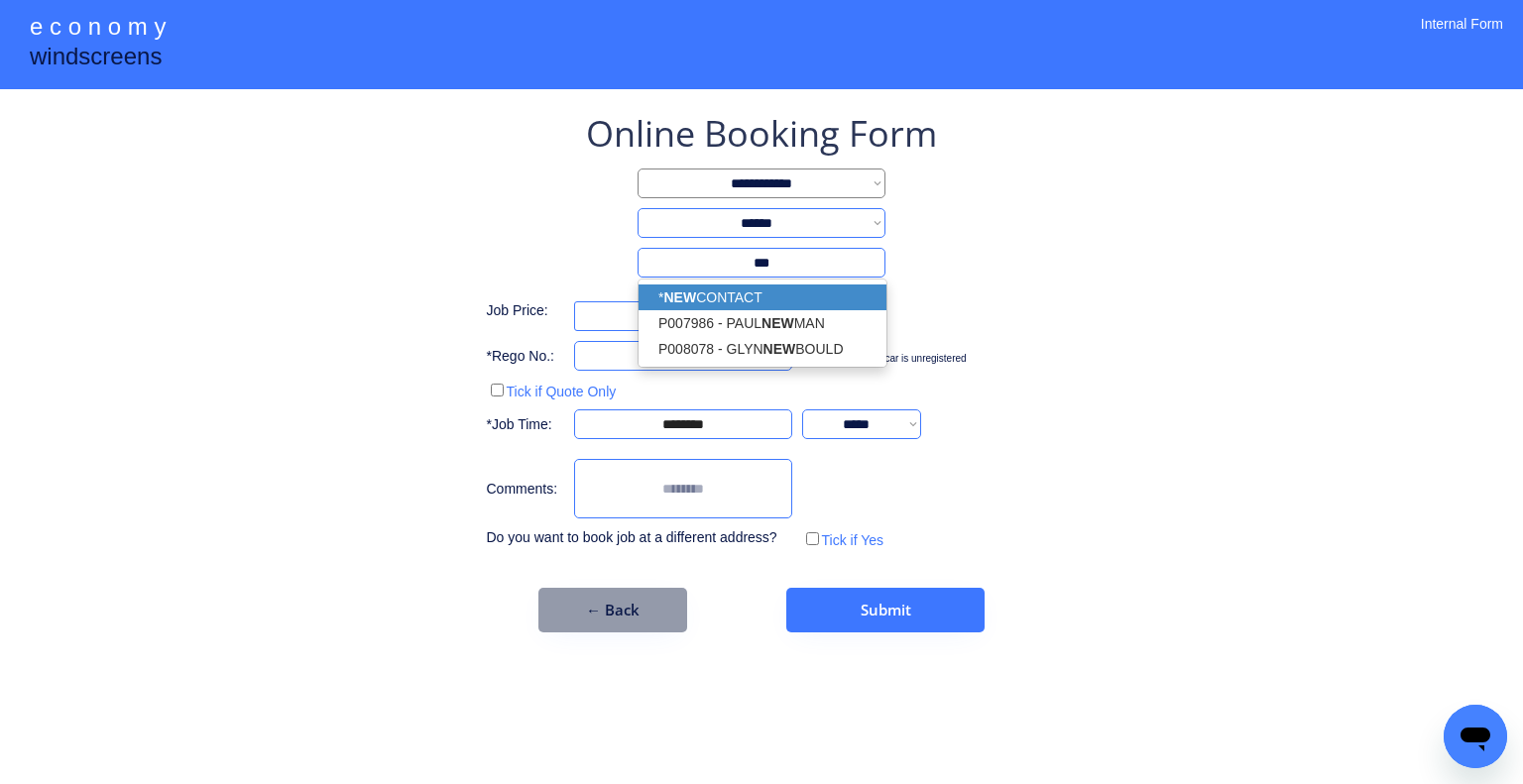 drag, startPoint x: 800, startPoint y: 295, endPoint x: 1086, endPoint y: 266, distance: 287.4665 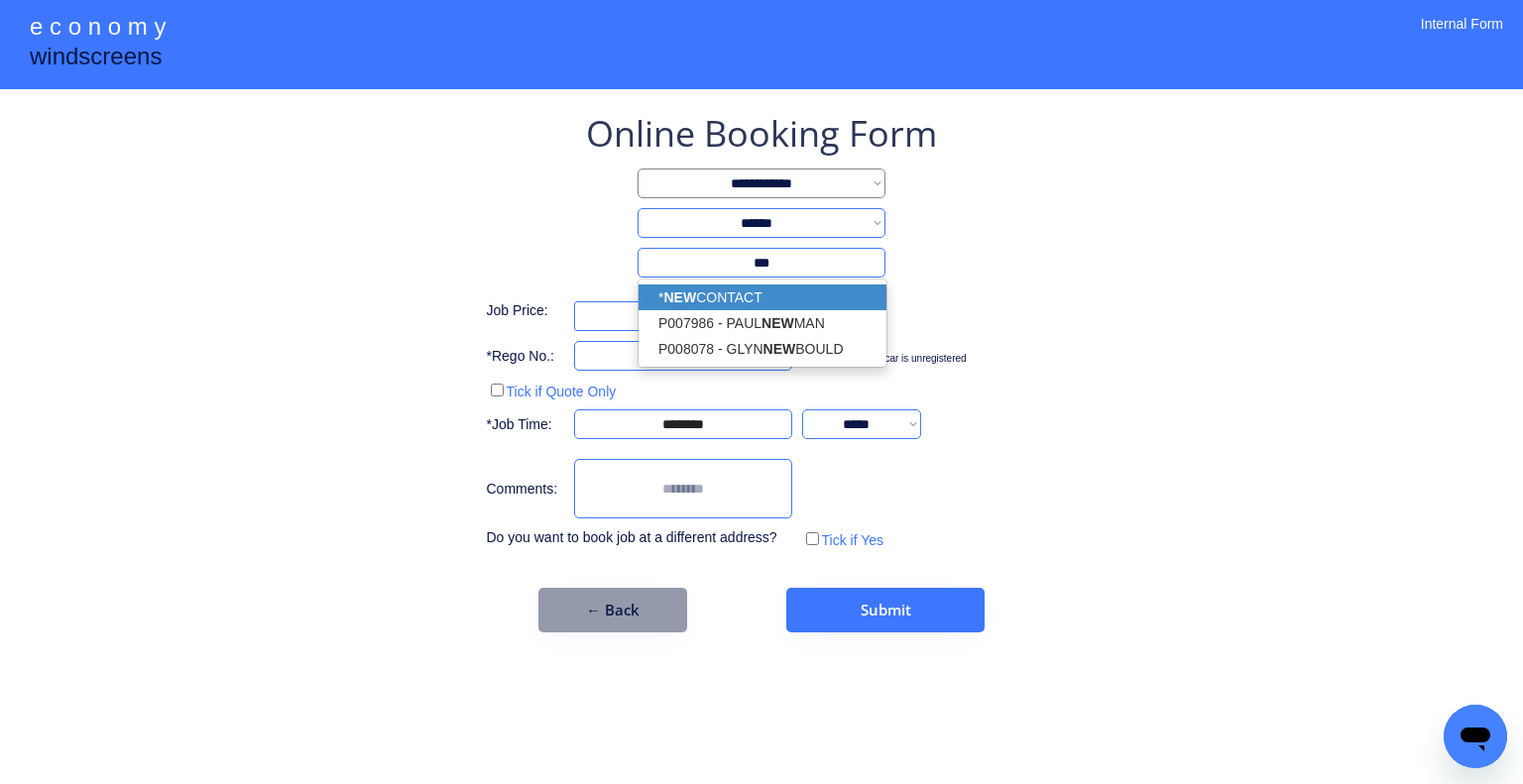 click on "* NEW  CONTACT" at bounding box center [762, 297] 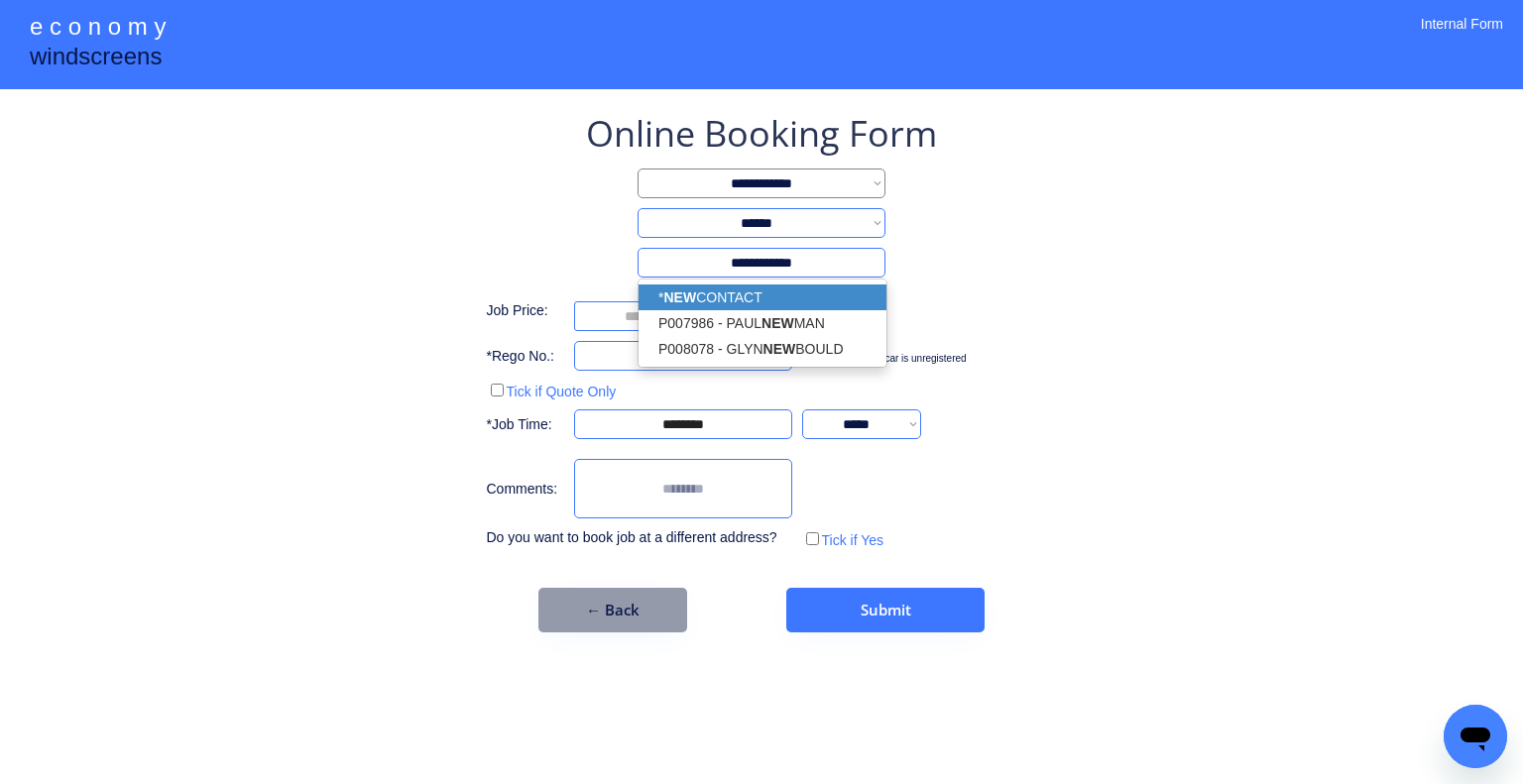 type on "**********" 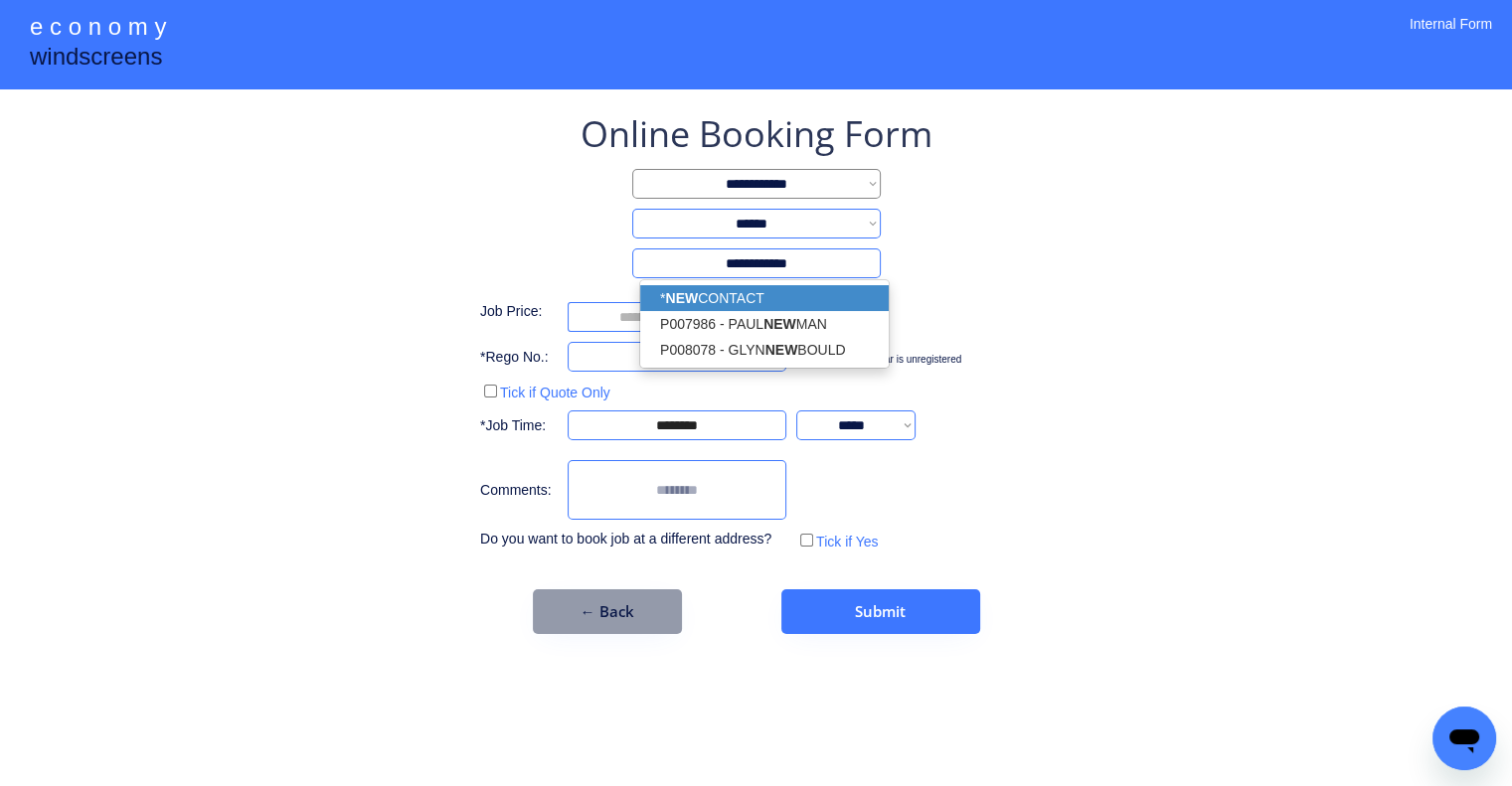 click on "**********" at bounding box center (756, 393) 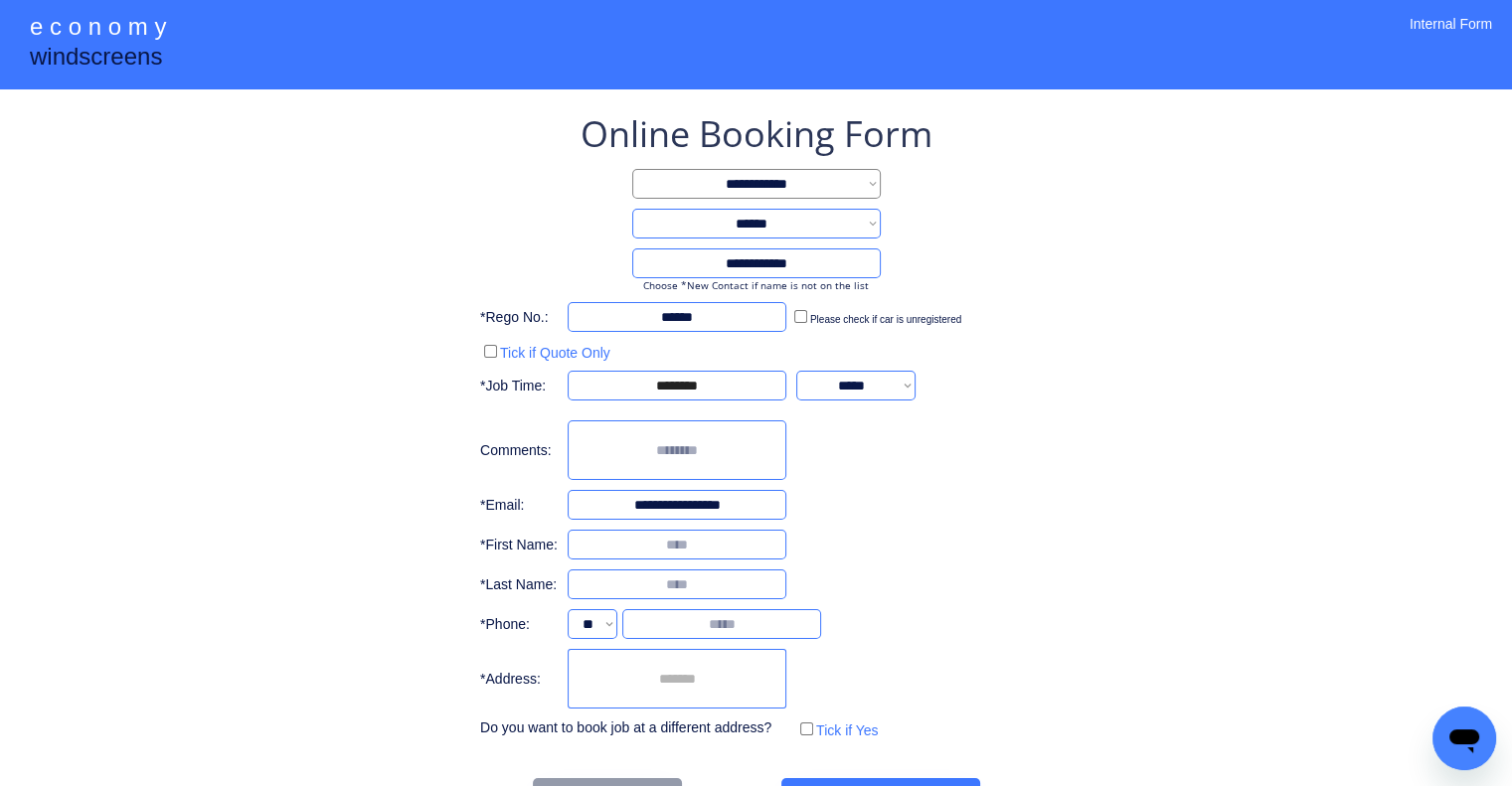 click at bounding box center [677, 545] 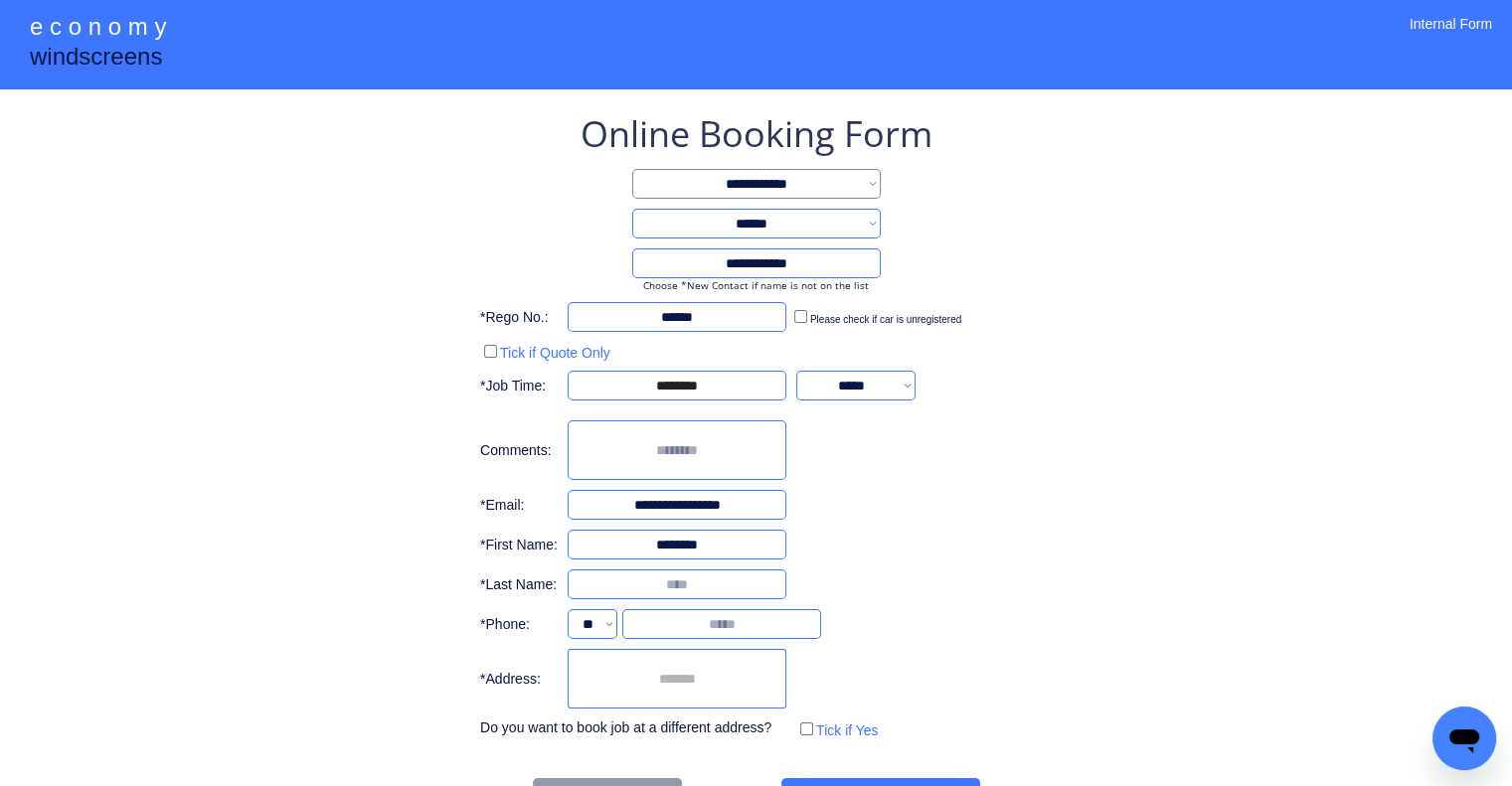 type on "********" 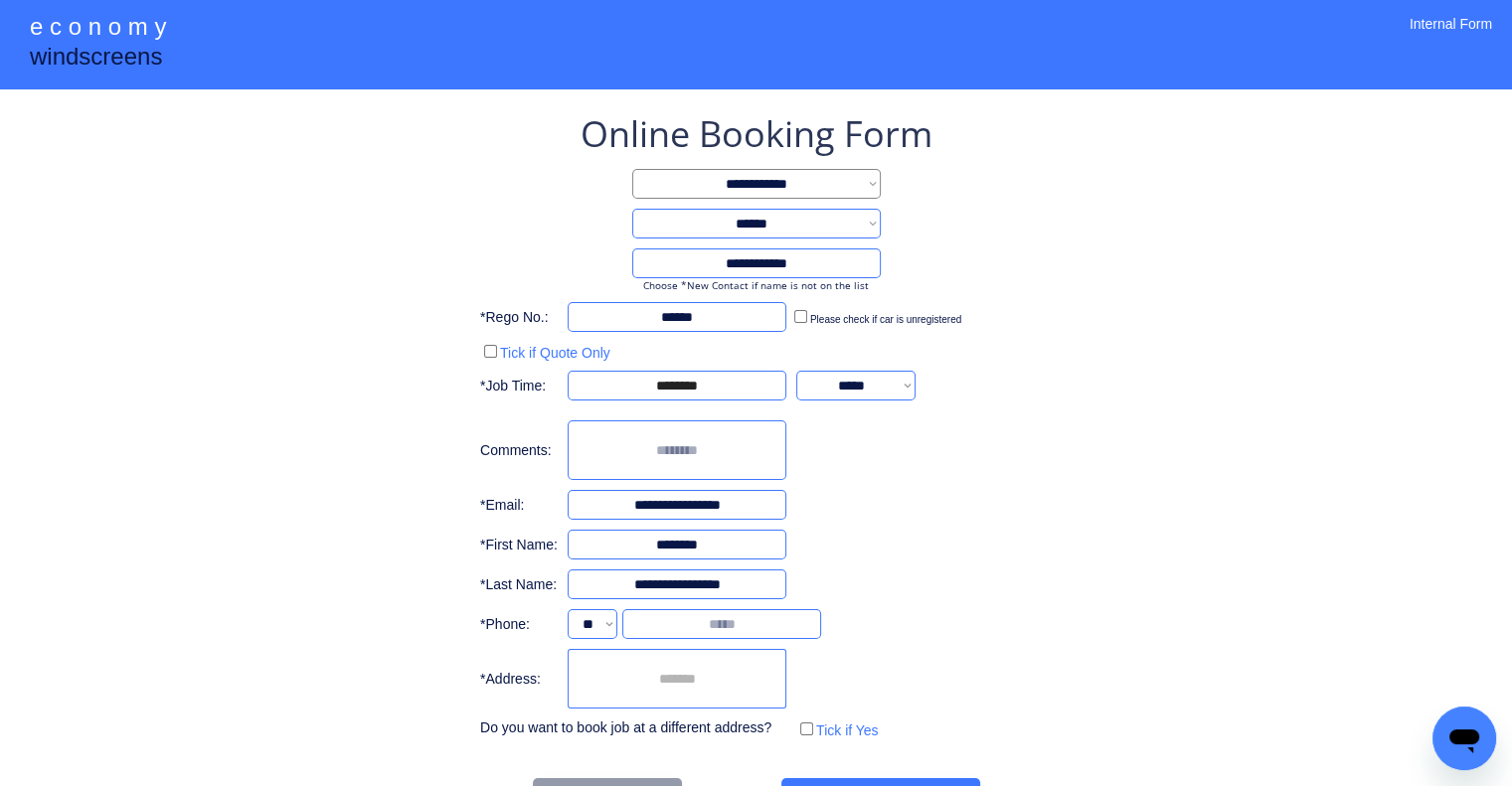 type on "**********" 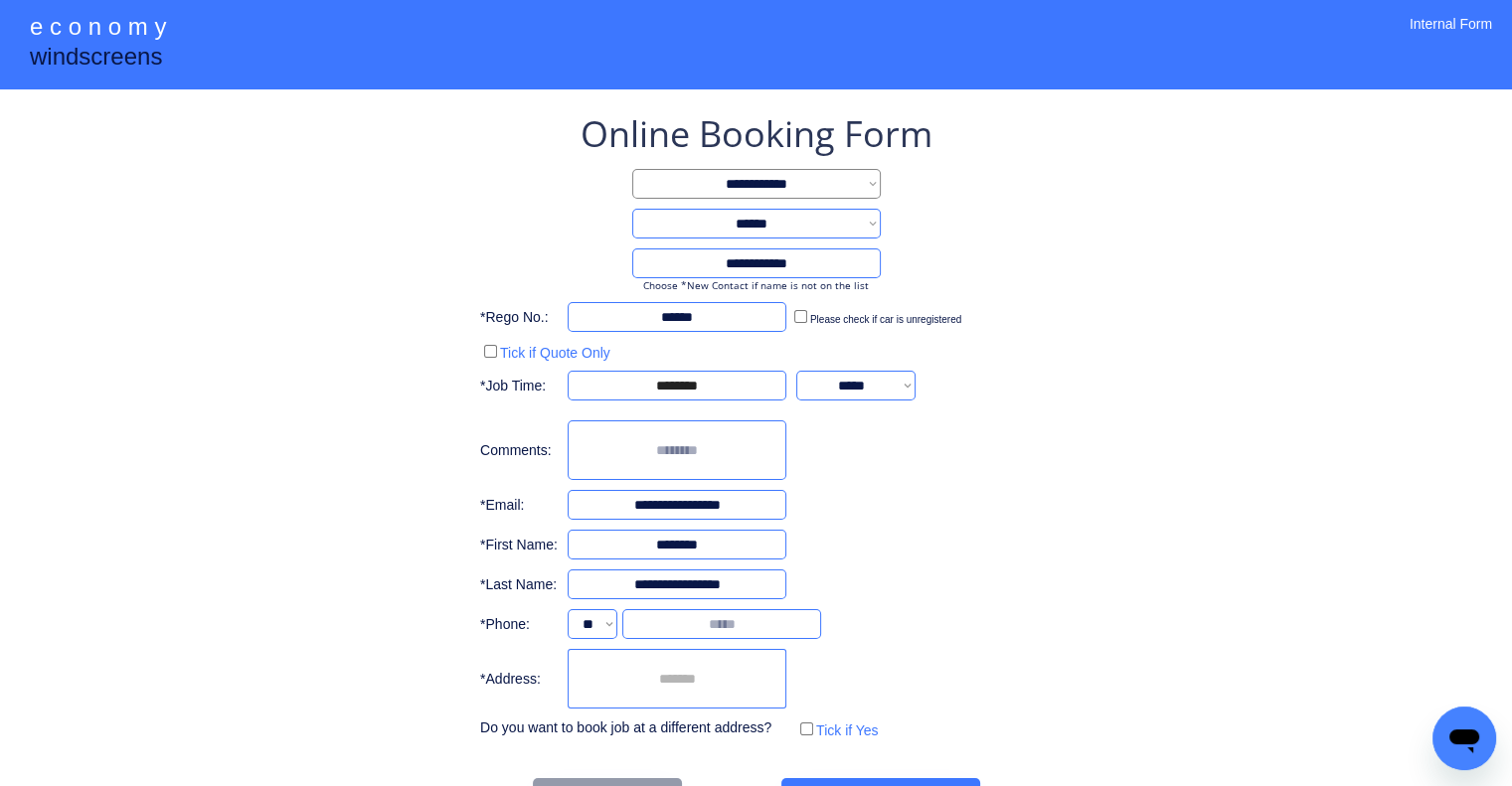 click on "** ** ** ** **" at bounding box center (592, 624) 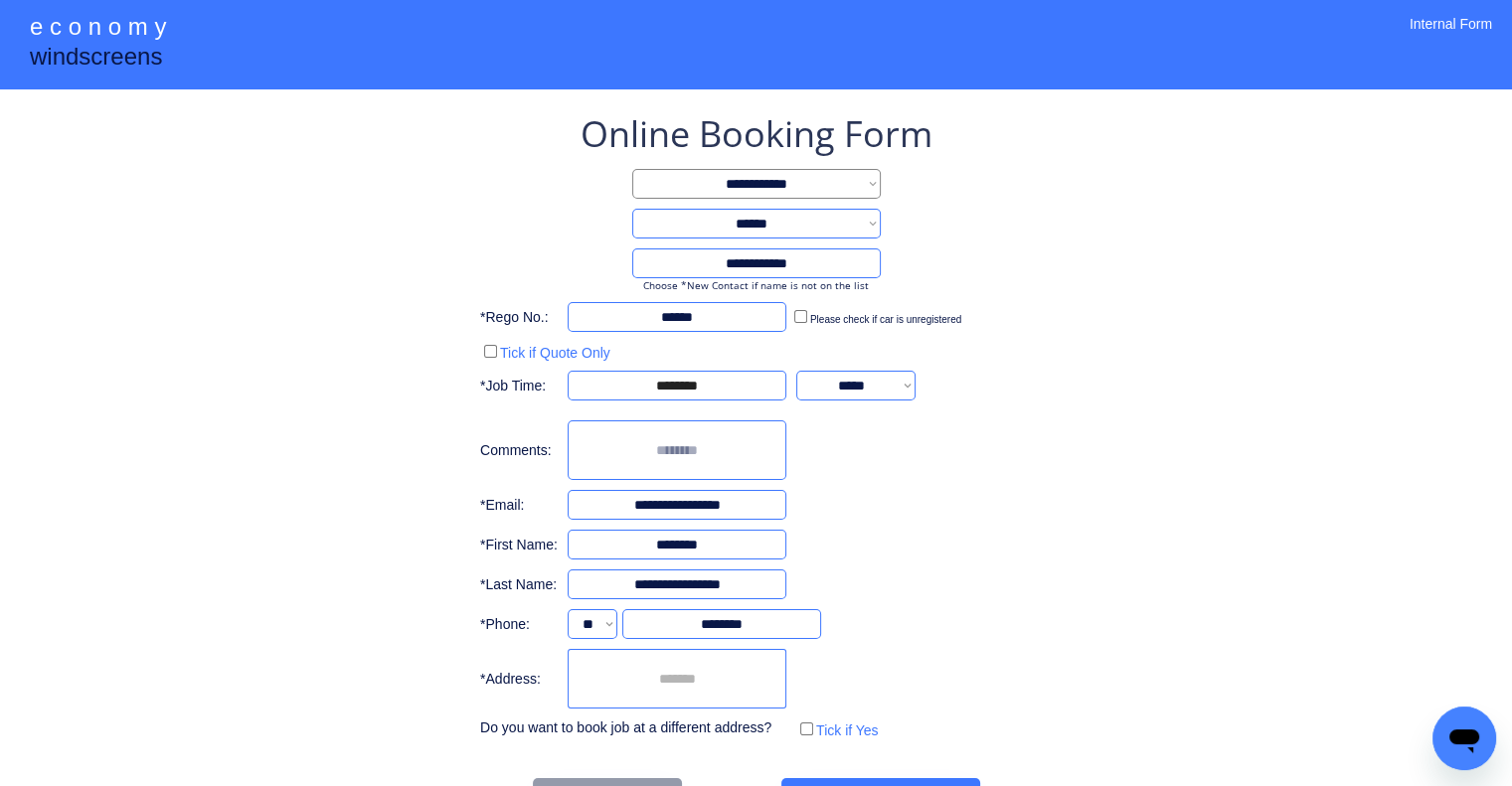 click on "**********" at bounding box center [756, 466] 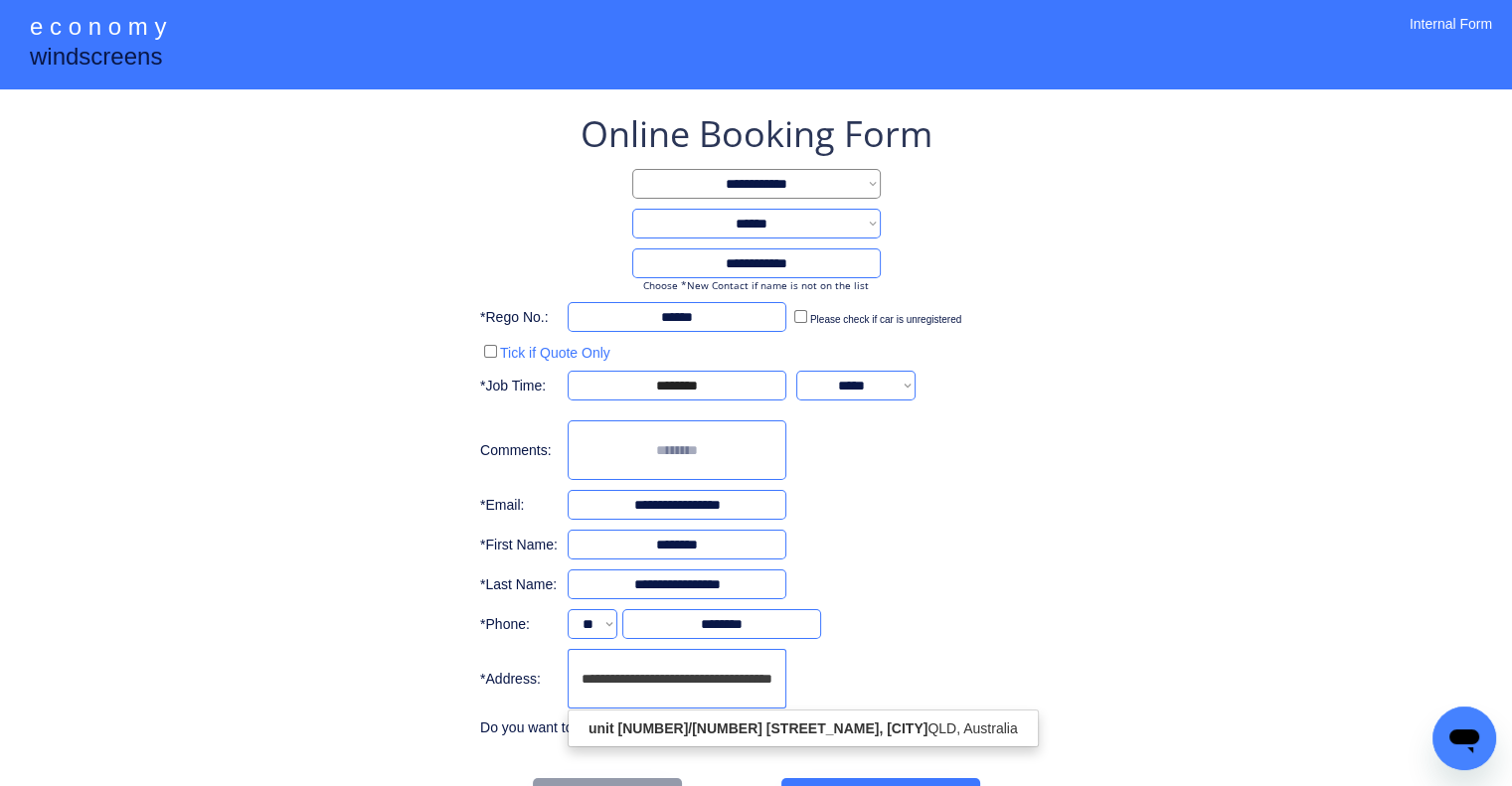 scroll, scrollTop: 0, scrollLeft: 17, axis: horizontal 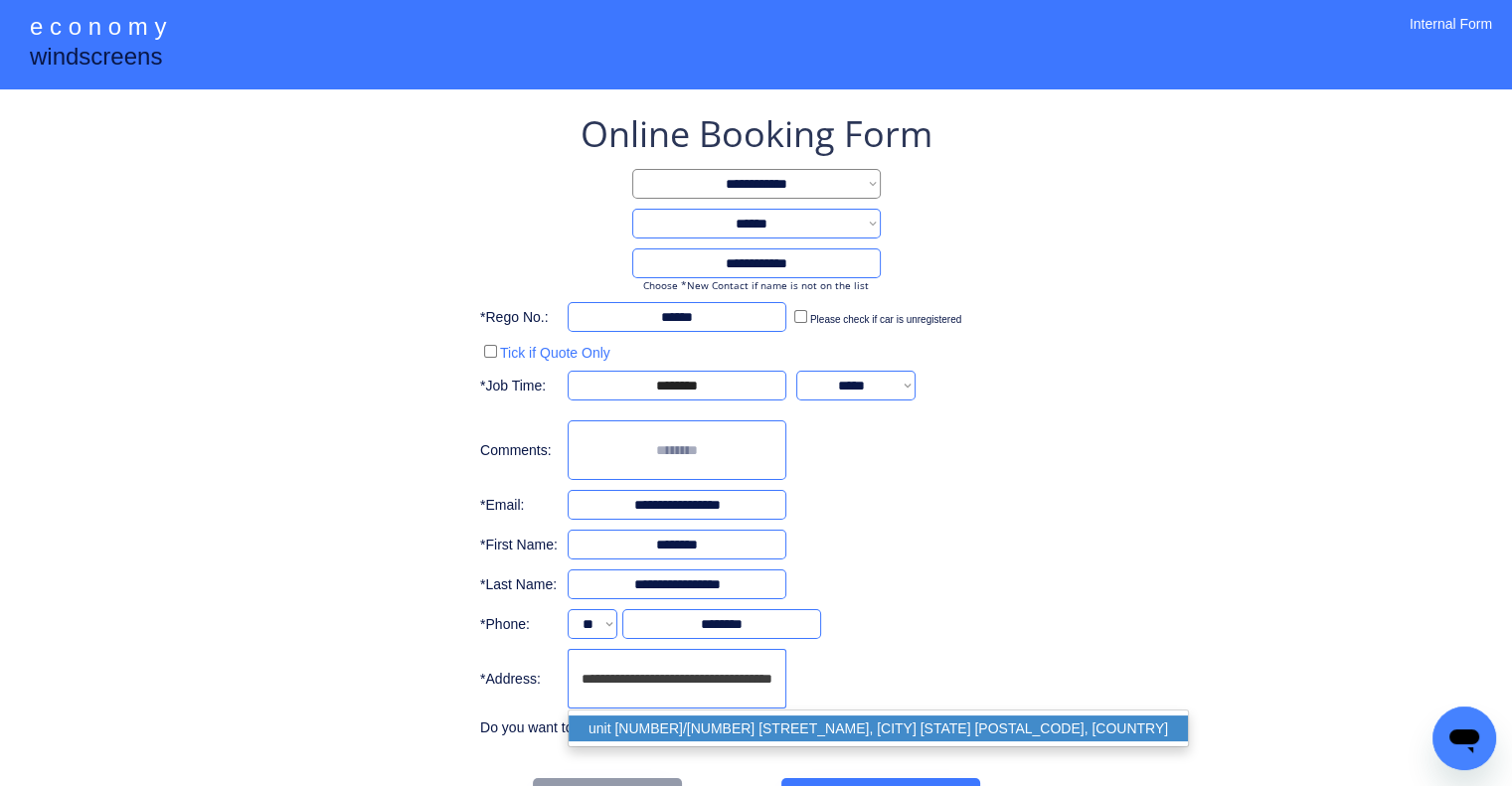 drag, startPoint x: 768, startPoint y: 720, endPoint x: 1018, endPoint y: 575, distance: 289.0069 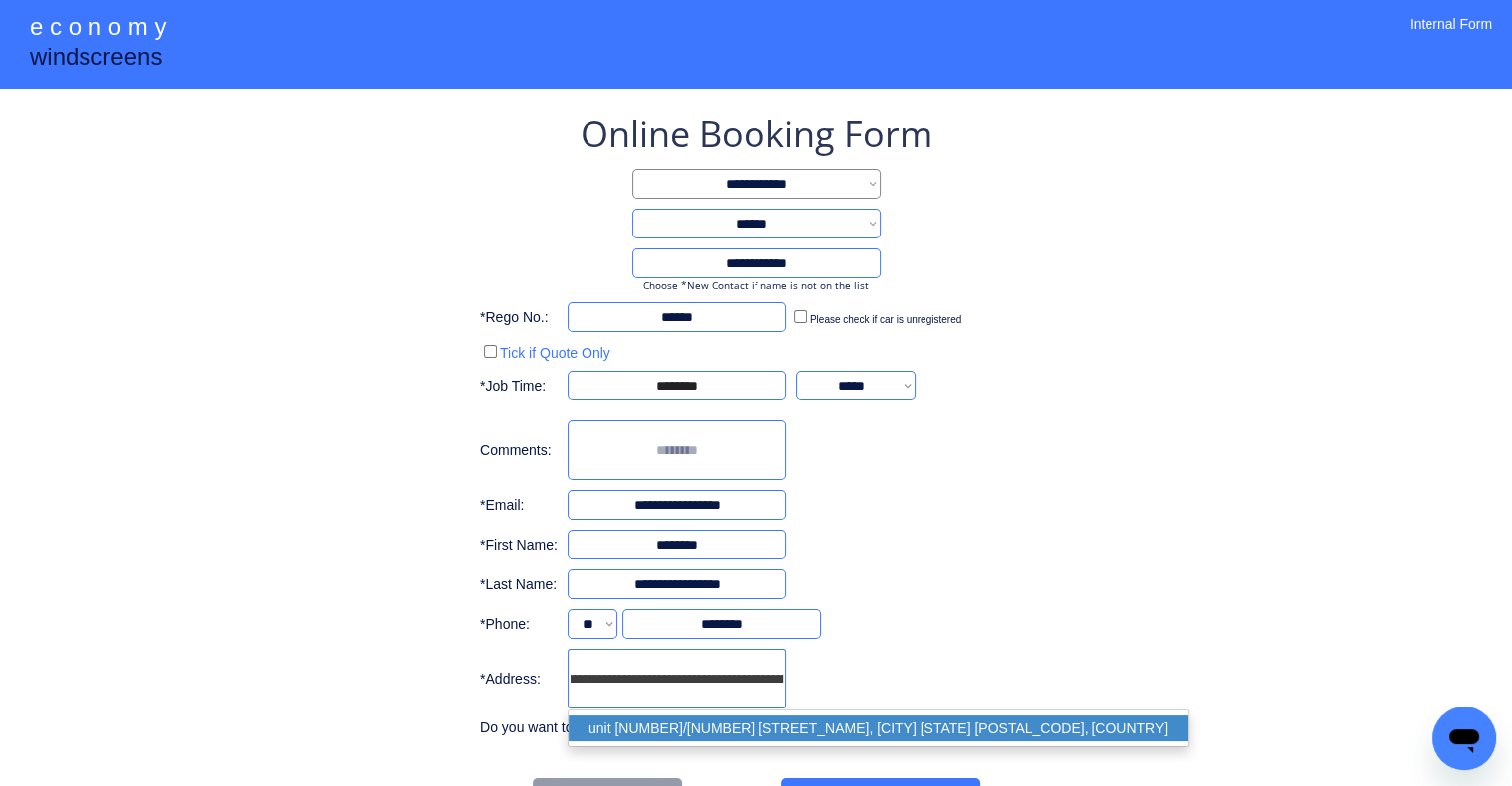 type on "**********" 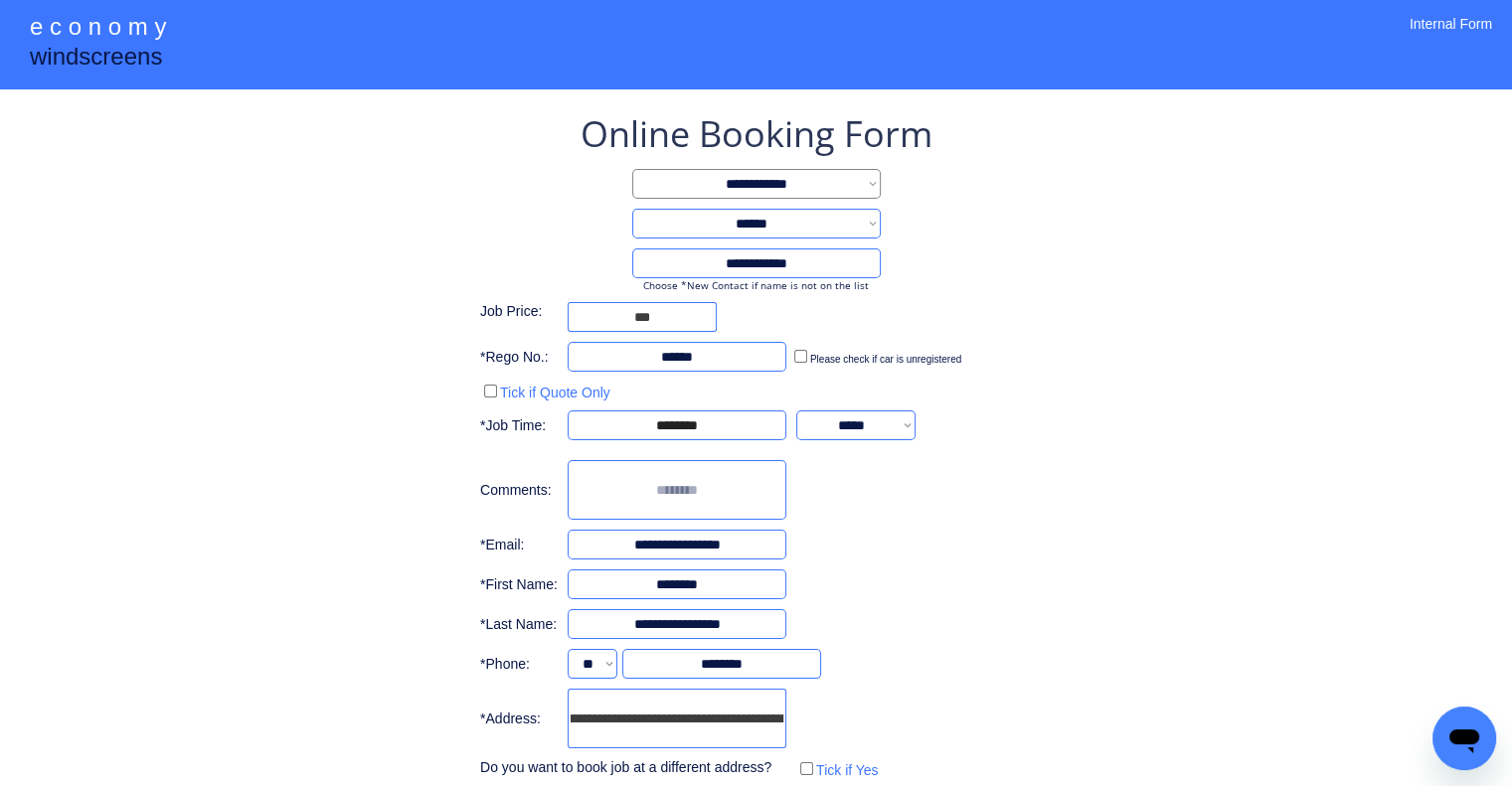 scroll, scrollTop: 0, scrollLeft: 0, axis: both 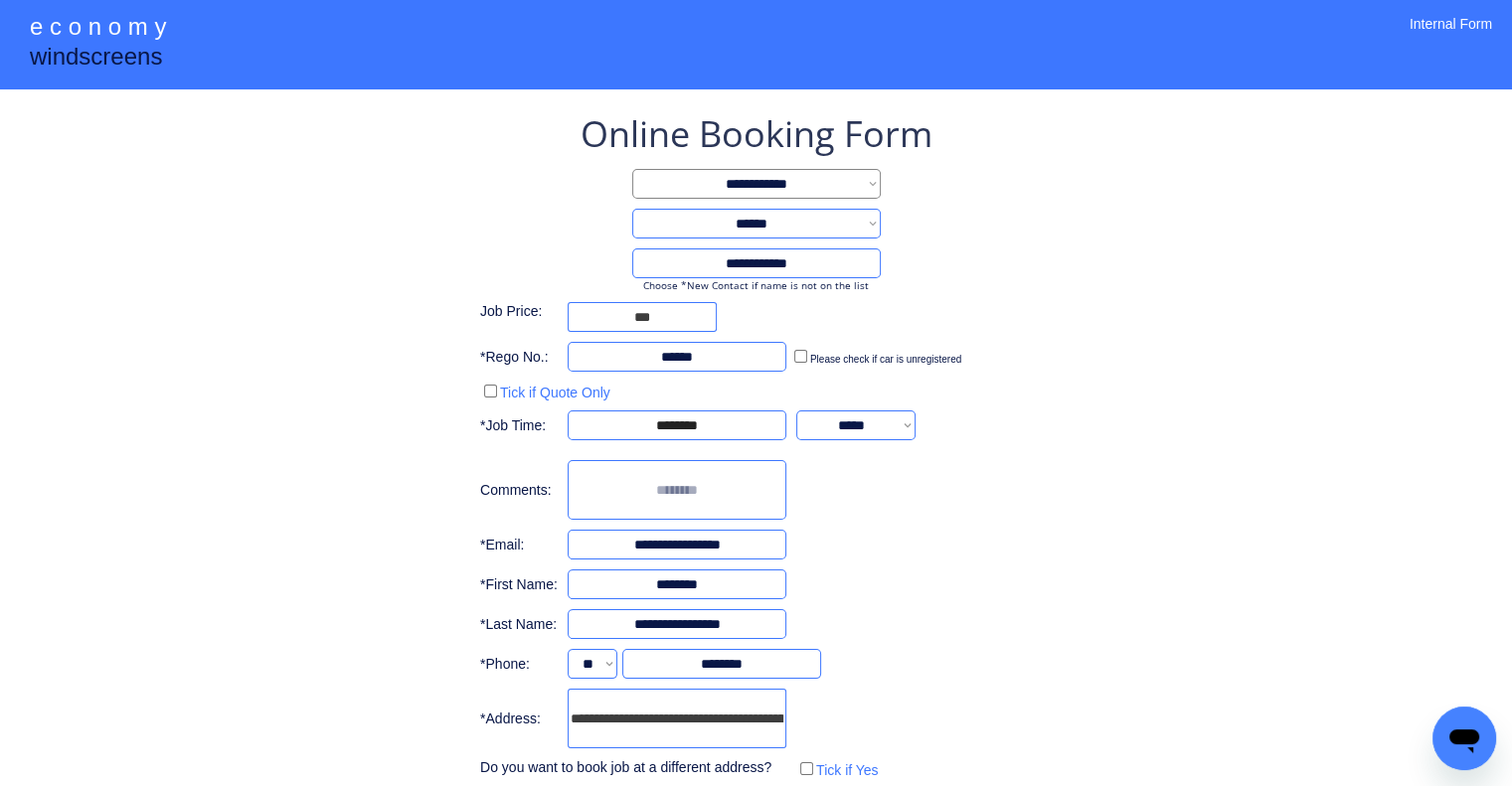 click on "**********" at bounding box center [756, 486] 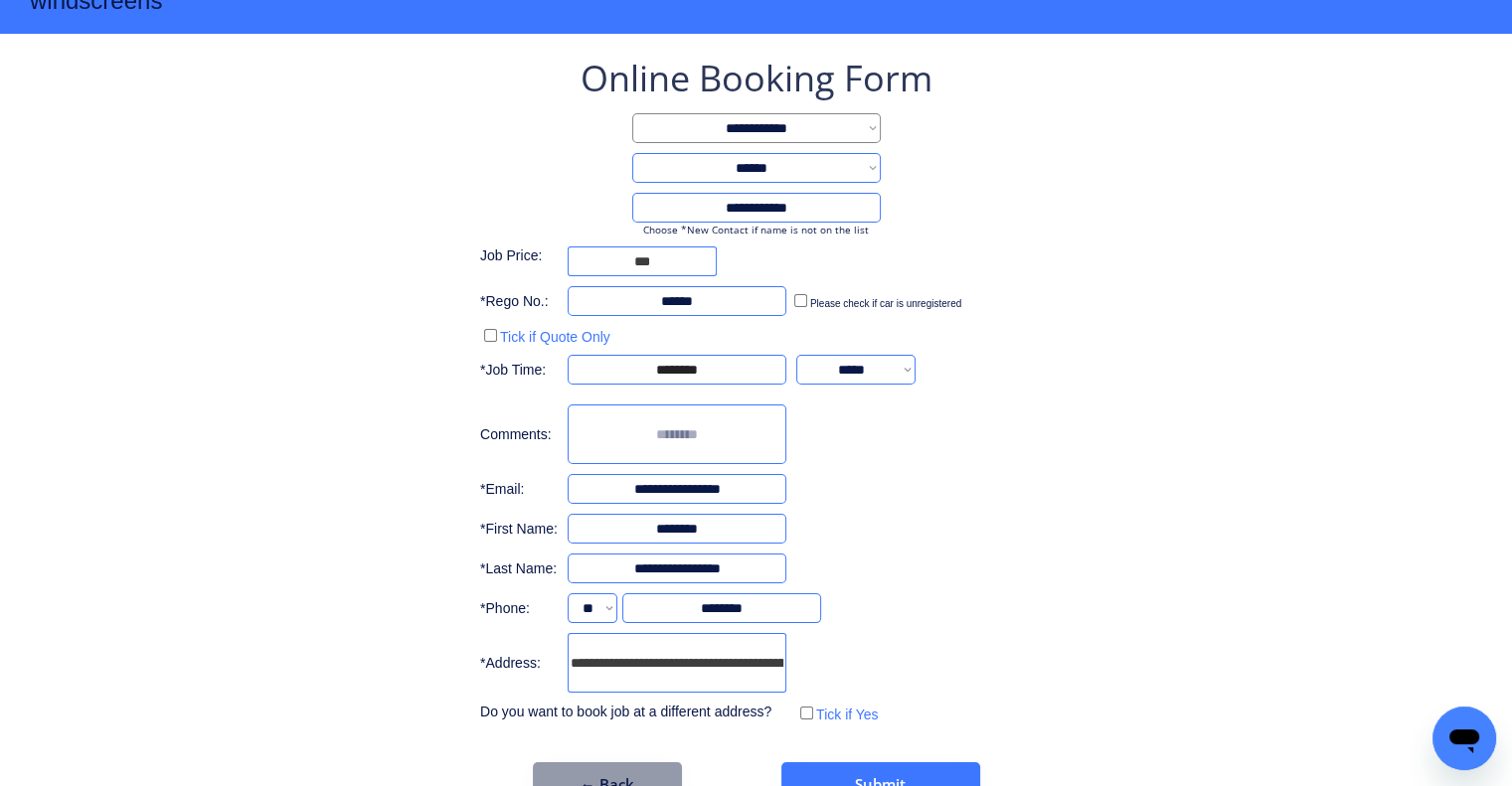 scroll, scrollTop: 106, scrollLeft: 0, axis: vertical 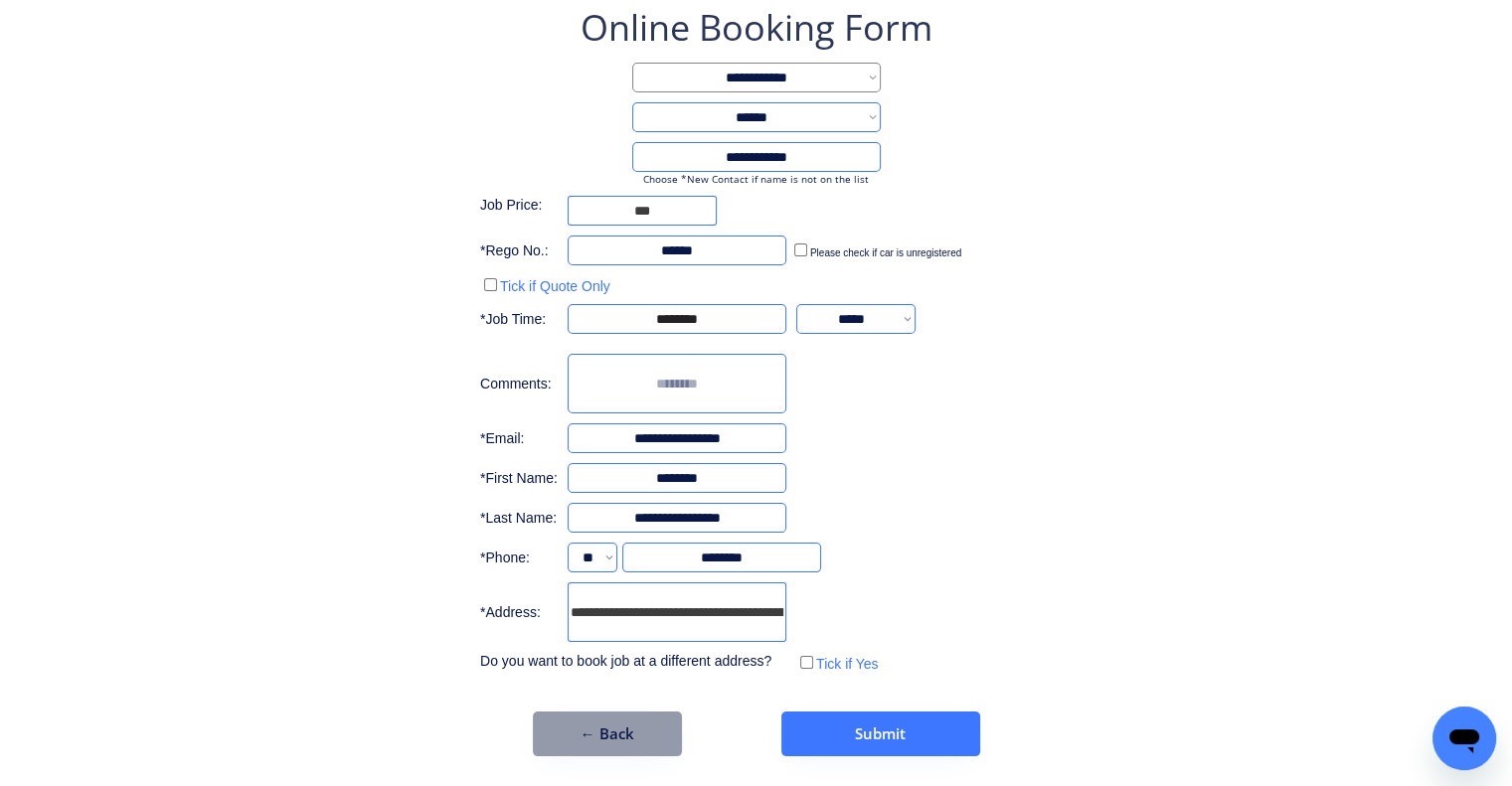 click at bounding box center [677, 384] 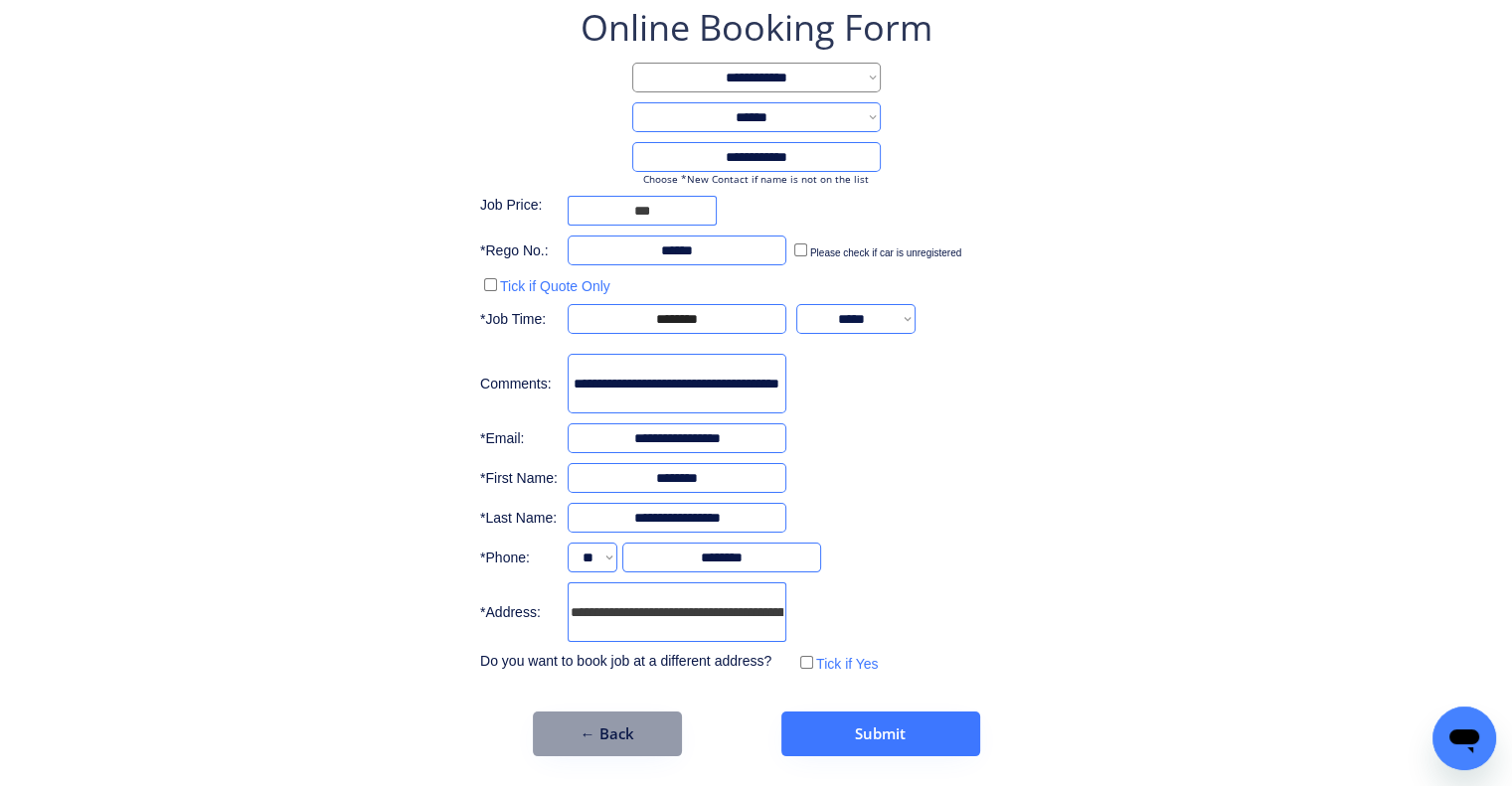 scroll, scrollTop: 0, scrollLeft: 51, axis: horizontal 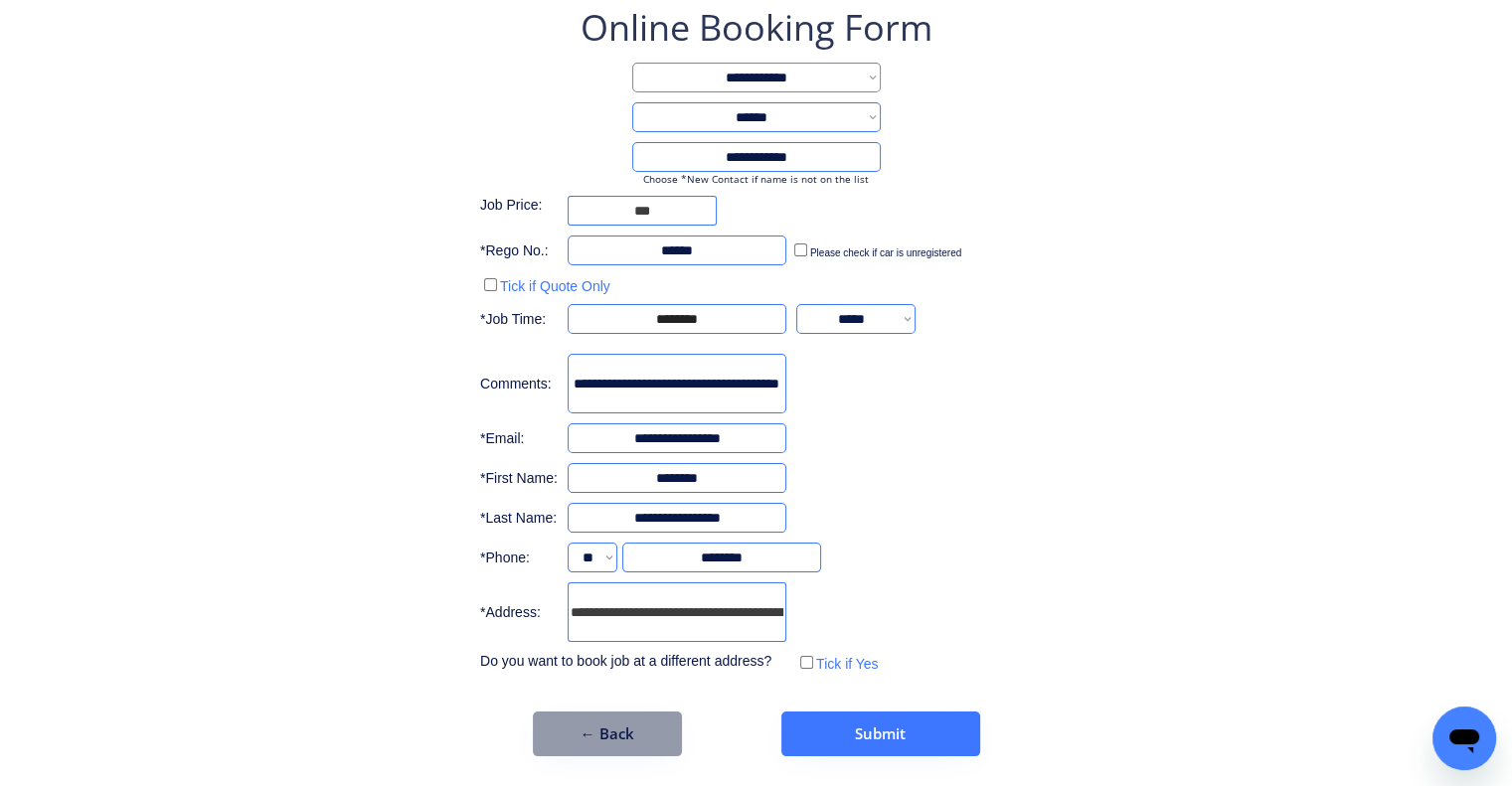 type on "**********" 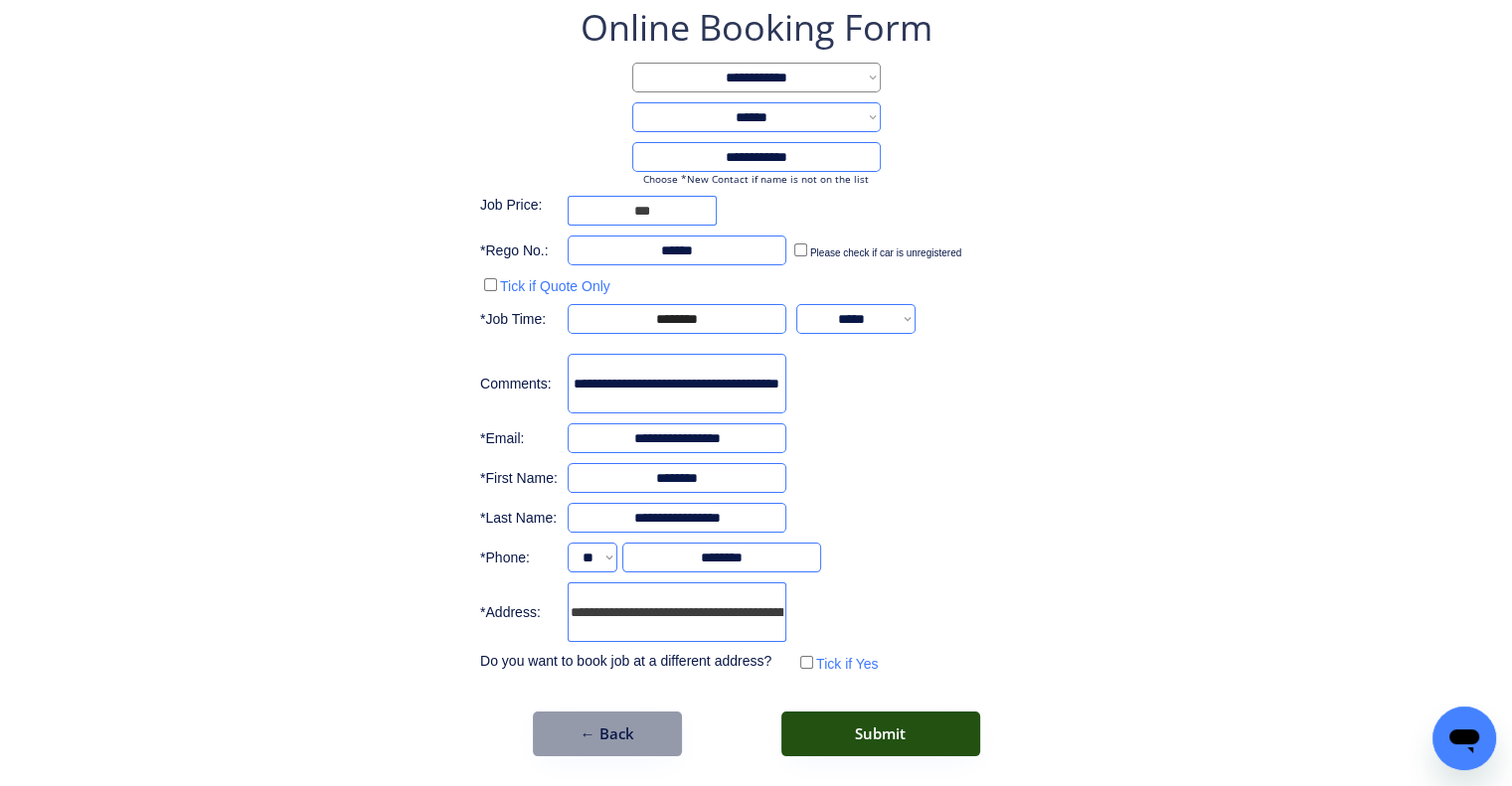 scroll, scrollTop: 0, scrollLeft: 0, axis: both 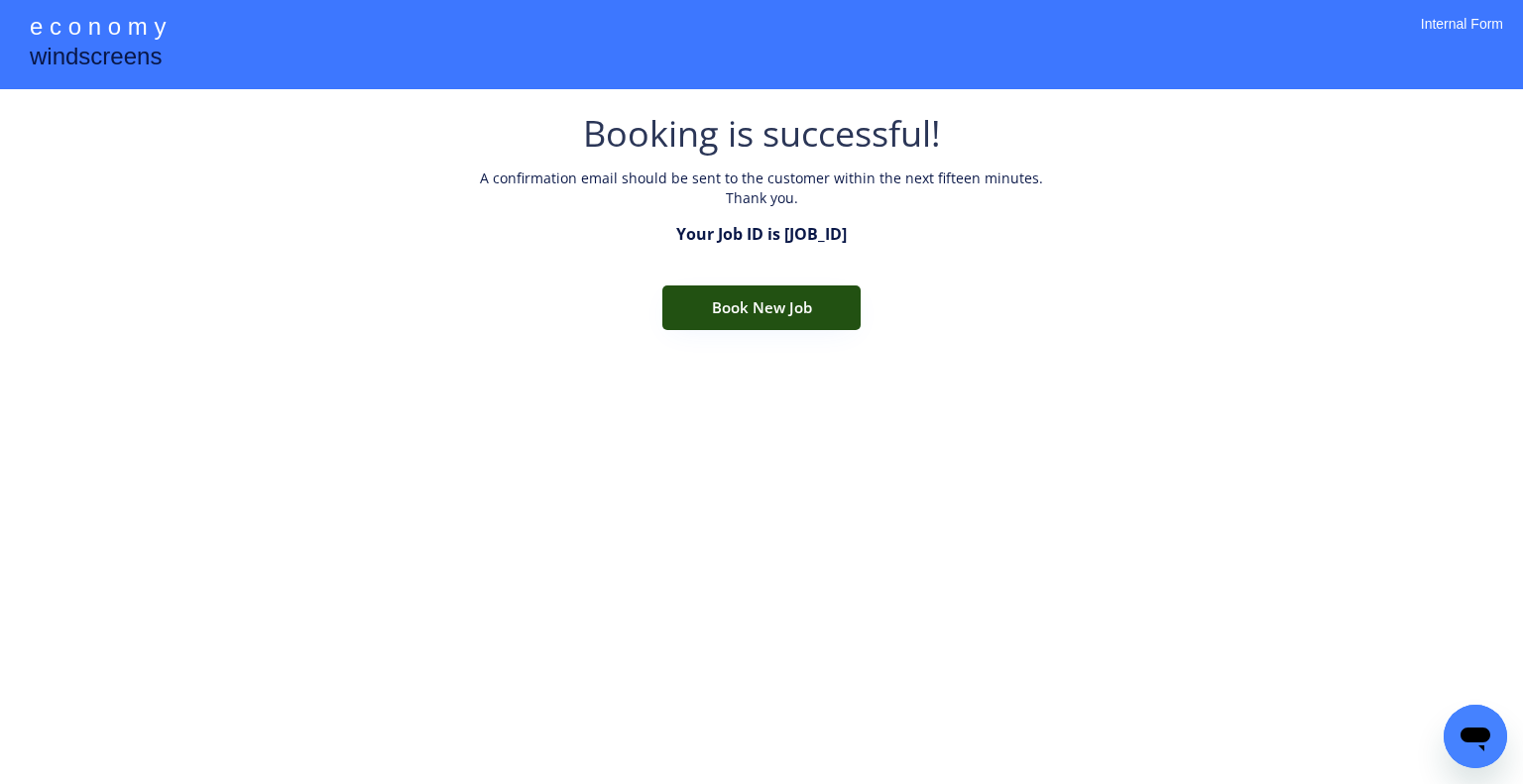 click on "Book New Job" at bounding box center [762, 307] 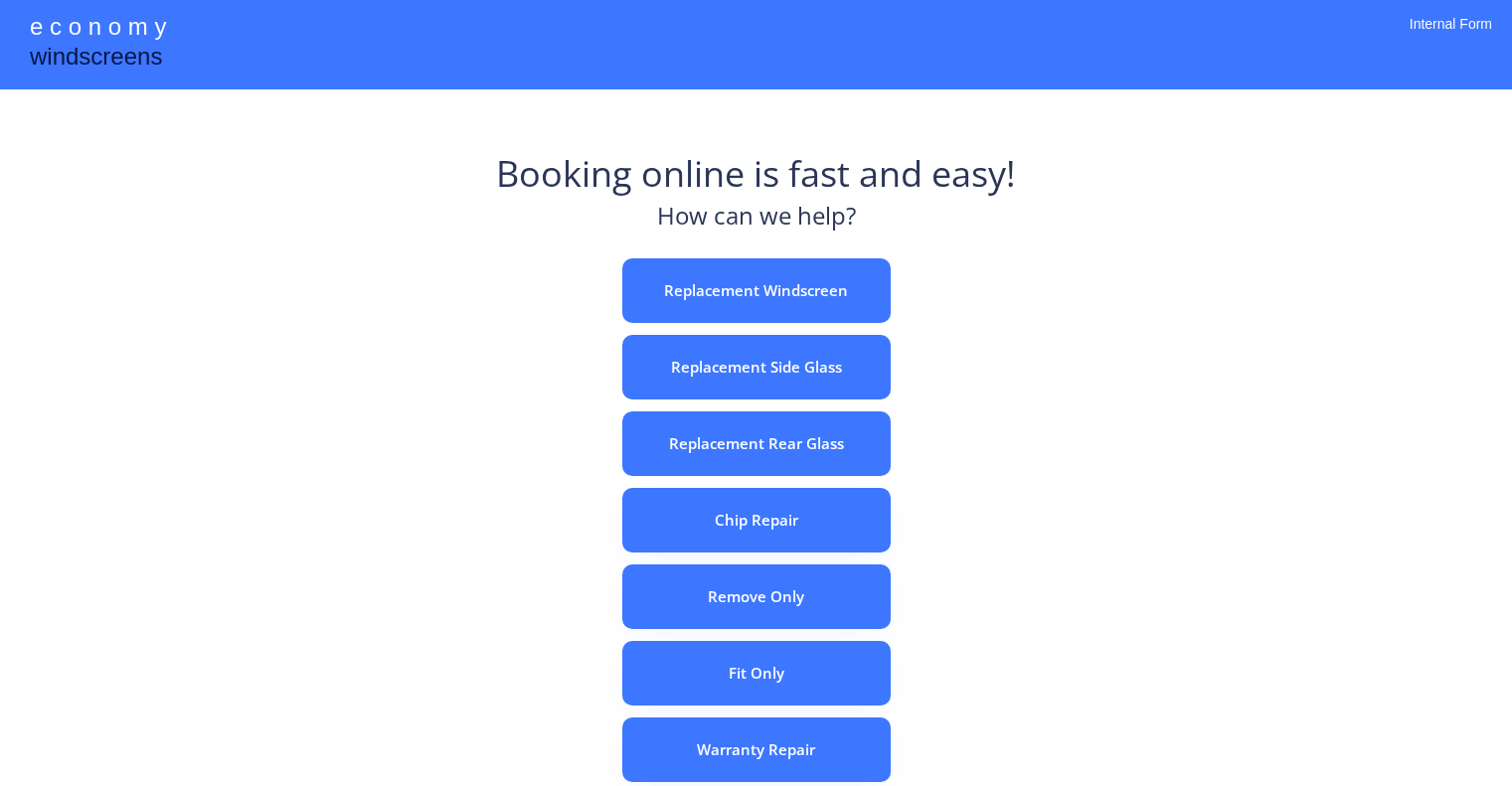 scroll, scrollTop: 0, scrollLeft: 0, axis: both 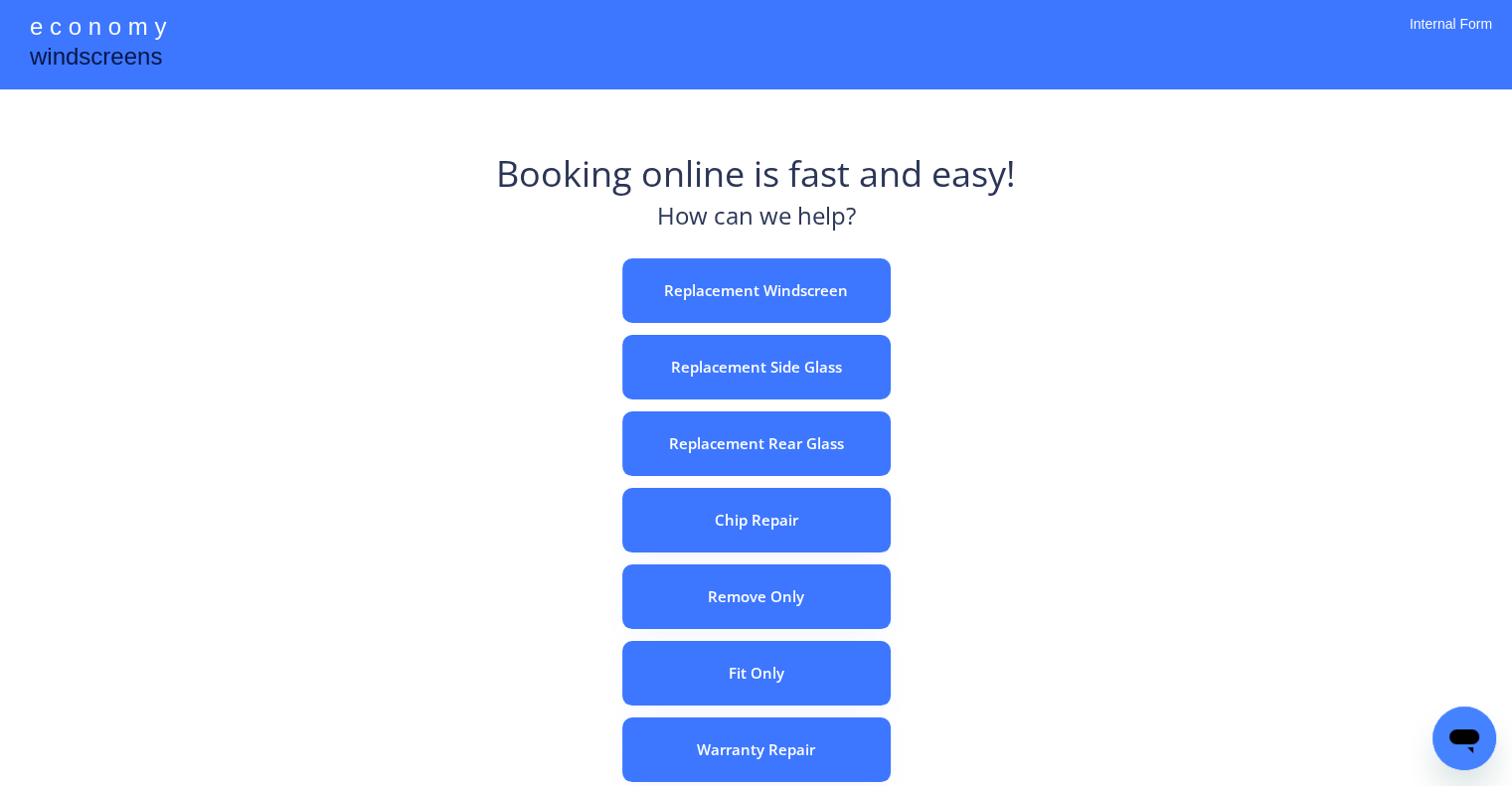 click on "e c o n o m y windscreens Booking online is fast and easy! How can we help? Replacement Windscreen Replacement Side Glass Replacement Rear Glass Chip Repair Remove Only Fit Only Warranty Repair ADAS Recalibration Only Rebook a Job Confirm Quotes Manual Booking Internal Form" at bounding box center (756, 553) 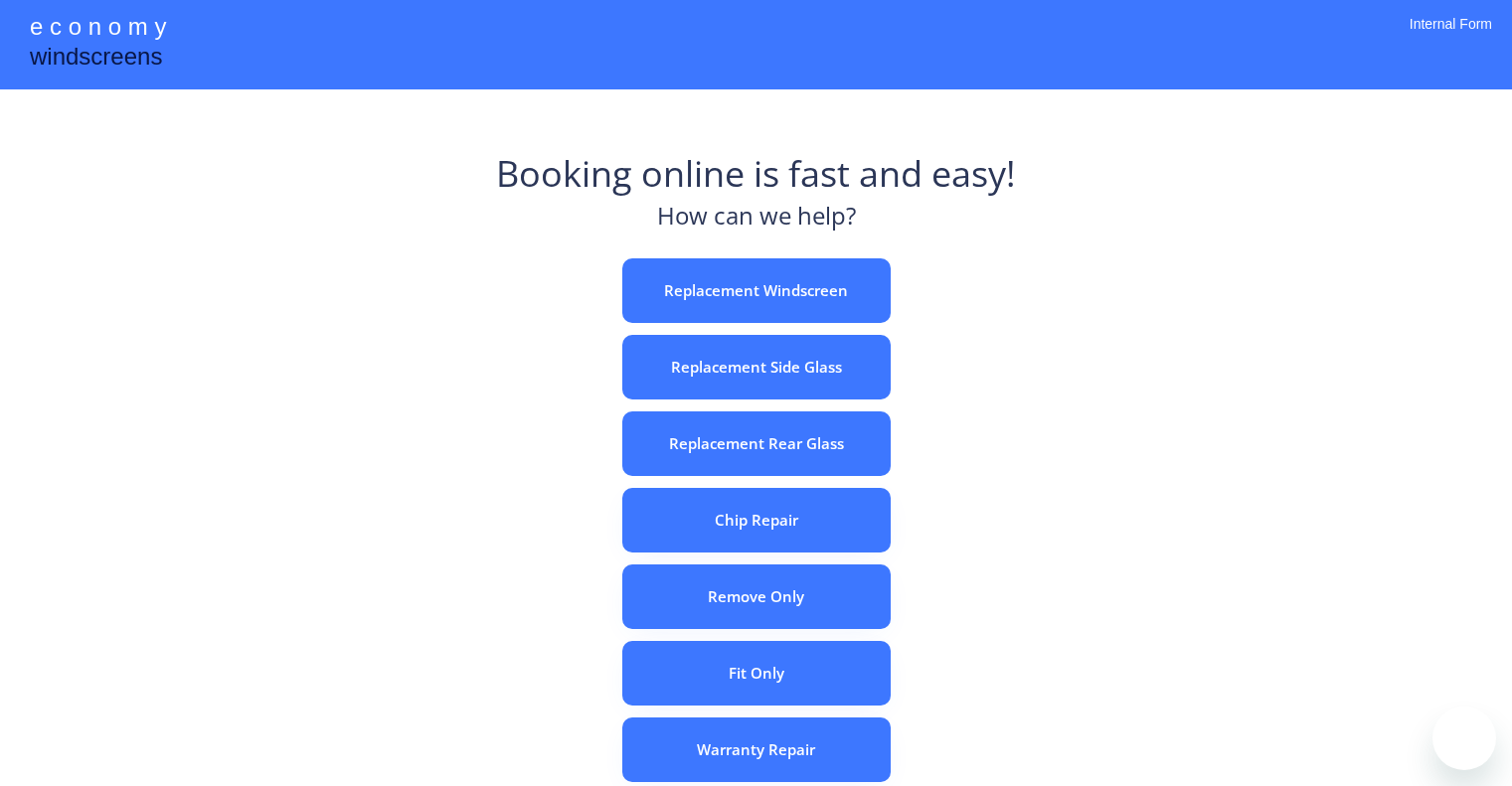 scroll, scrollTop: 0, scrollLeft: 0, axis: both 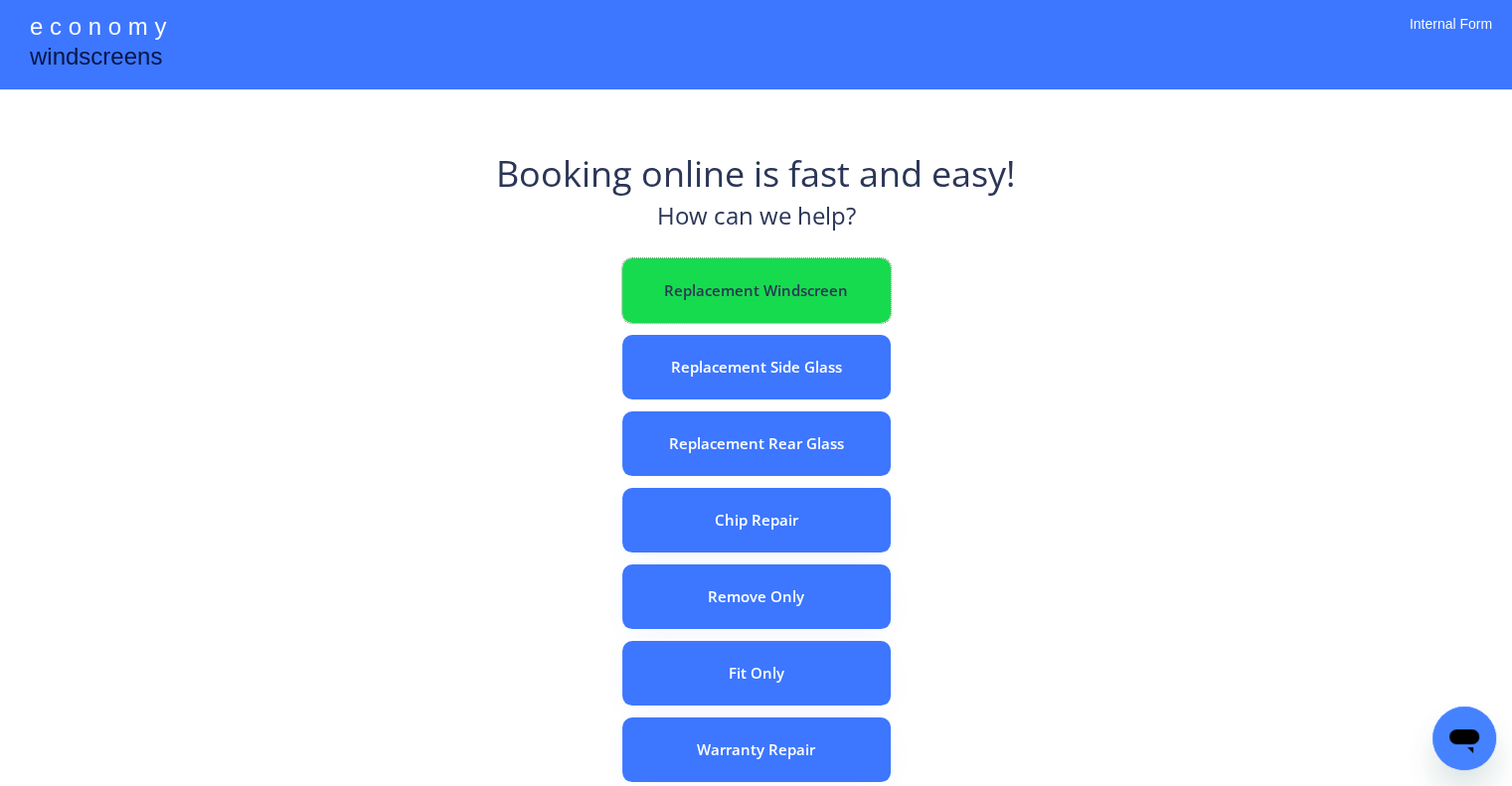 click on "Replacement Windscreen" at bounding box center (756, 290) 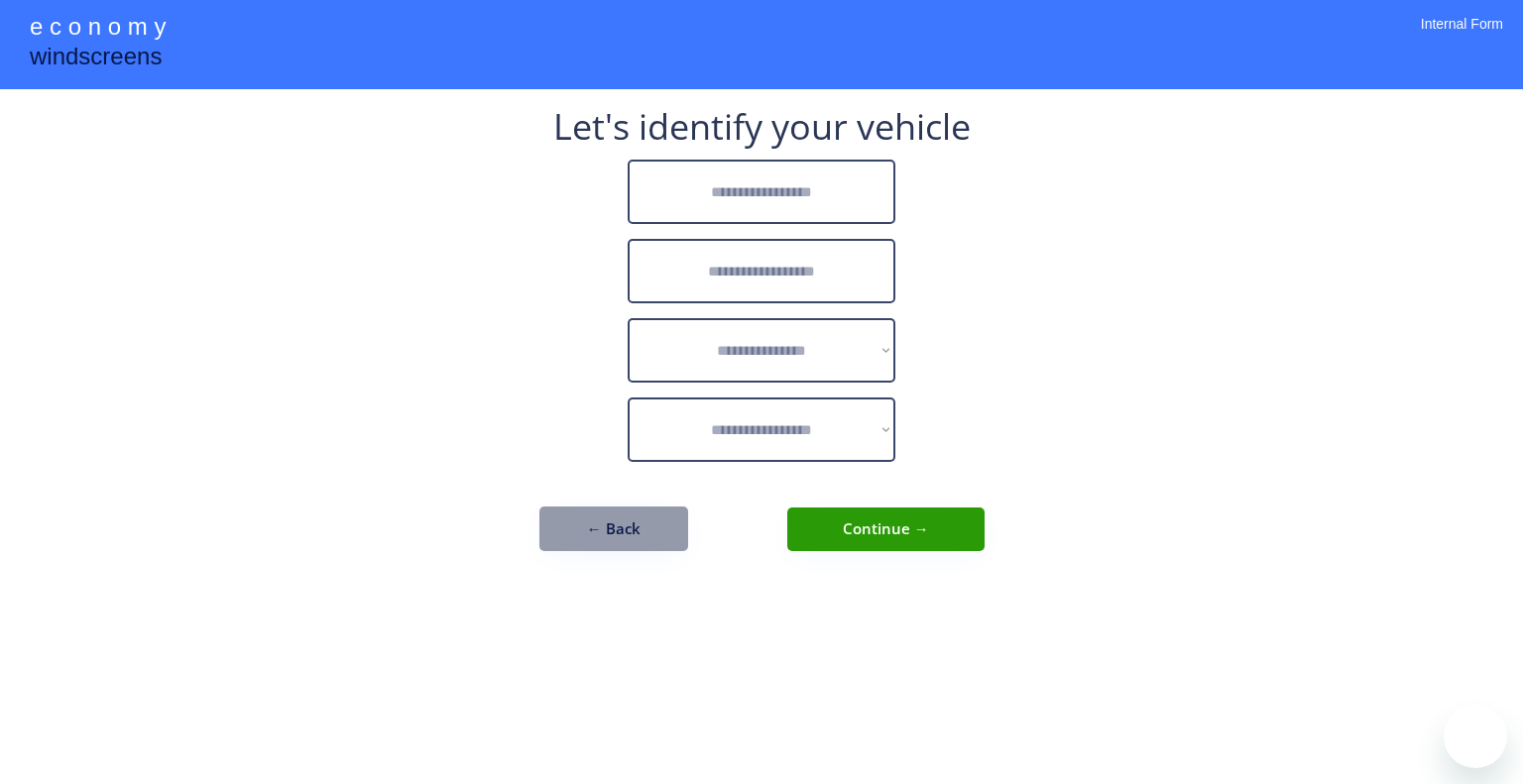 scroll, scrollTop: 0, scrollLeft: 0, axis: both 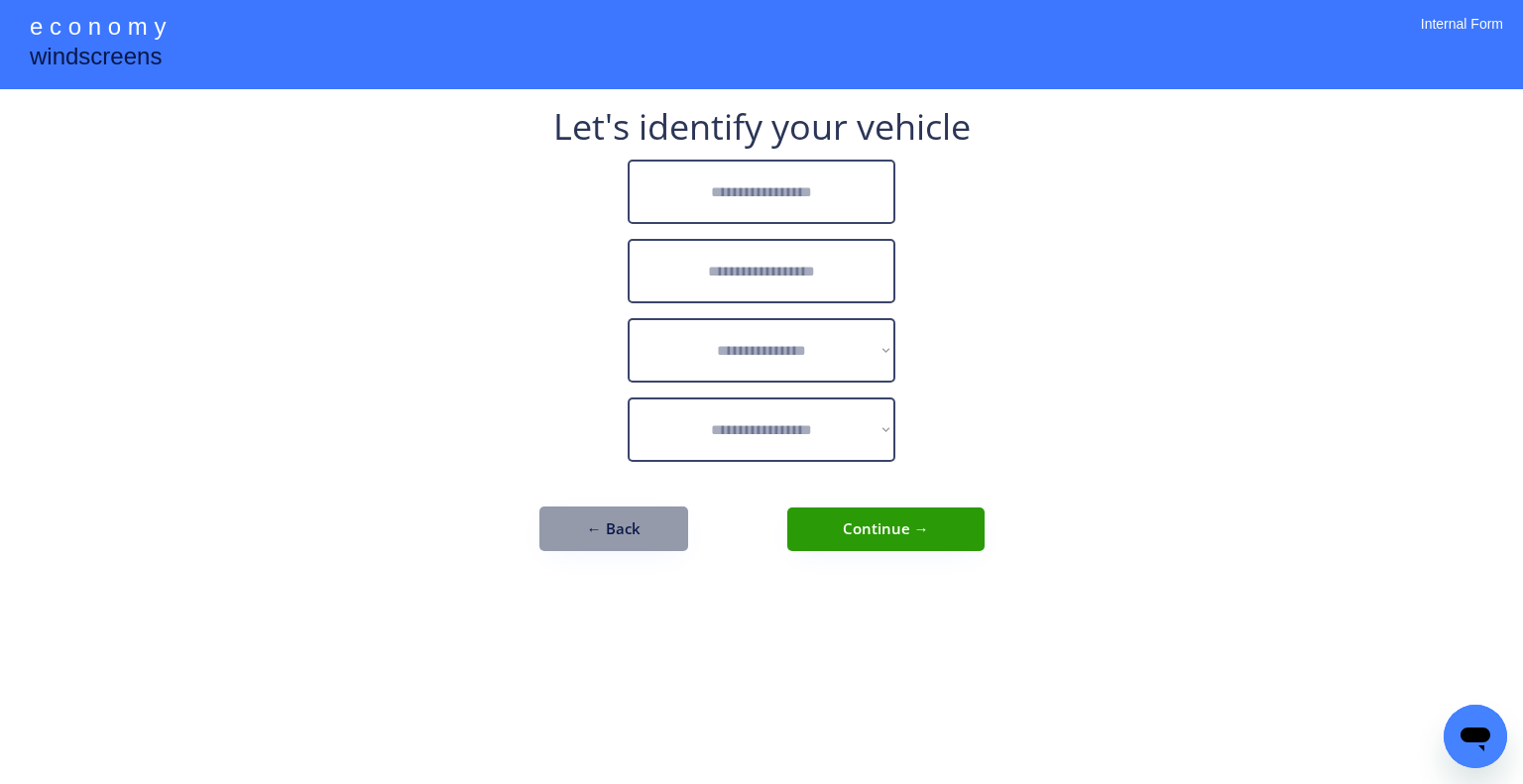 click at bounding box center (762, 191) 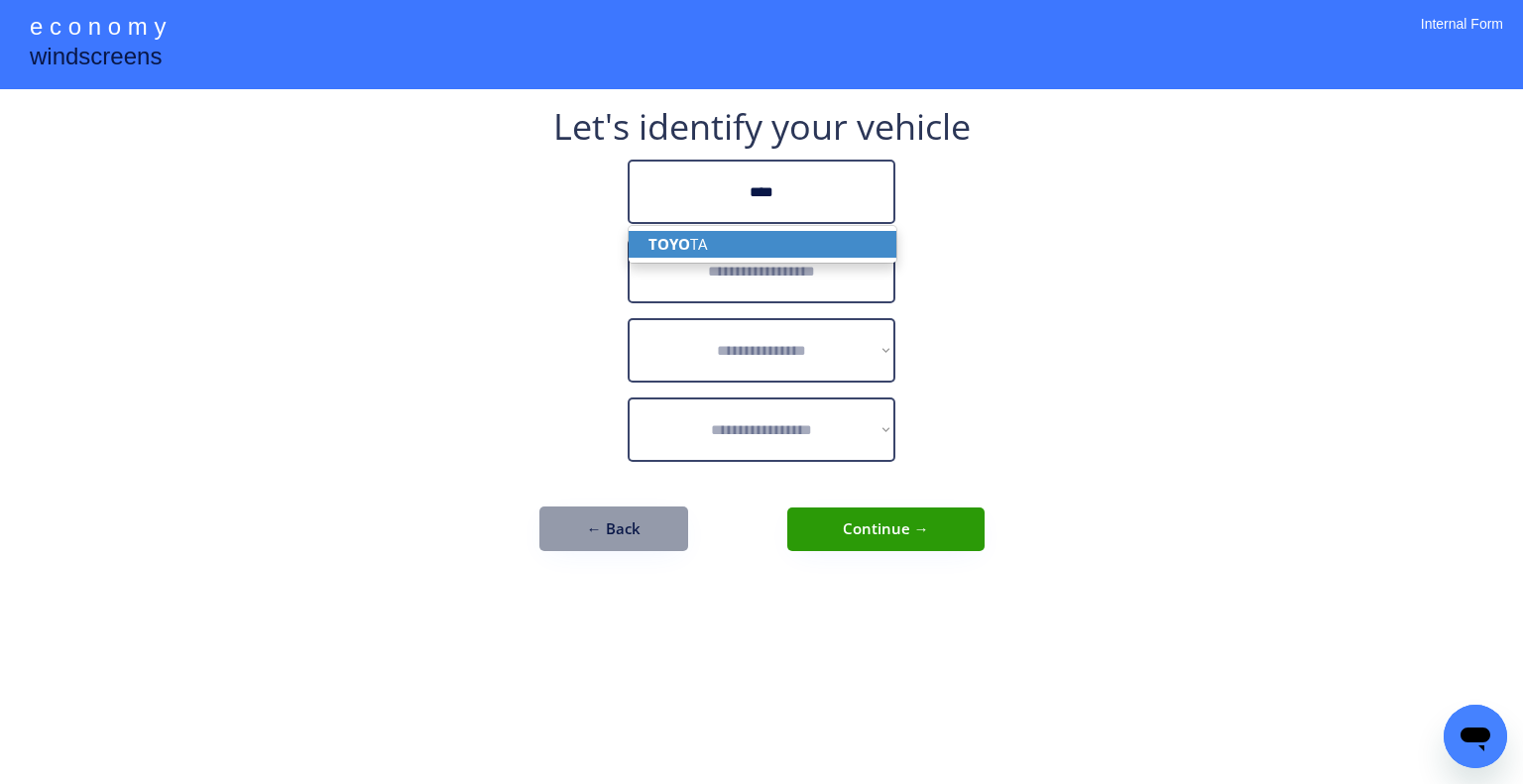 click on "TOYO TA" at bounding box center (762, 244) 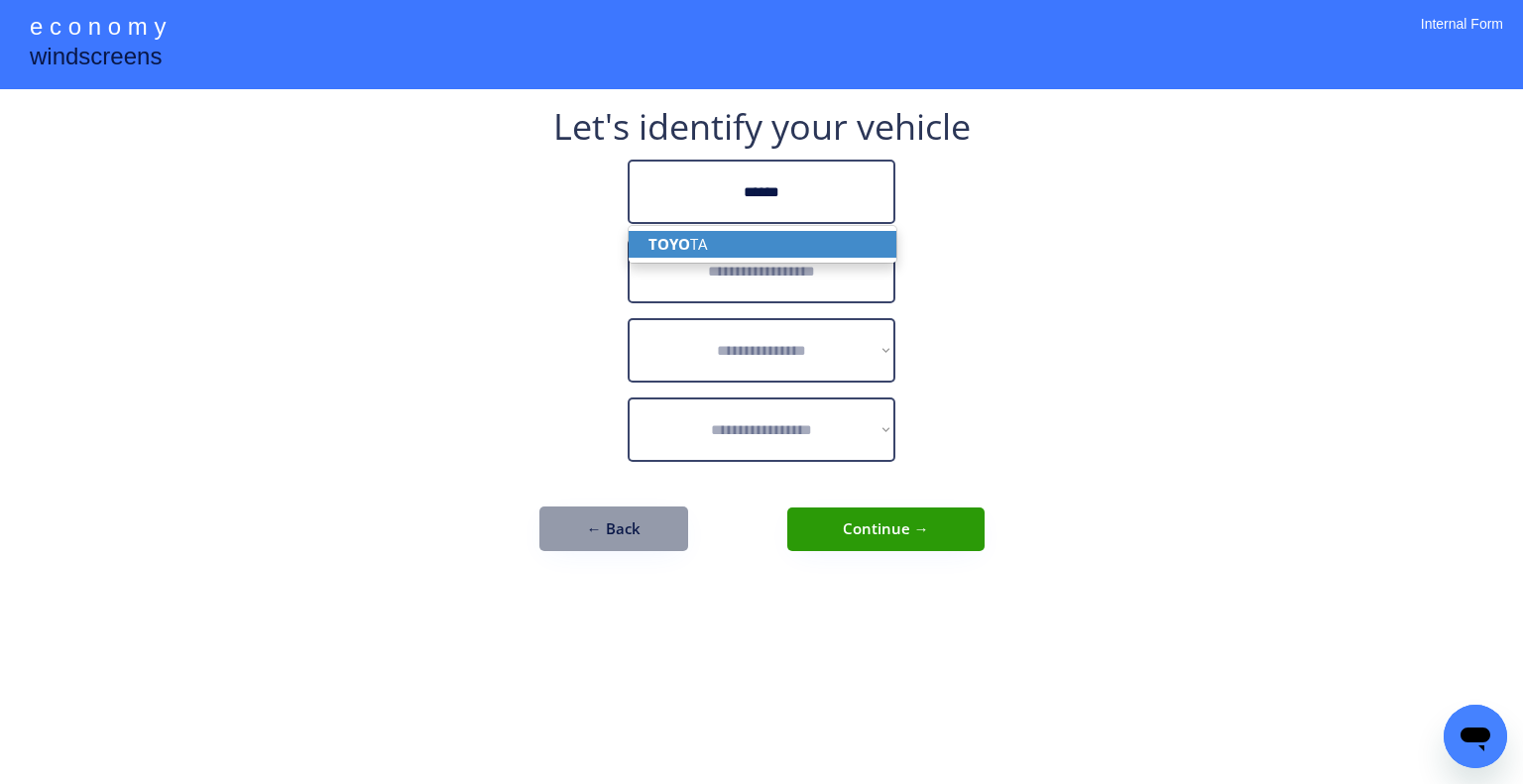 type on "******" 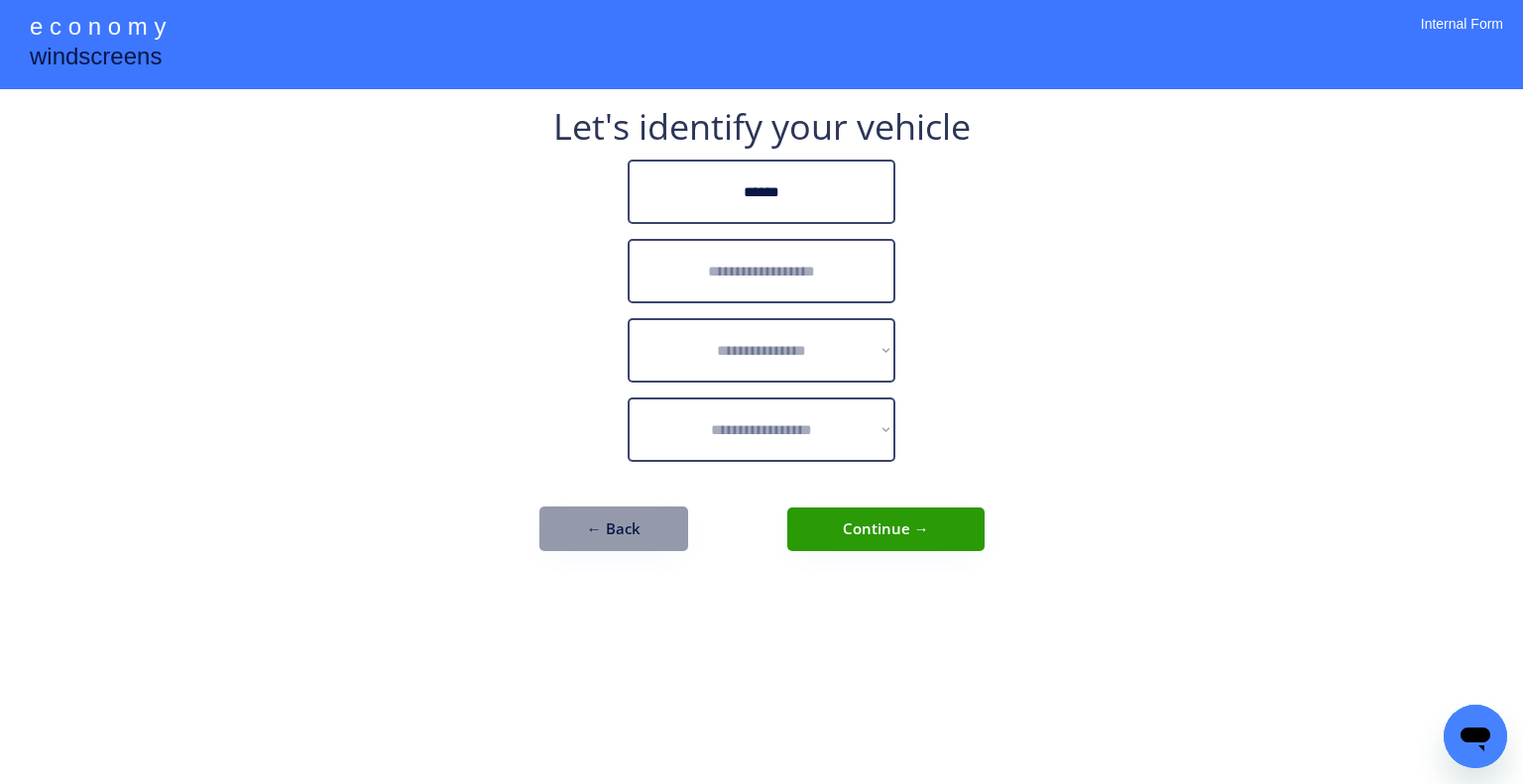 click at bounding box center (762, 271) 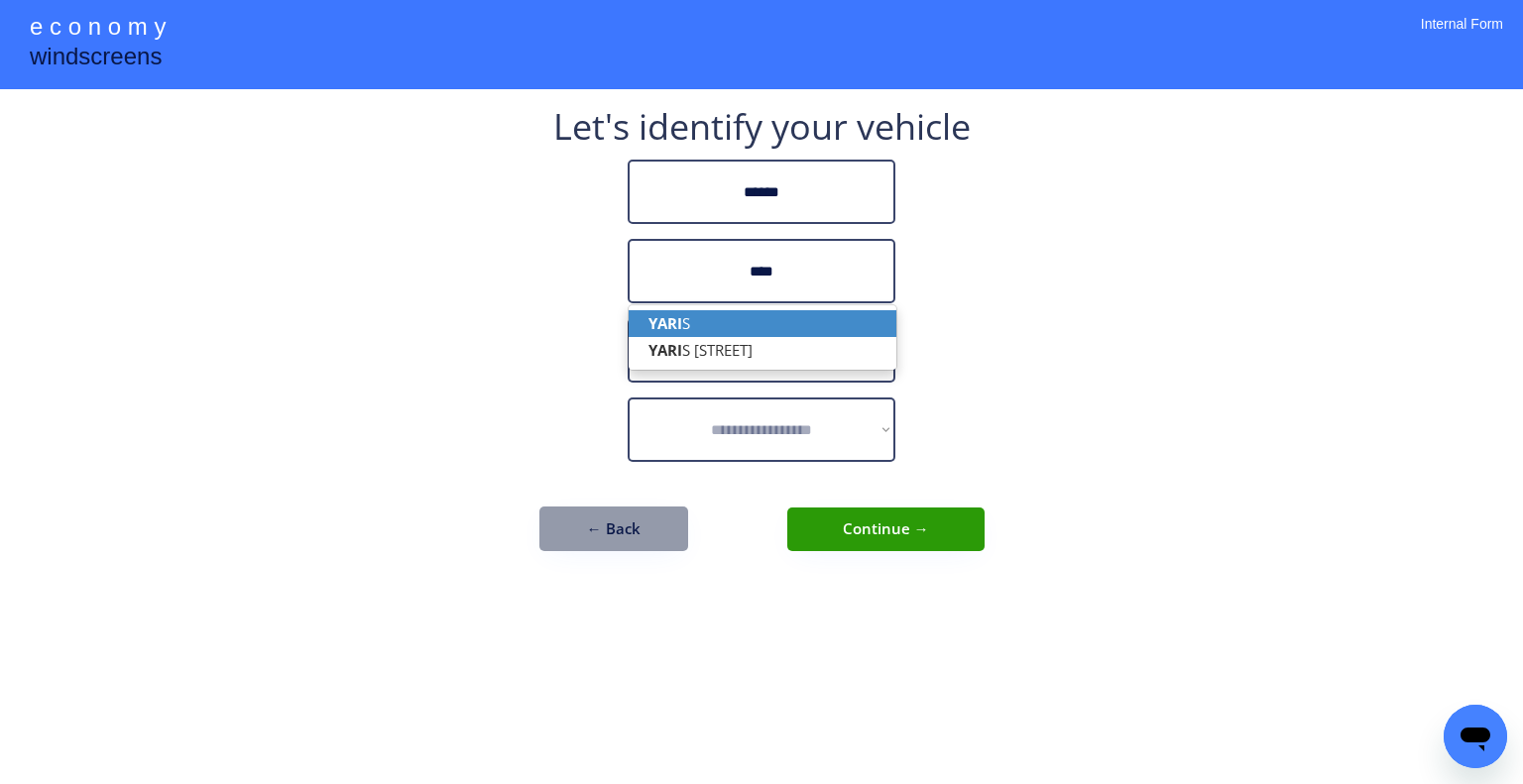 click on "YARI S" at bounding box center (762, 323) 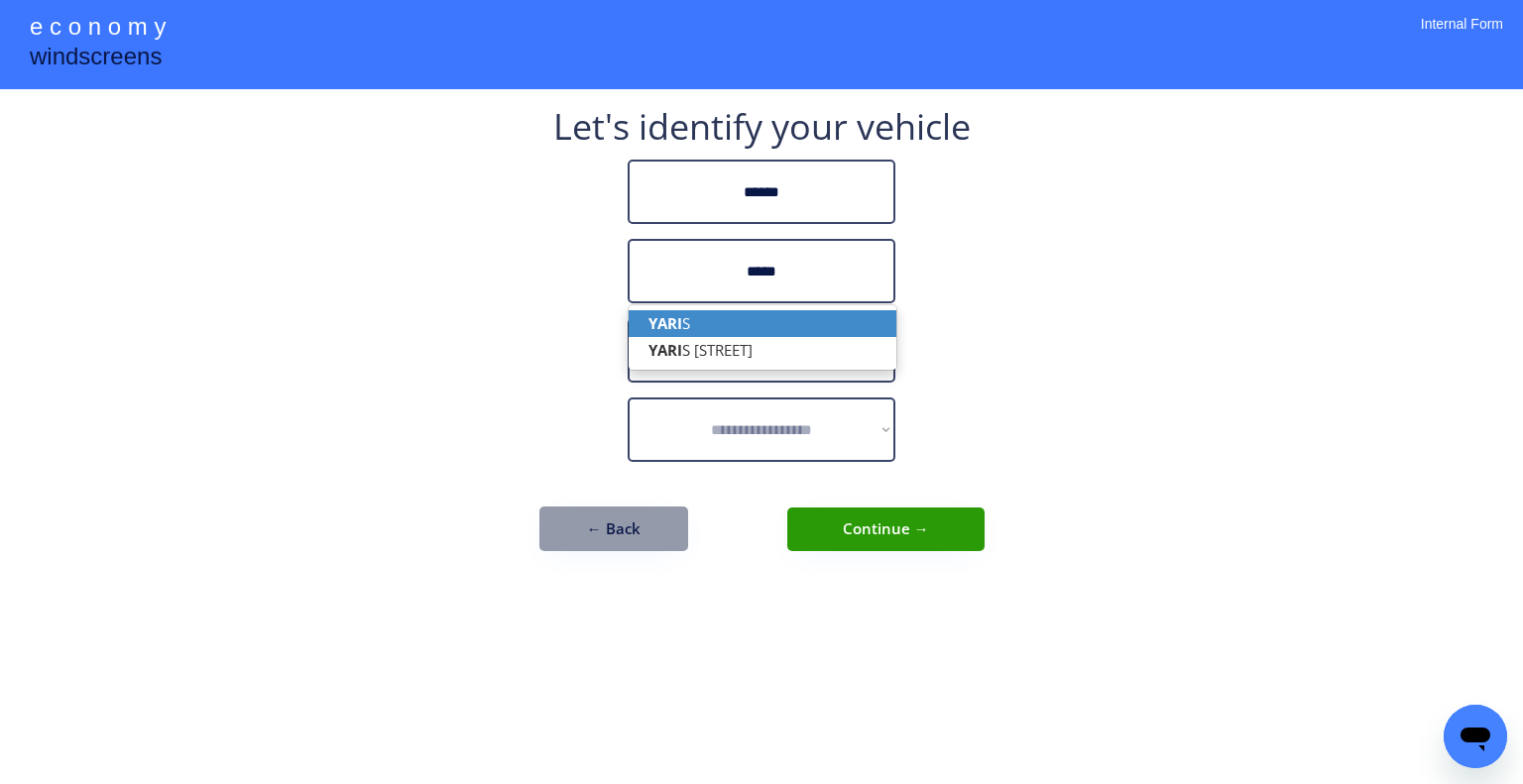 type on "*****" 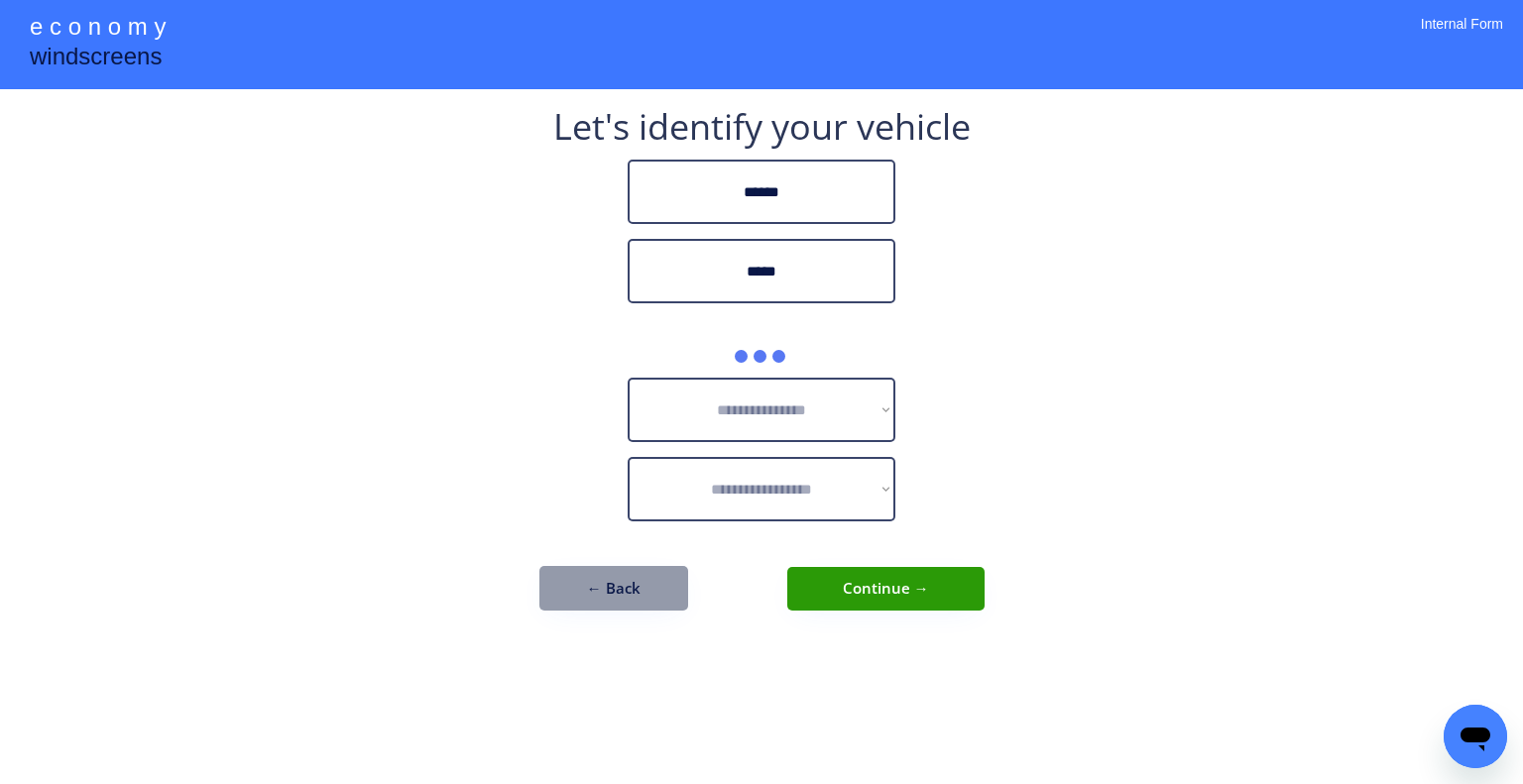 drag, startPoint x: 1070, startPoint y: 389, endPoint x: 854, endPoint y: 51, distance: 401.1234 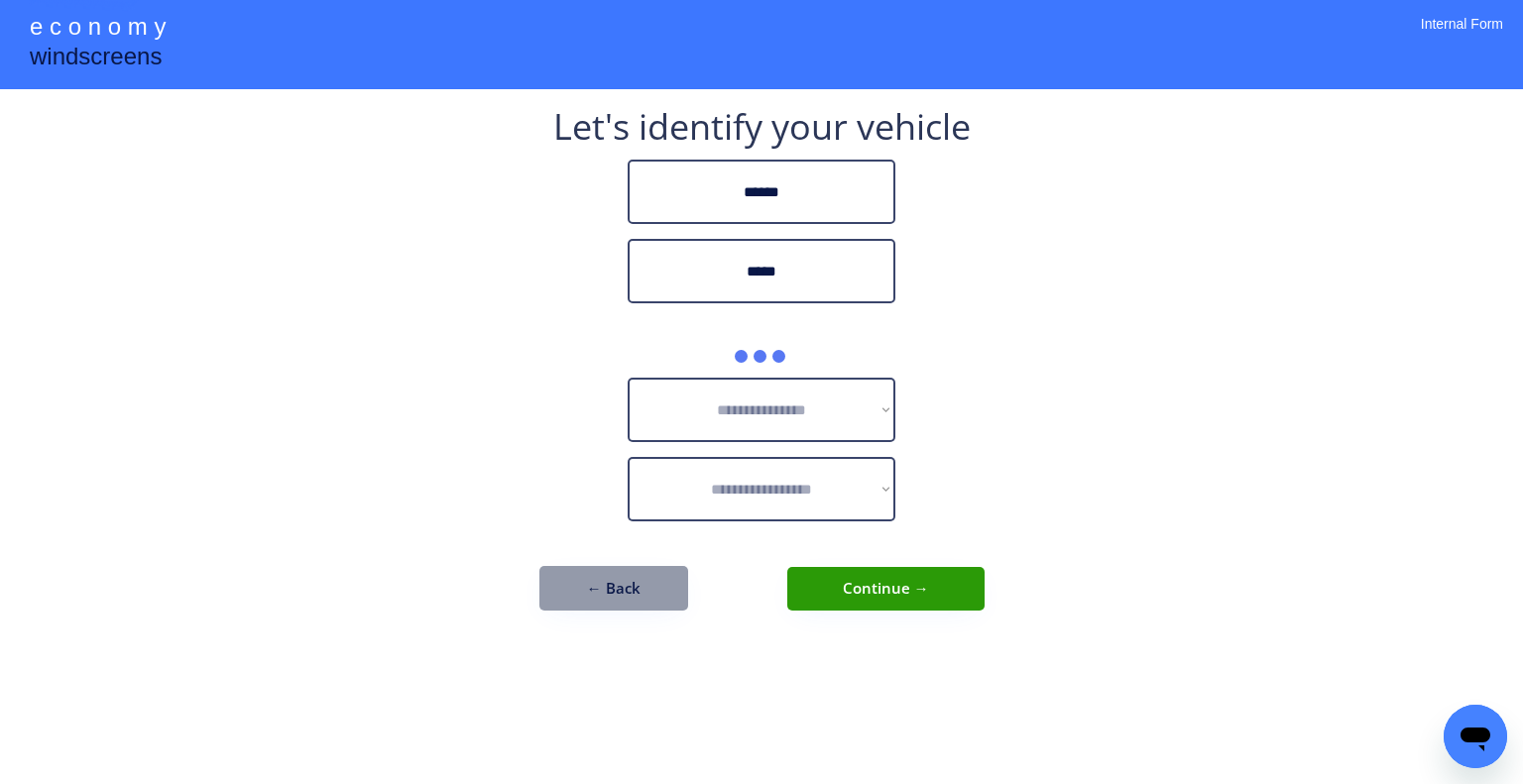 click on "**********" at bounding box center [762, 392] 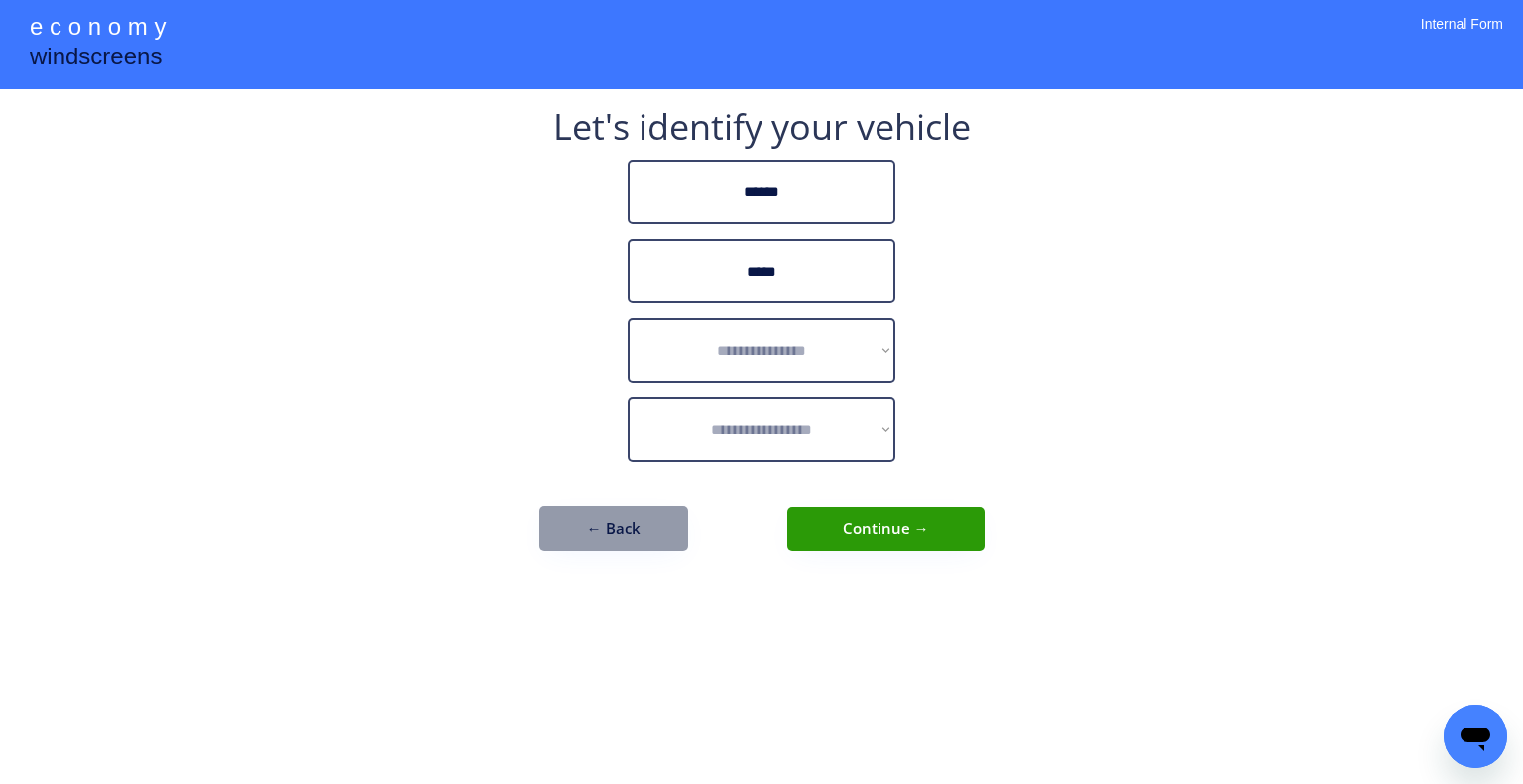 click on "**********" at bounding box center (762, 392) 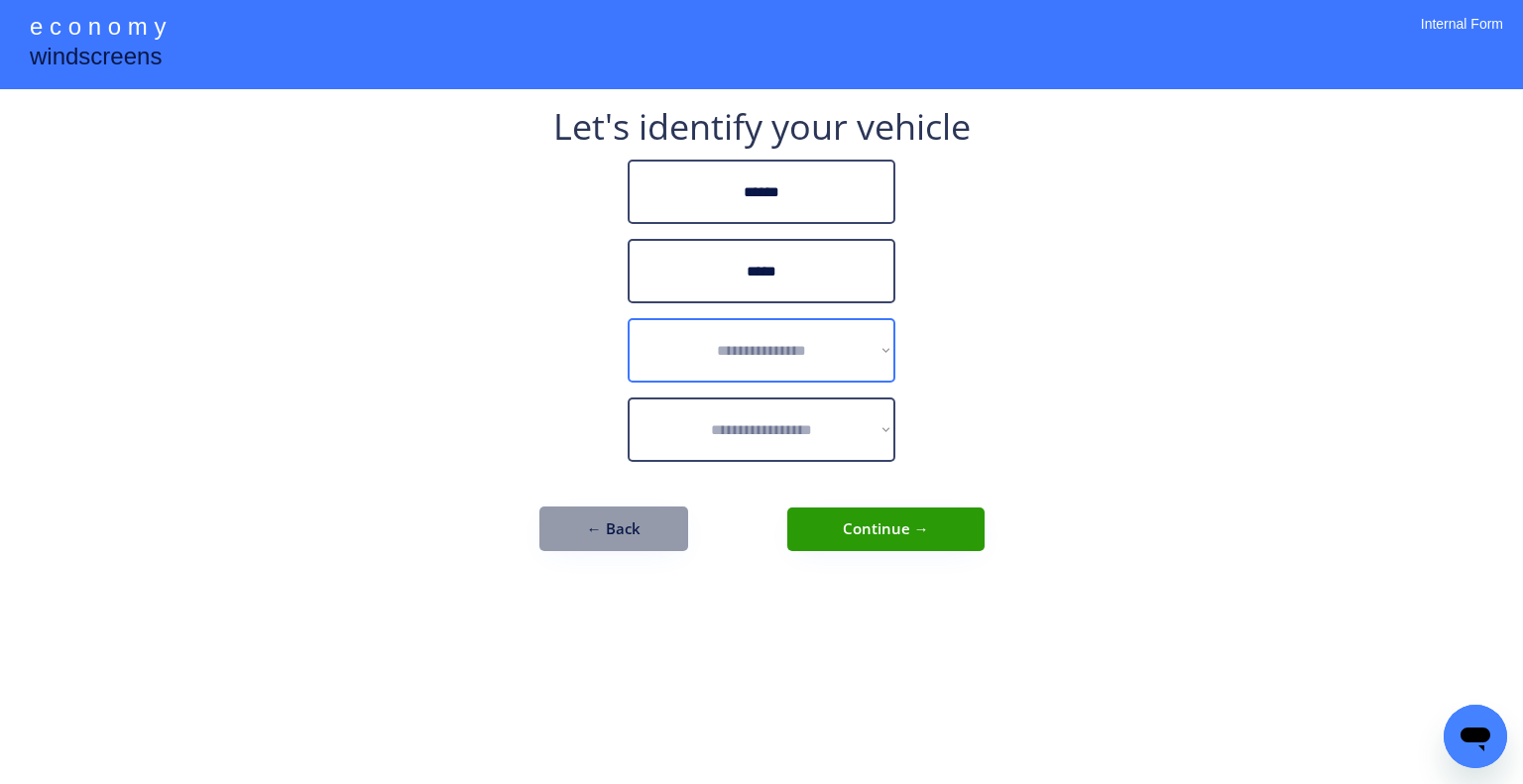 drag, startPoint x: 662, startPoint y: 346, endPoint x: 706, endPoint y: 372, distance: 51.10773 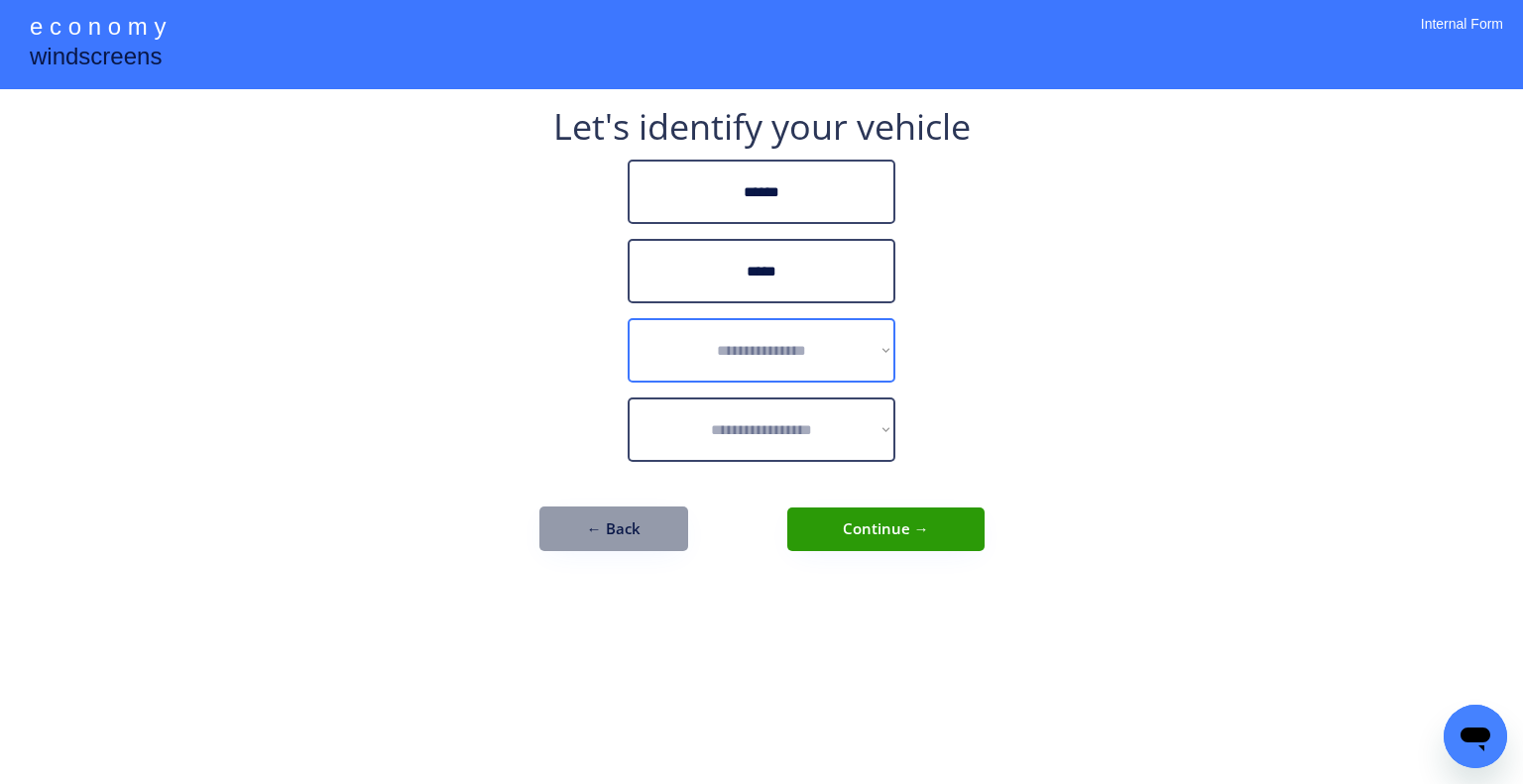 select on "******" 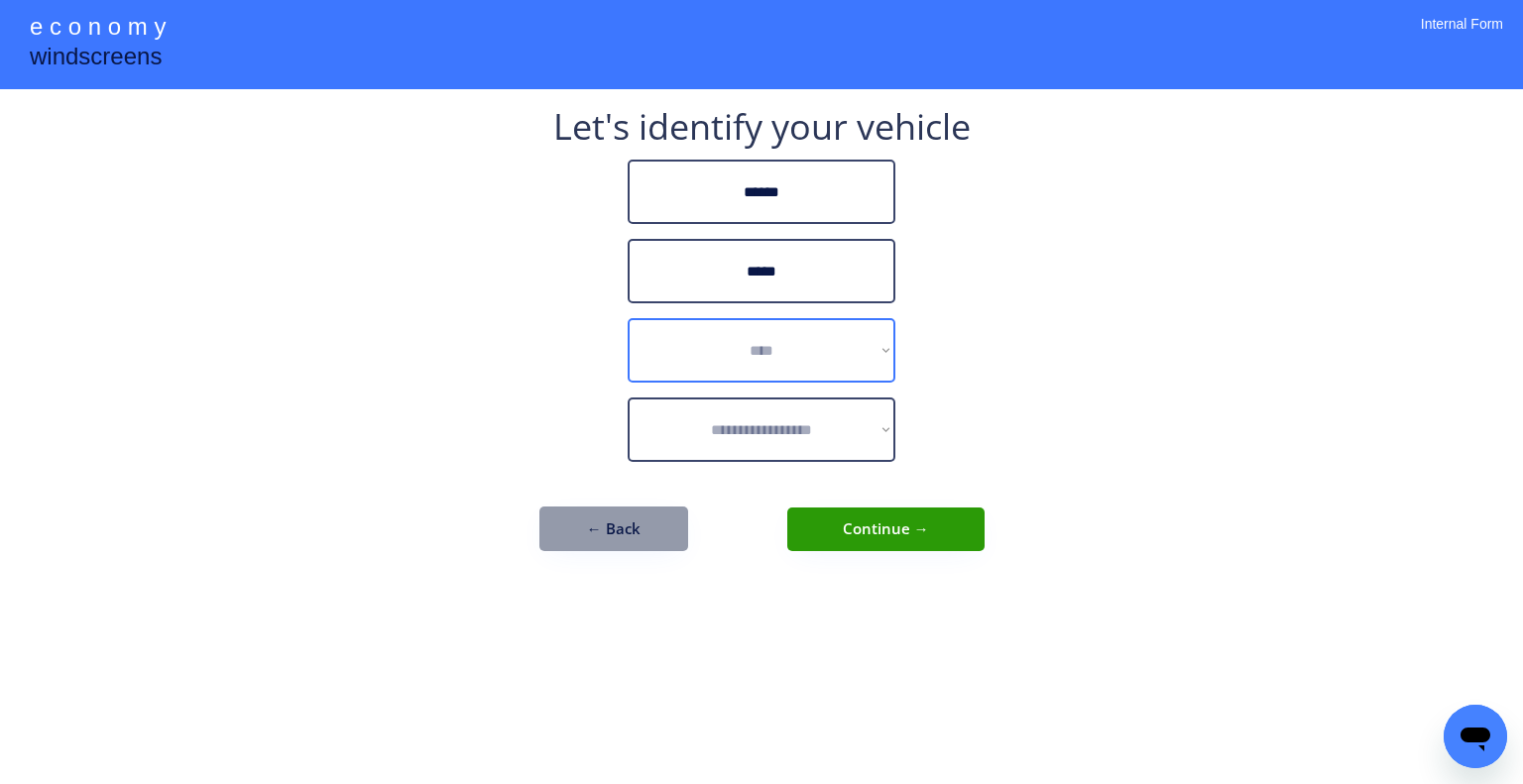 click on "**********" at bounding box center (762, 350) 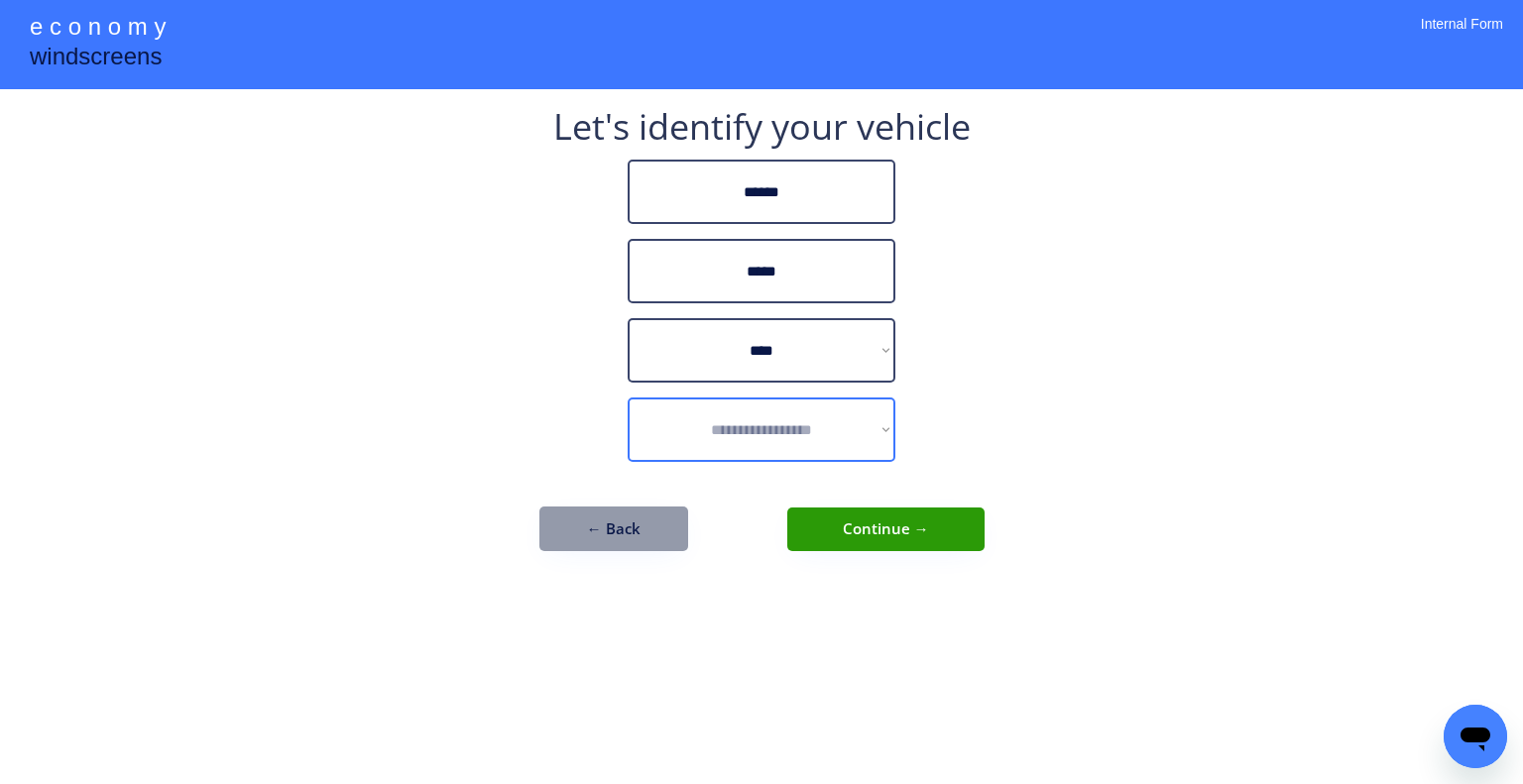 drag, startPoint x: 770, startPoint y: 428, endPoint x: 974, endPoint y: 450, distance: 205.18285 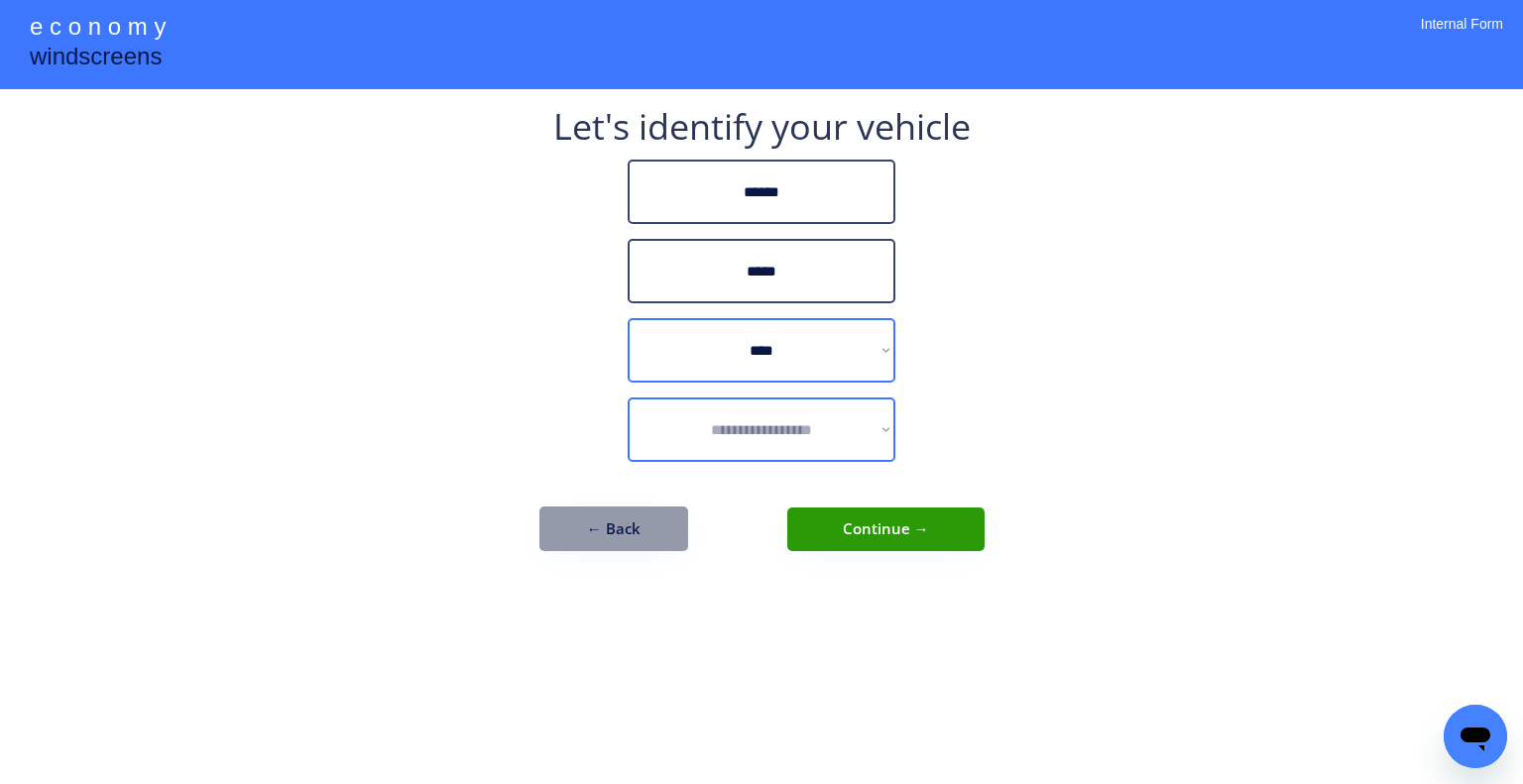 click on "**********" at bounding box center [762, 429] 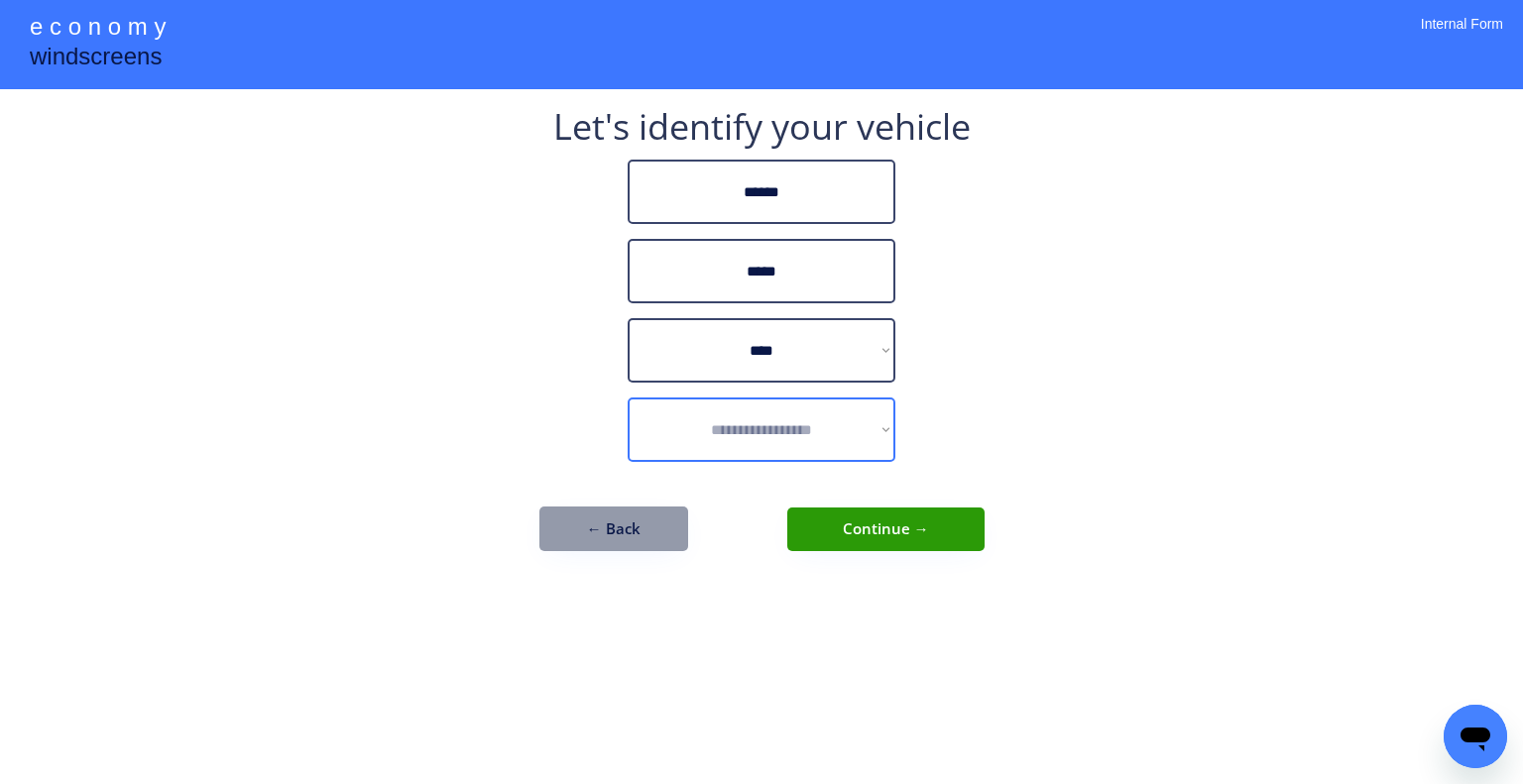 select on "**********" 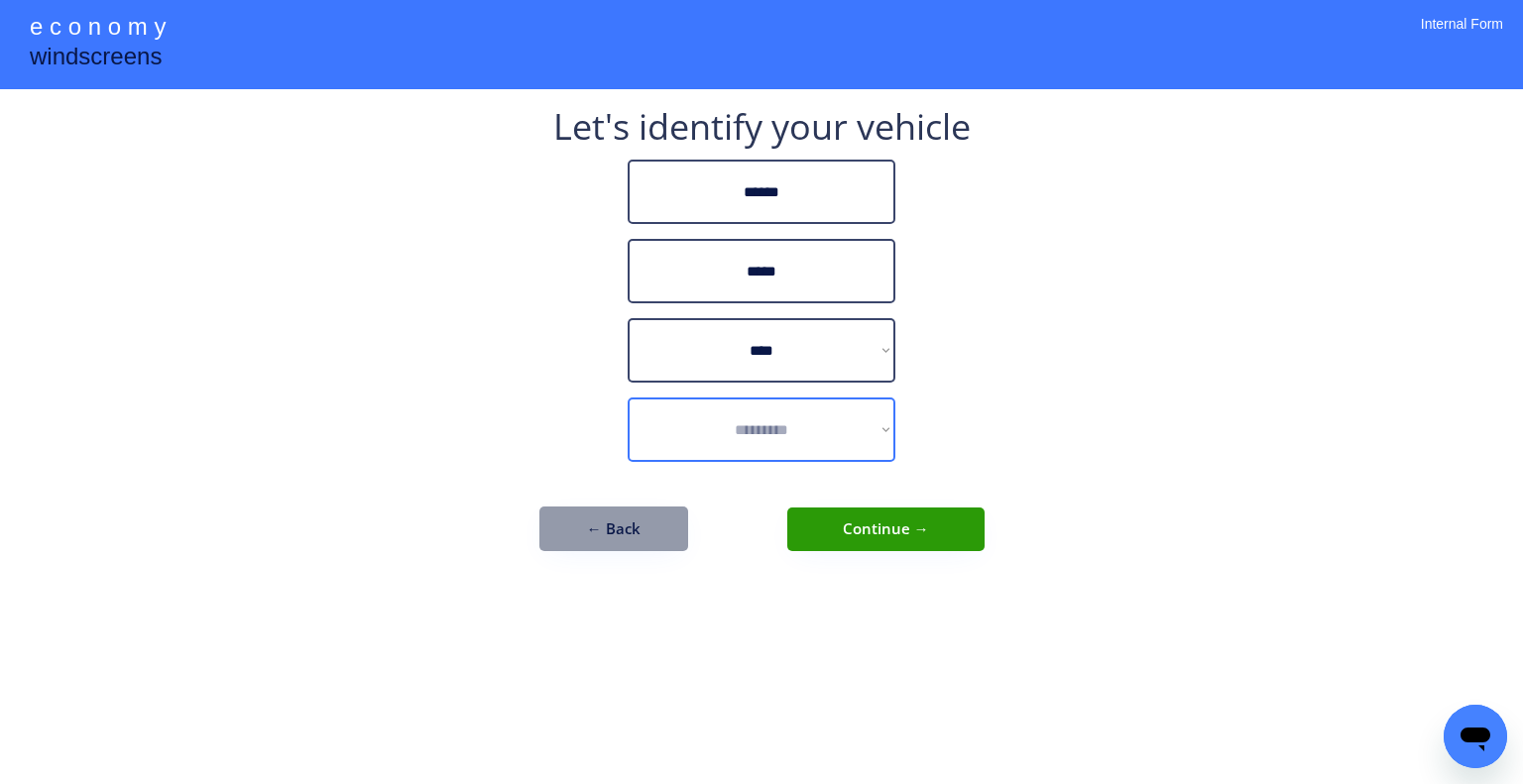 click on "**********" at bounding box center [762, 429] 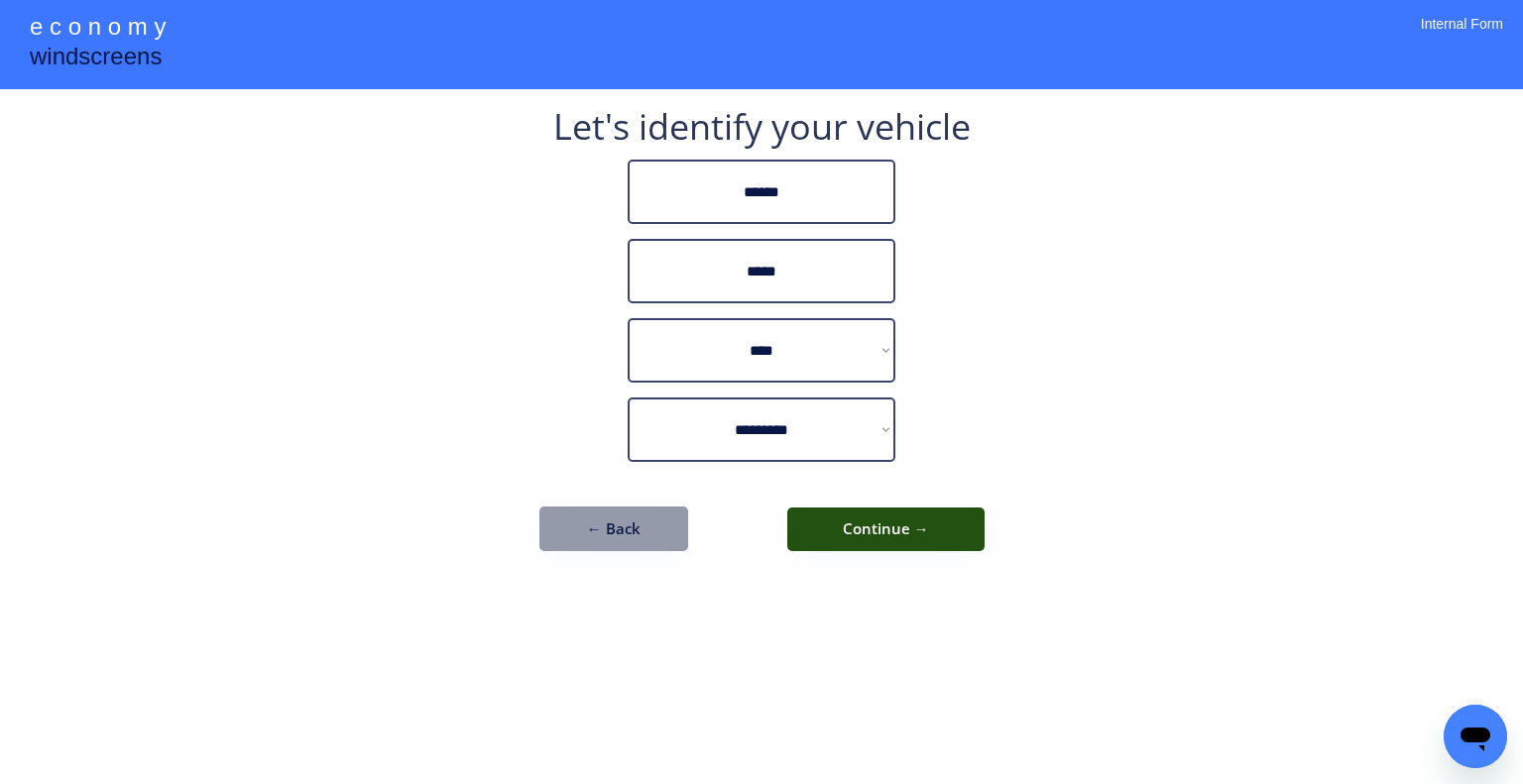 drag, startPoint x: 950, startPoint y: 540, endPoint x: 1001, endPoint y: 550, distance: 51.97115 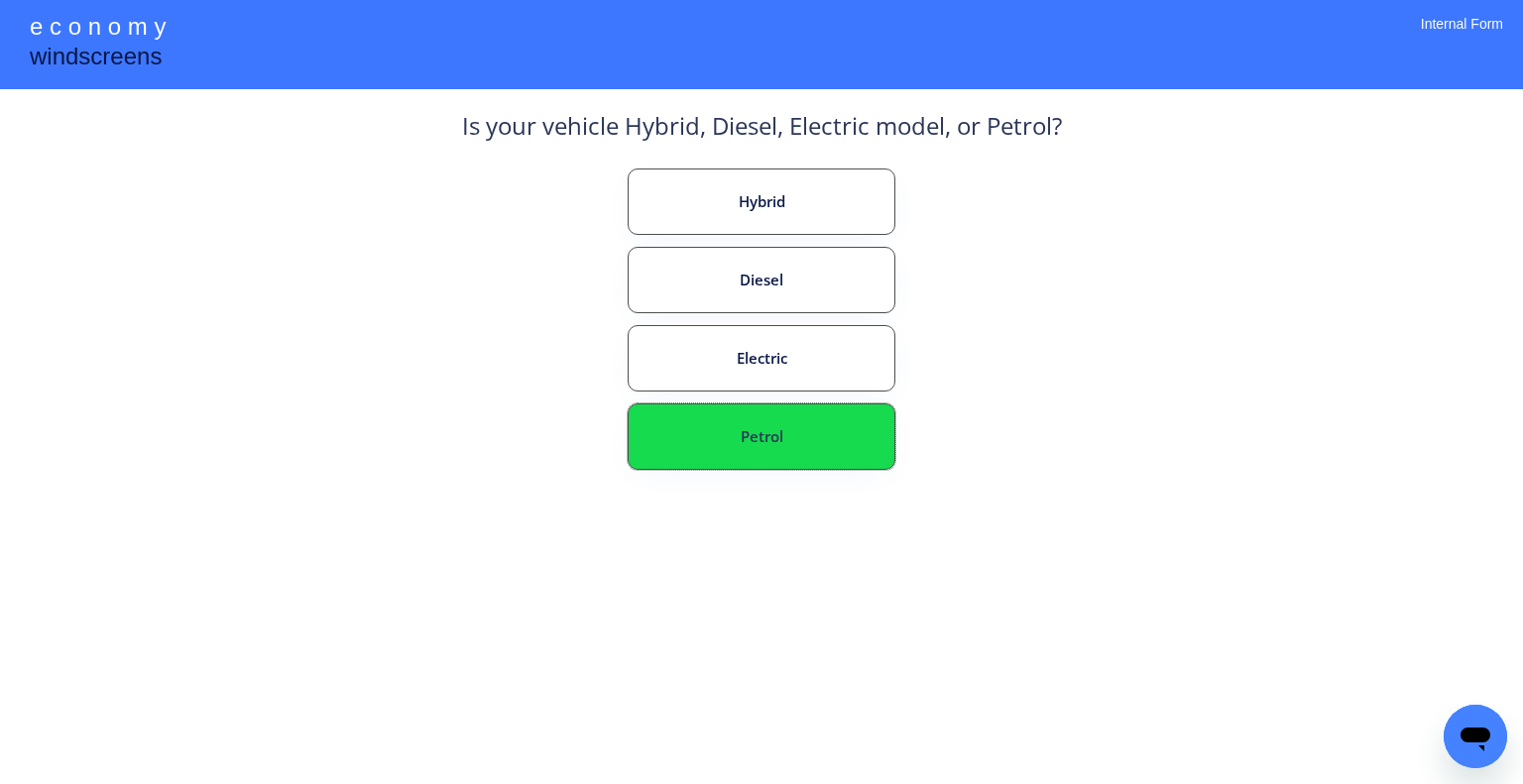 click on "Petrol" at bounding box center (762, 436) 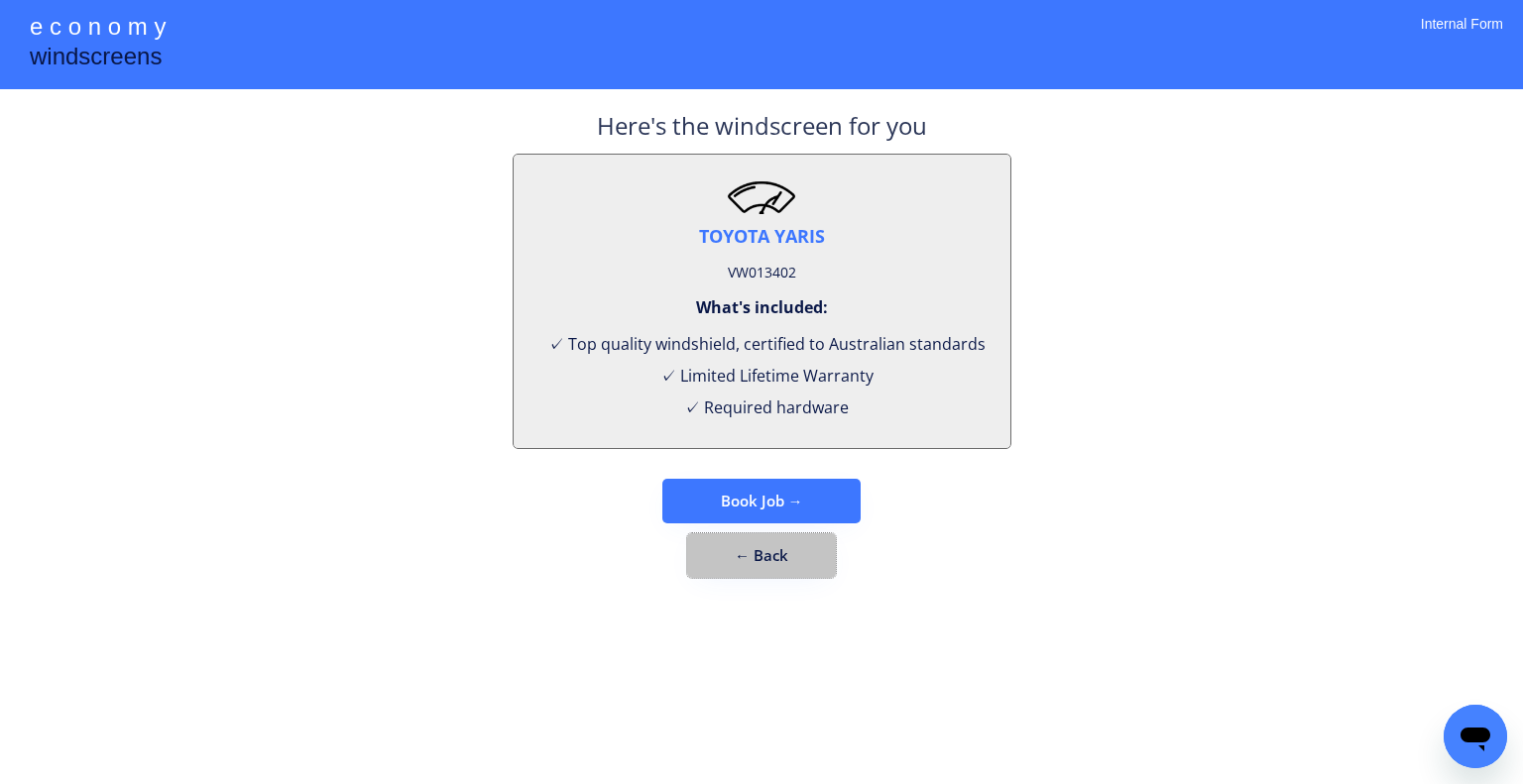 click on "←   Back" at bounding box center [762, 555] 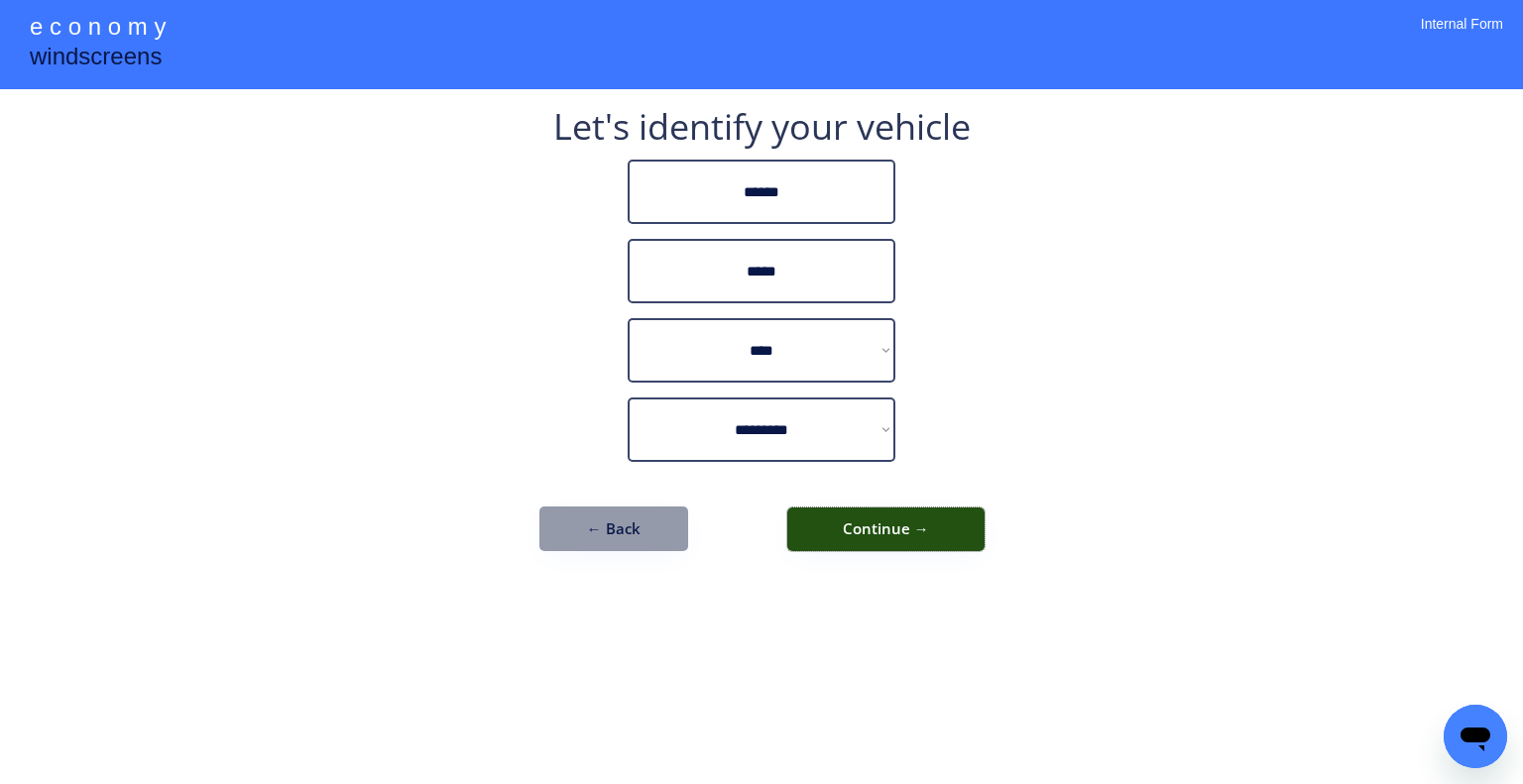 click on "Continue    →" at bounding box center (885, 529) 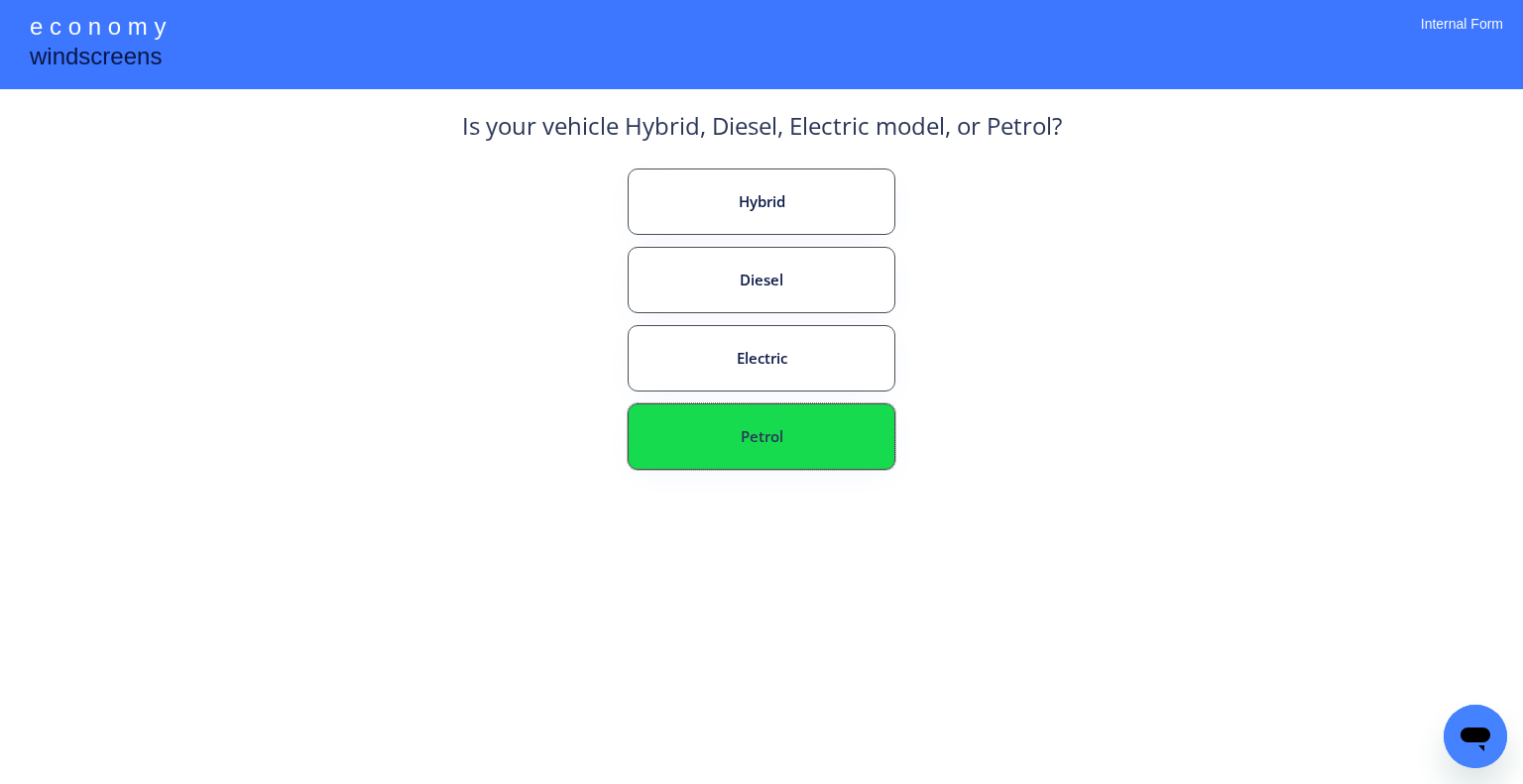 click on "Petrol" at bounding box center [762, 436] 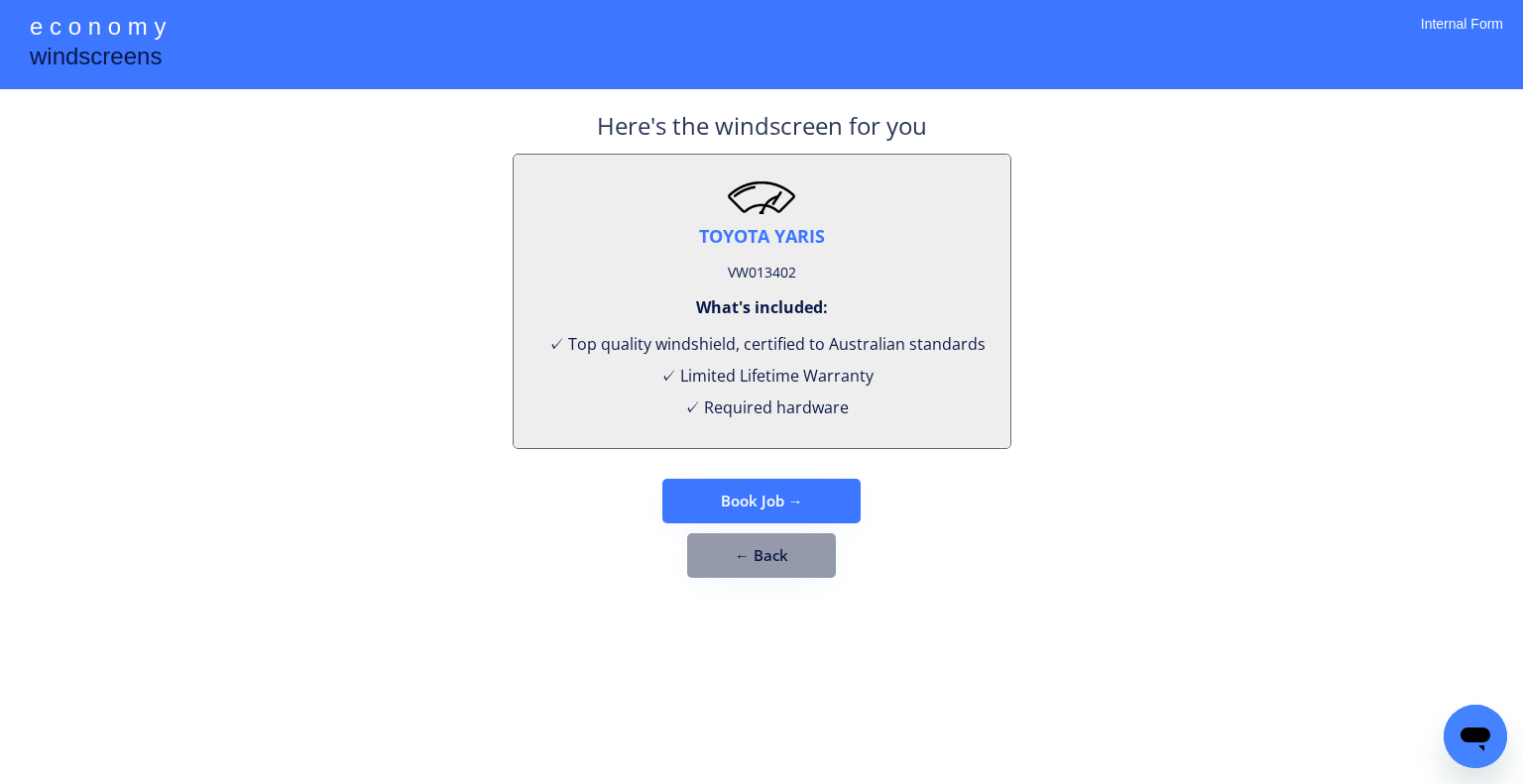 drag, startPoint x: 793, startPoint y: 502, endPoint x: 833, endPoint y: 407, distance: 103.077641 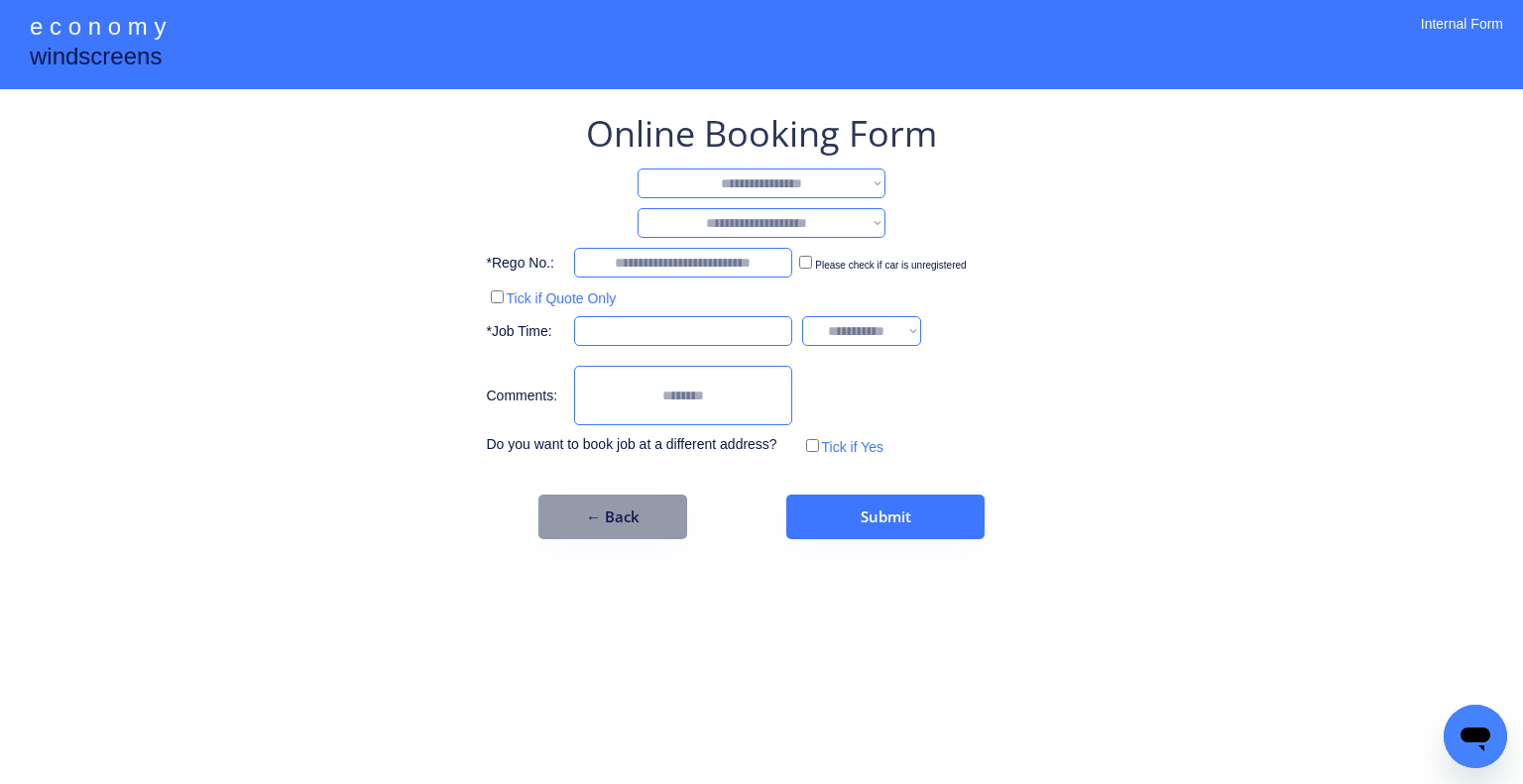 click on "**********" at bounding box center (762, 183) 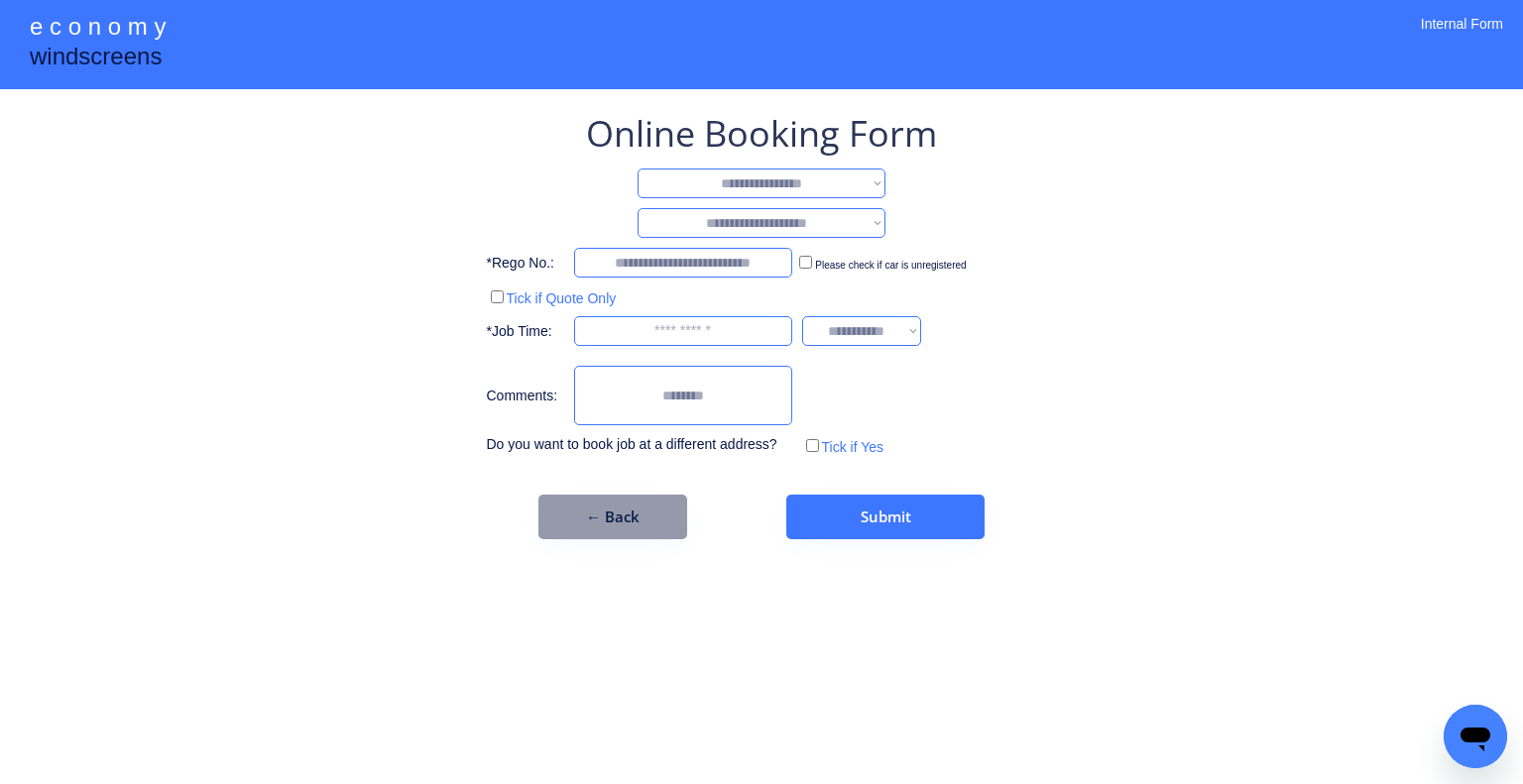 select on "**********" 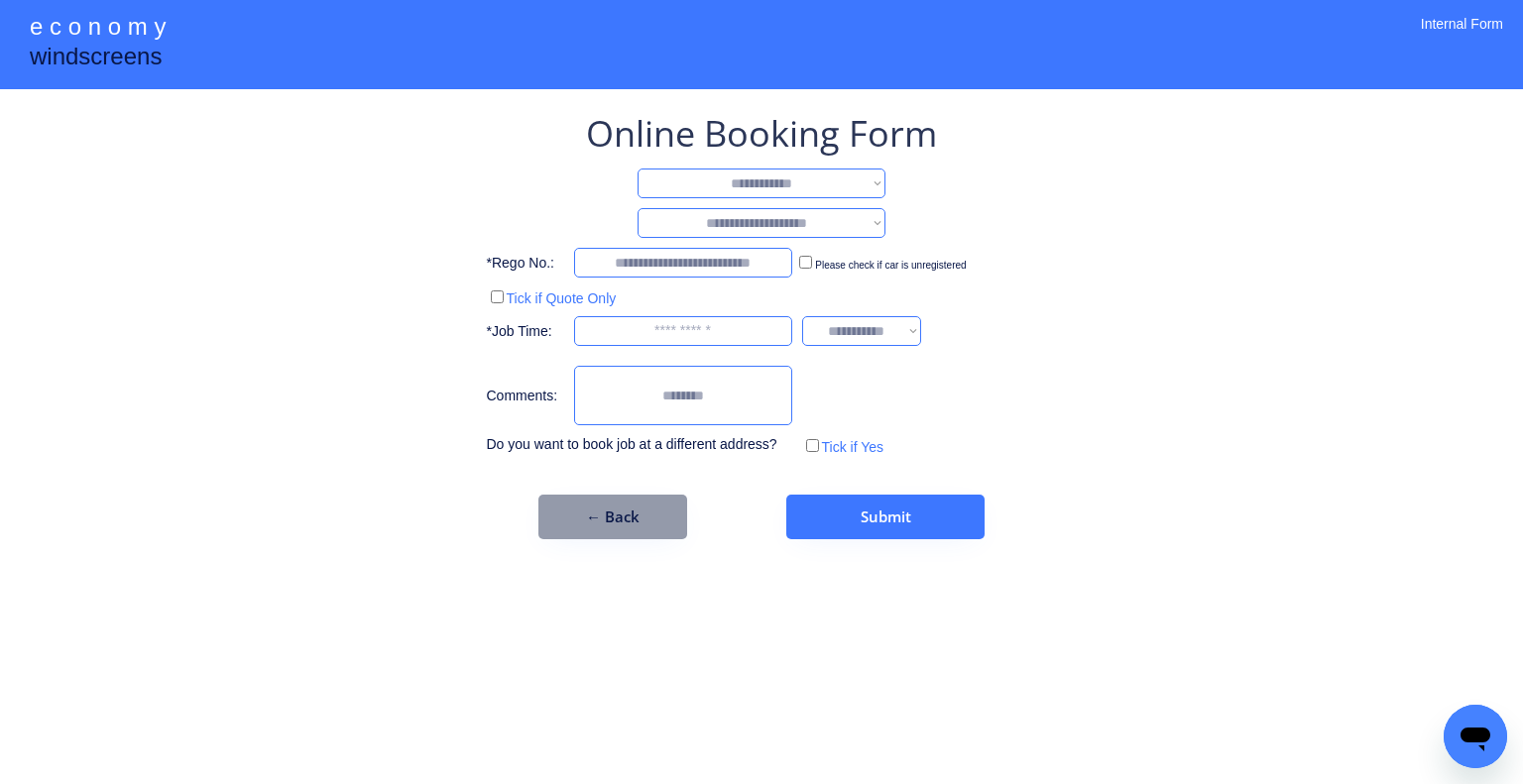 click on "**********" at bounding box center [762, 183] 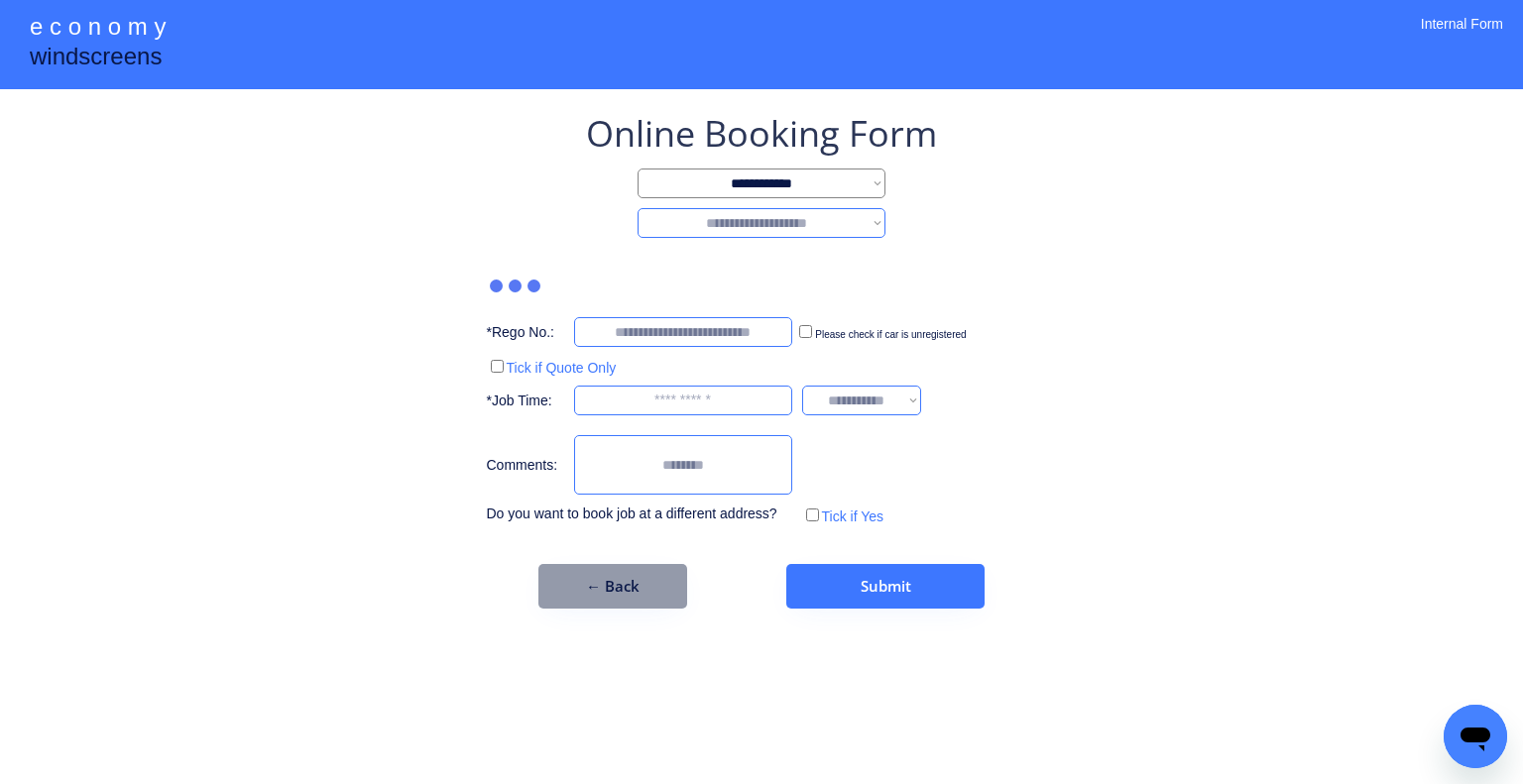 click on "**********" at bounding box center (762, 223) 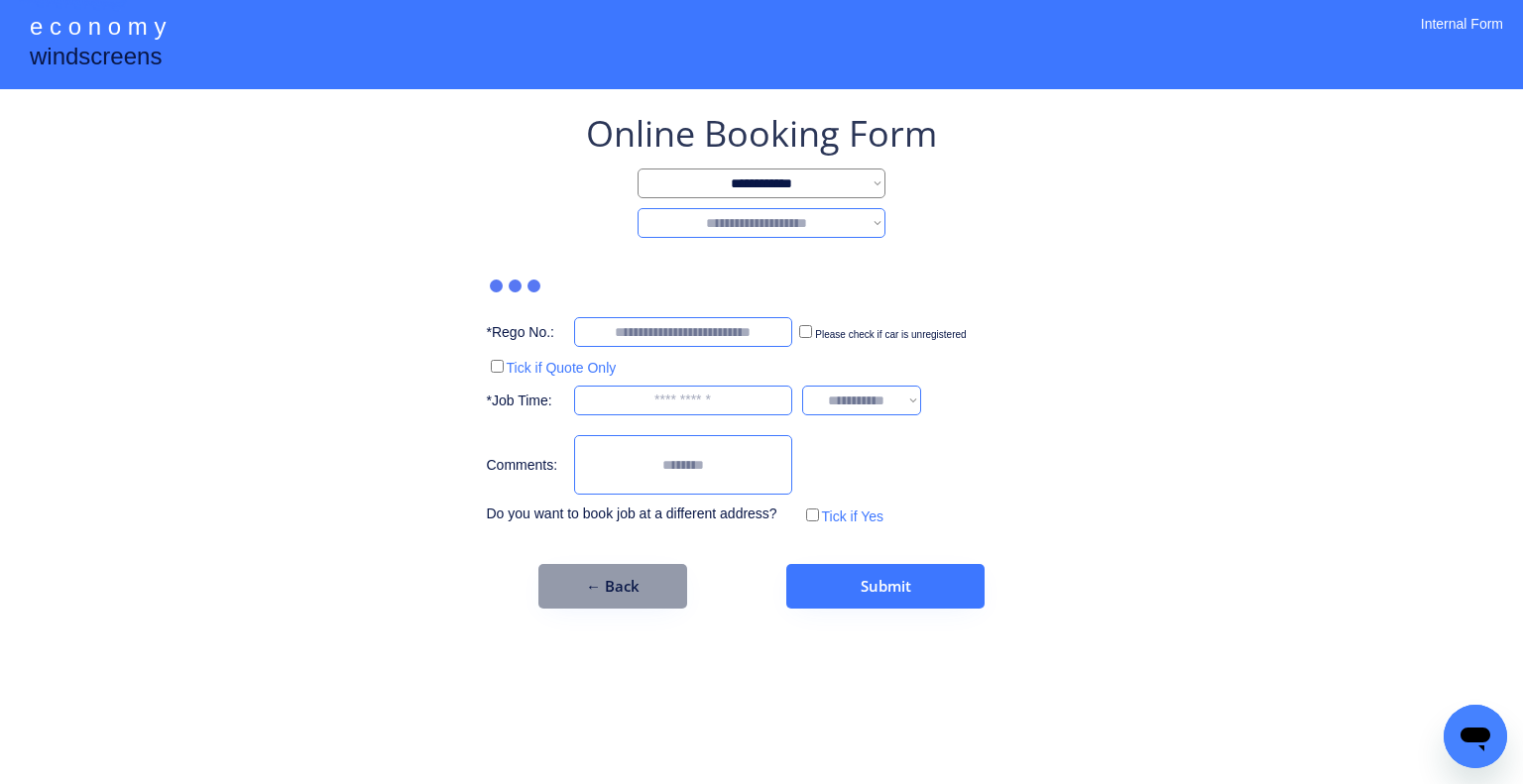 select on "********" 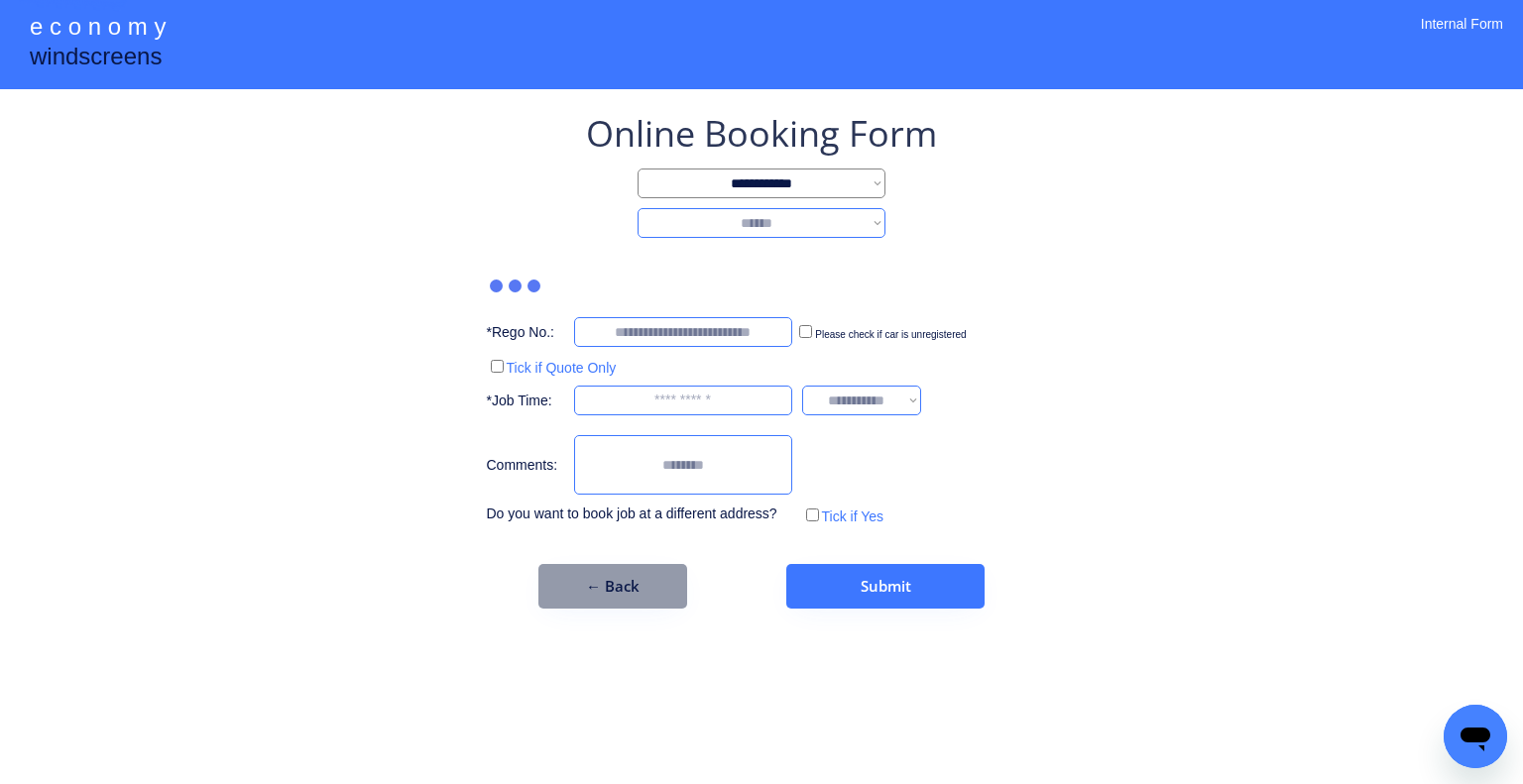 click on "**********" at bounding box center [762, 223] 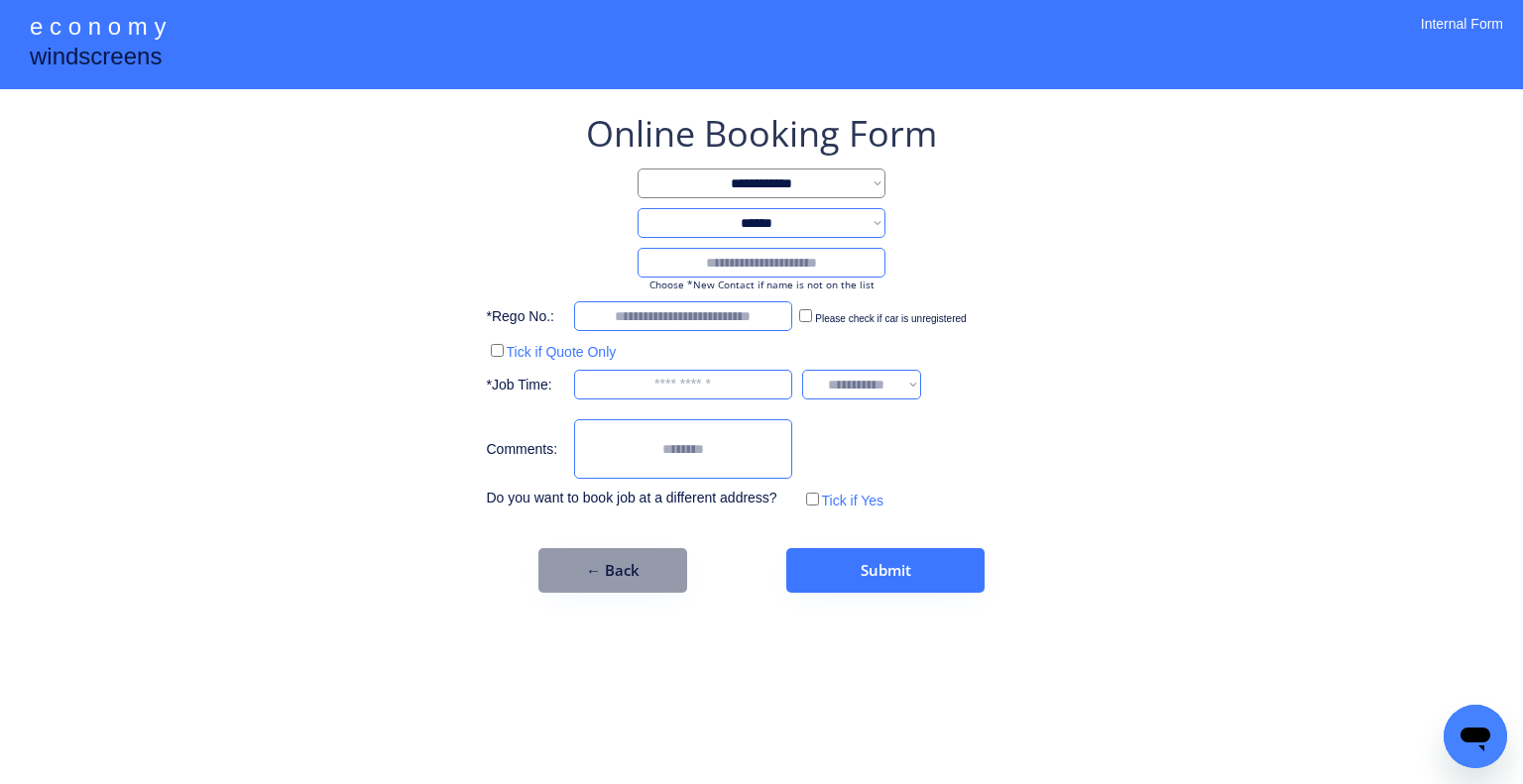 click at bounding box center [762, 263] 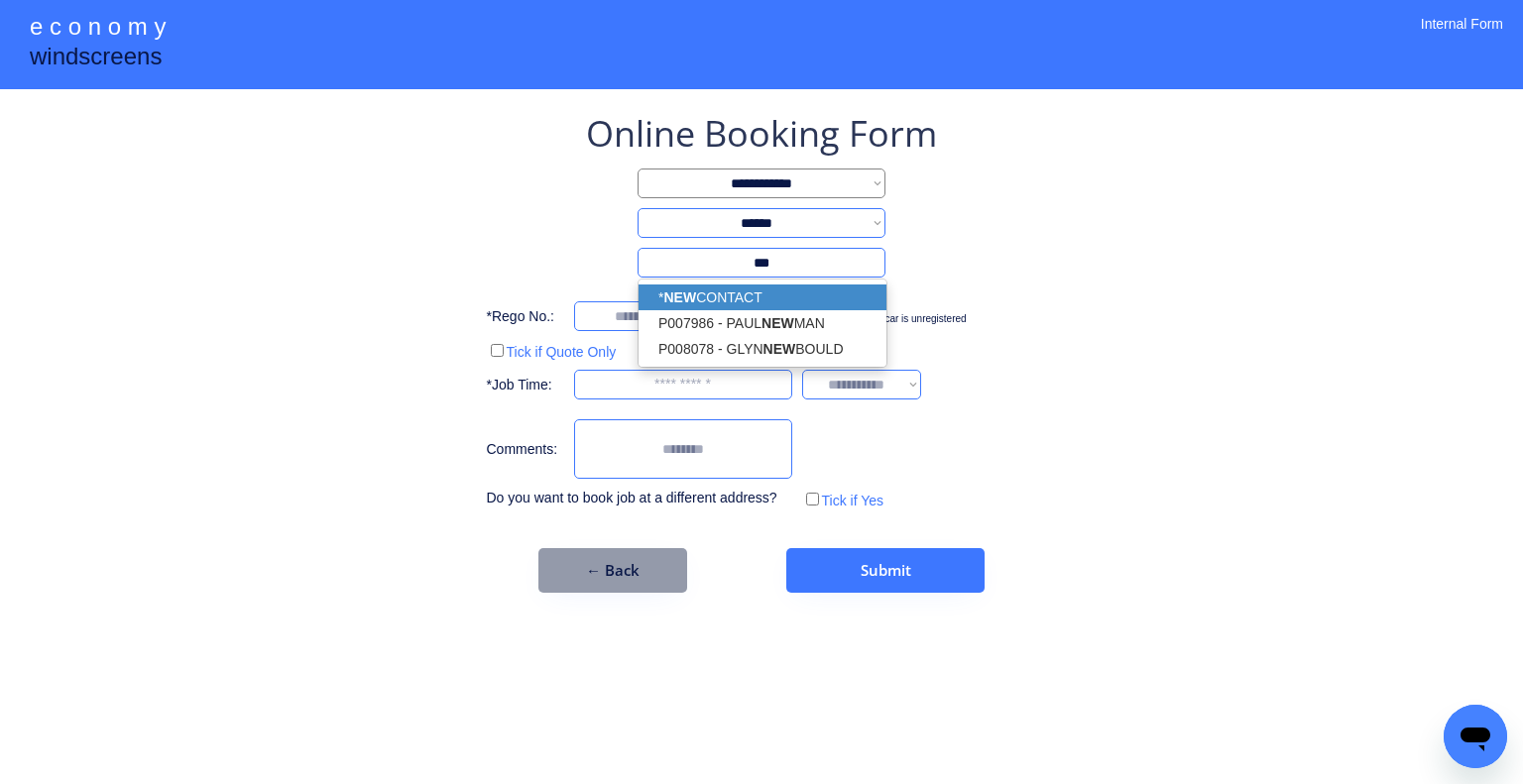 drag, startPoint x: 808, startPoint y: 293, endPoint x: 1274, endPoint y: 384, distance: 474.80206 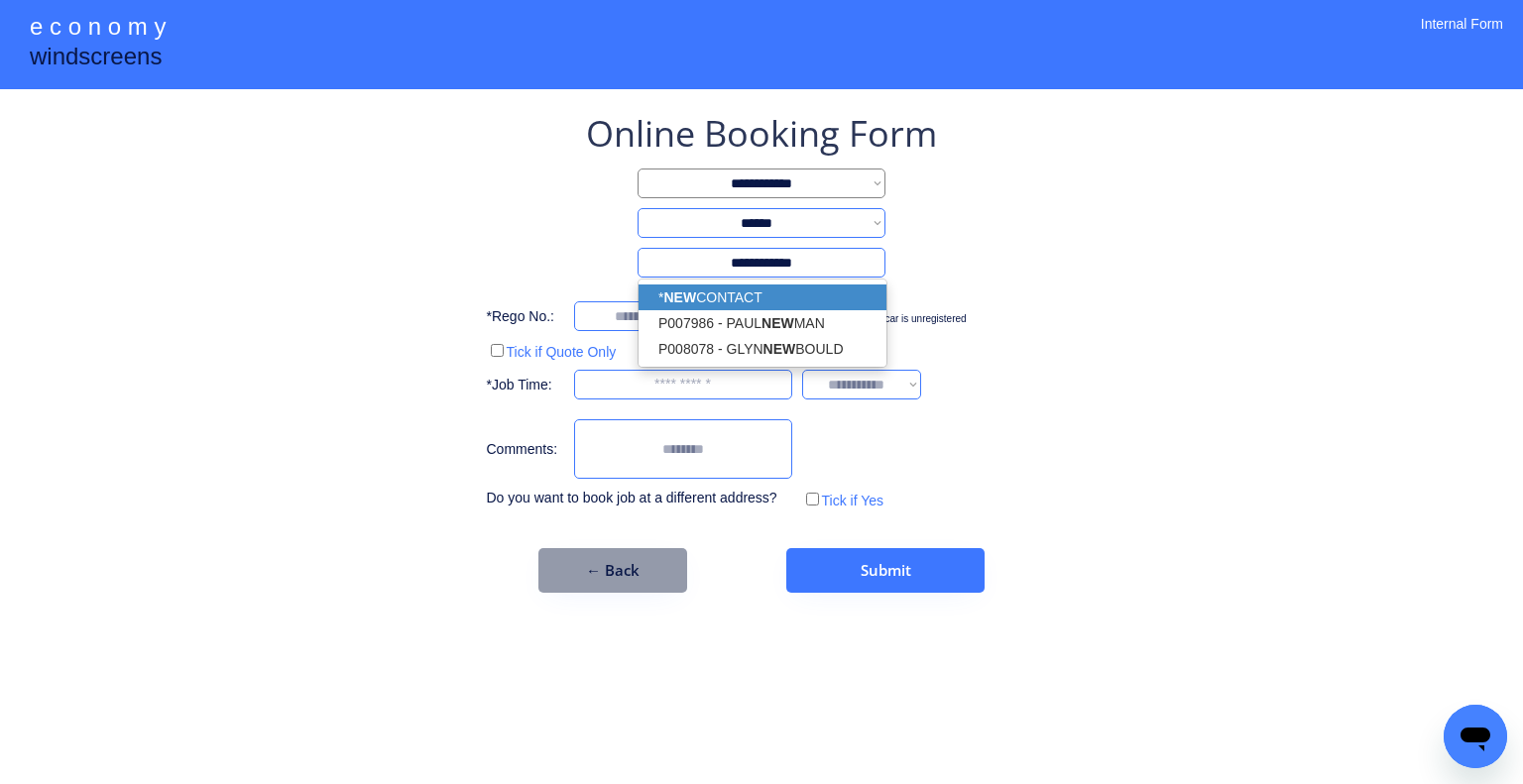 type on "**********" 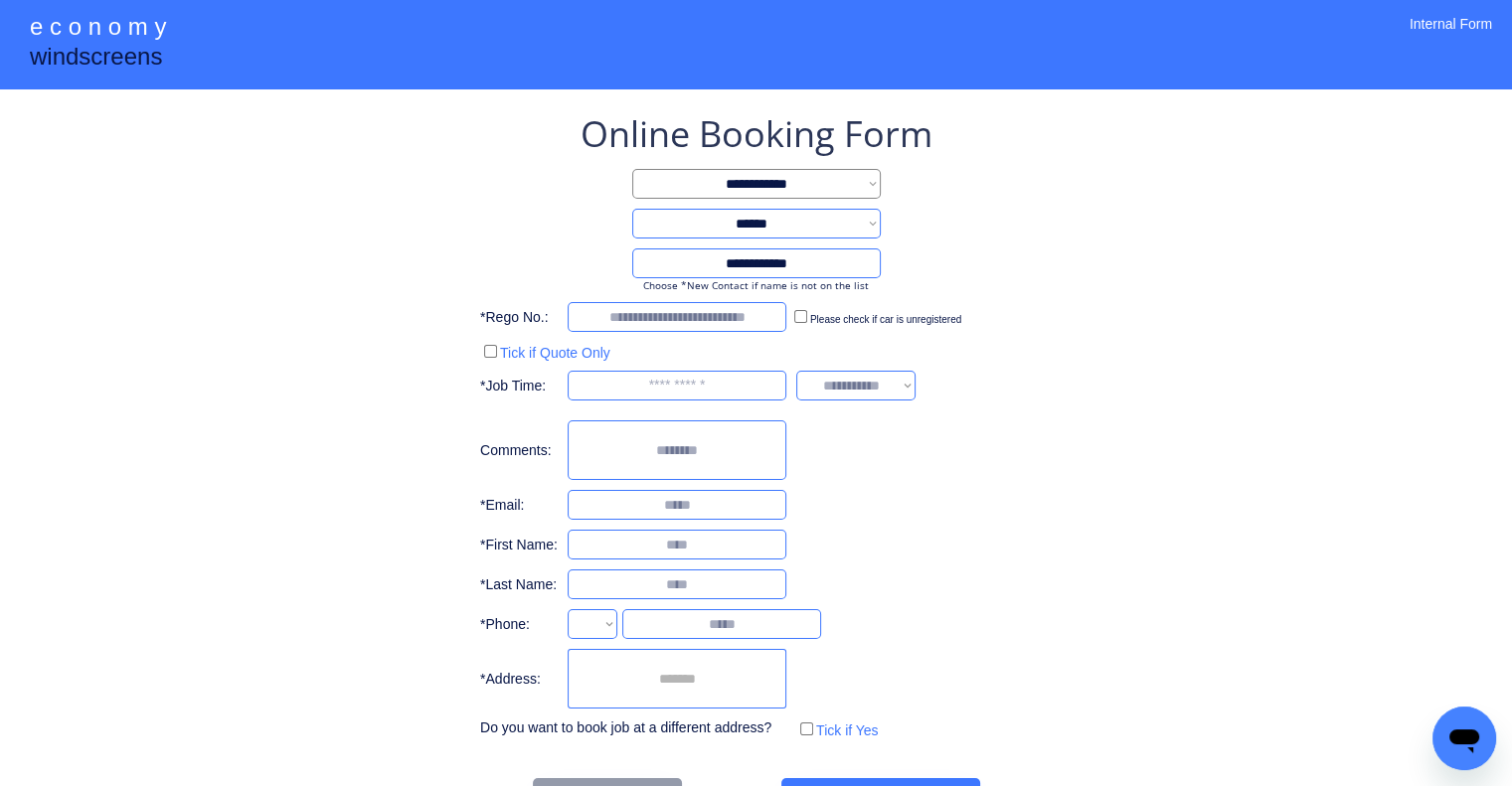drag, startPoint x: 1277, startPoint y: 385, endPoint x: 903, endPoint y: 656, distance: 461.86253 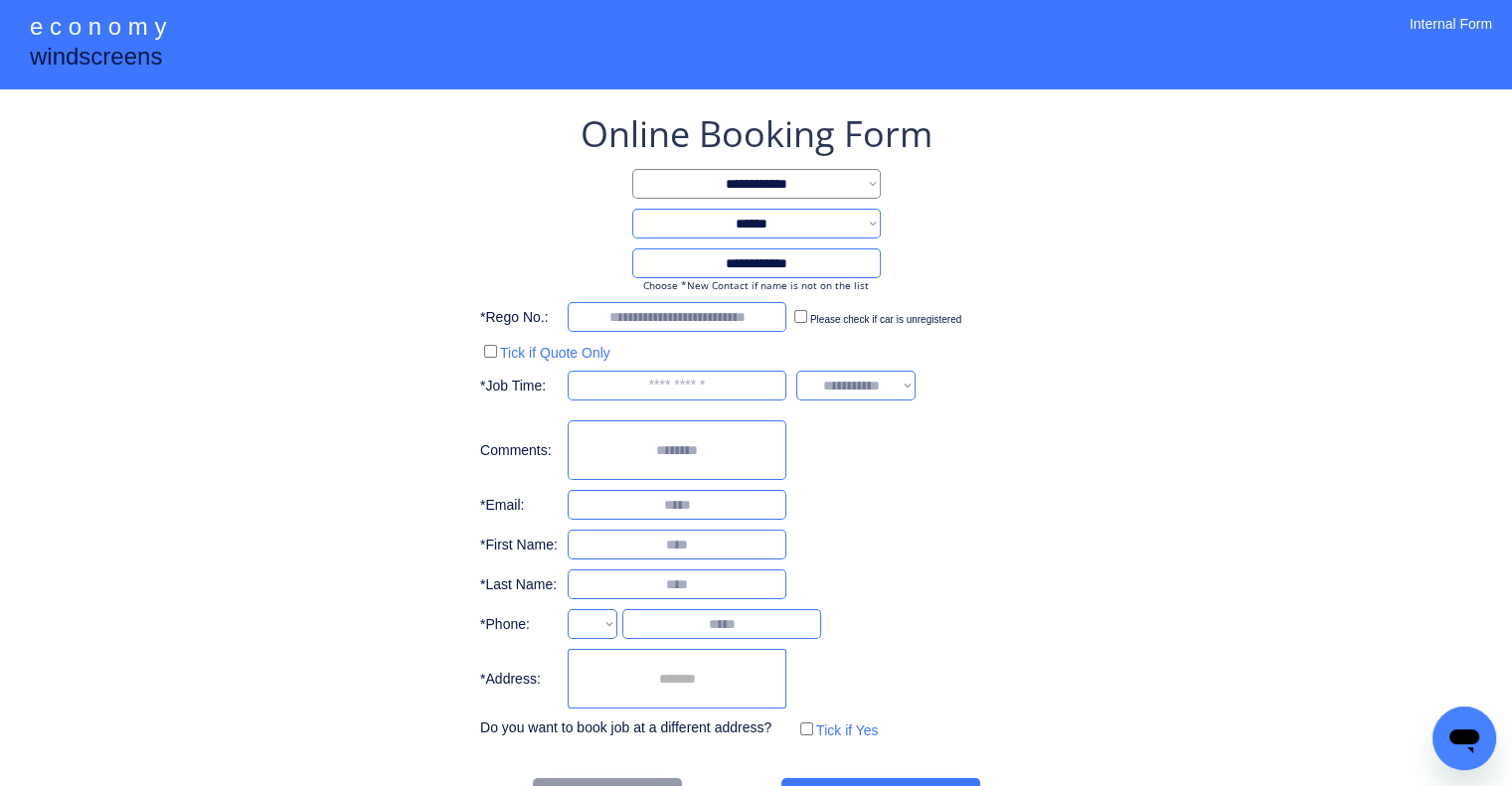 click on "**********" at bounding box center (756, 426) 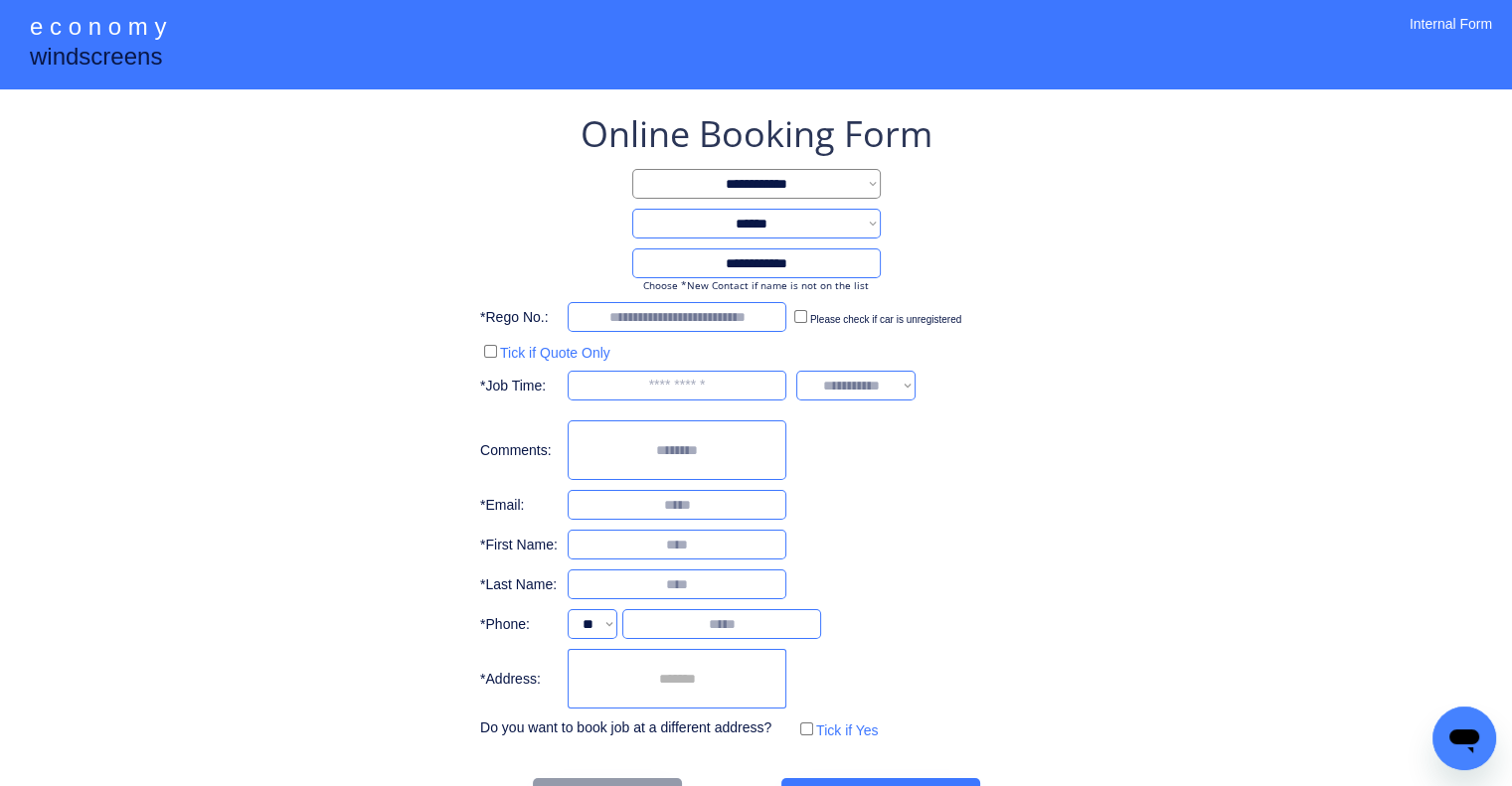 click at bounding box center [677, 679] 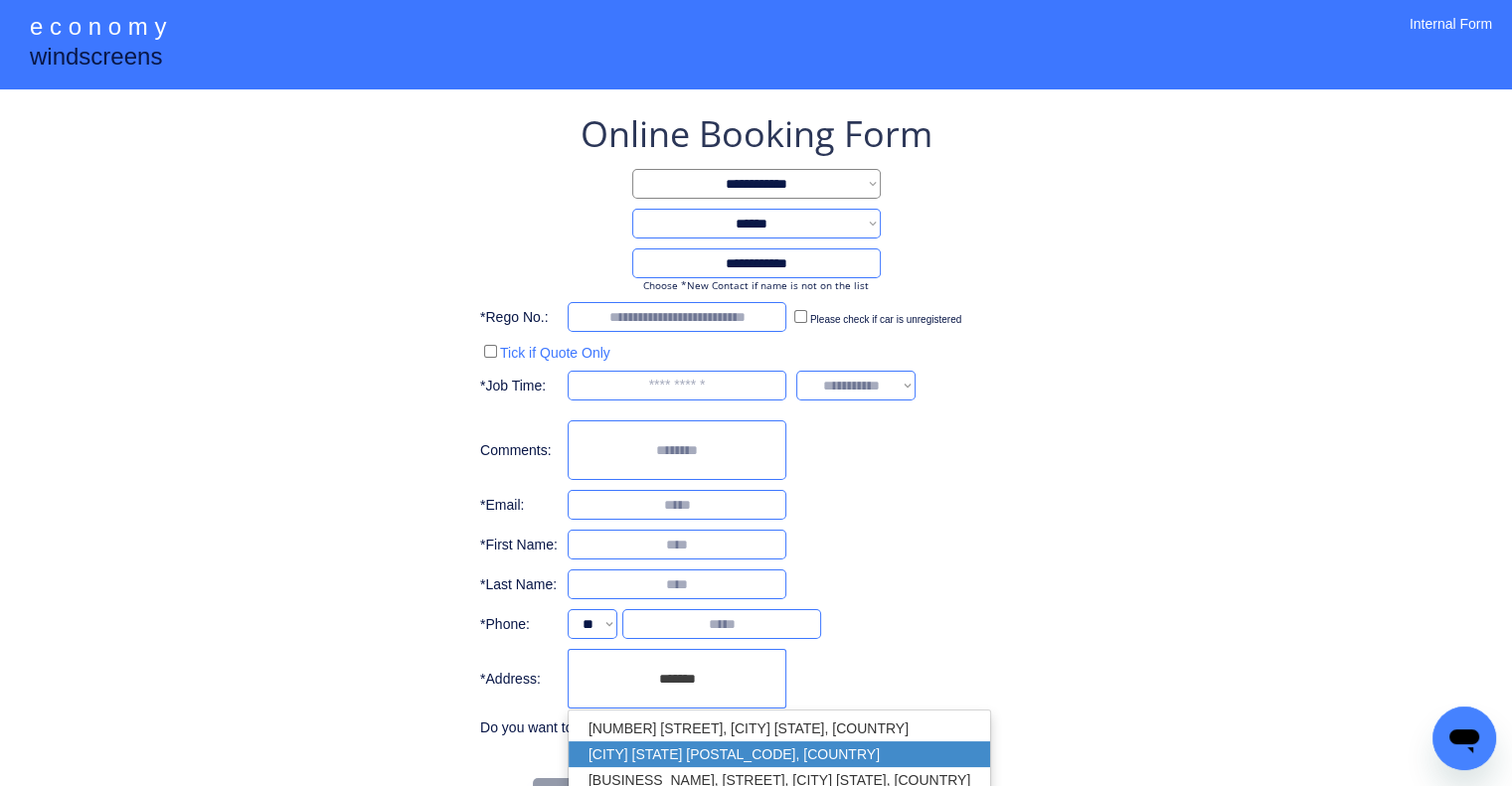 drag, startPoint x: 737, startPoint y: 750, endPoint x: 806, endPoint y: 667, distance: 107.9352 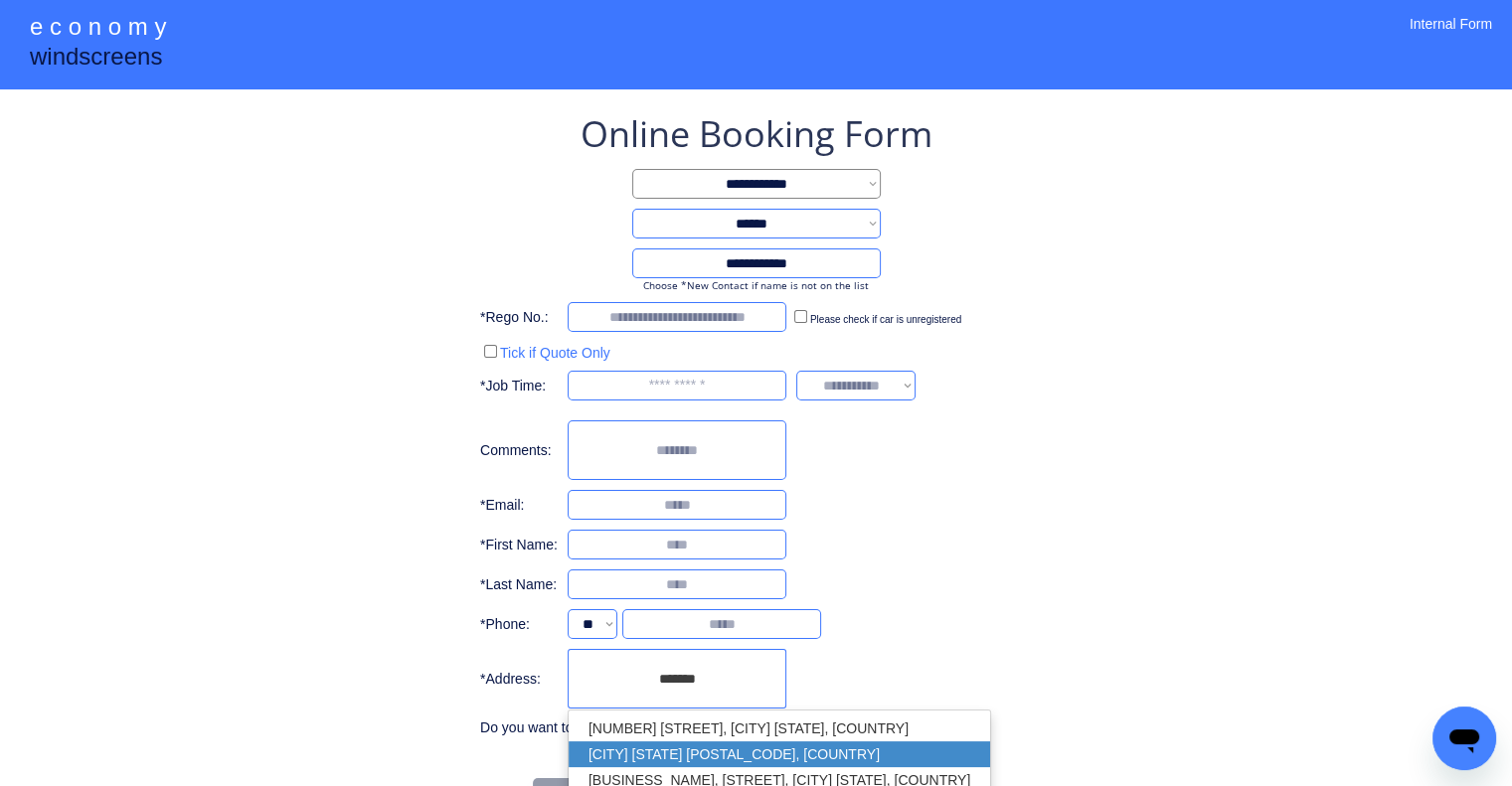 click on "Manly QLD 4179, Australia" at bounding box center [779, 754] 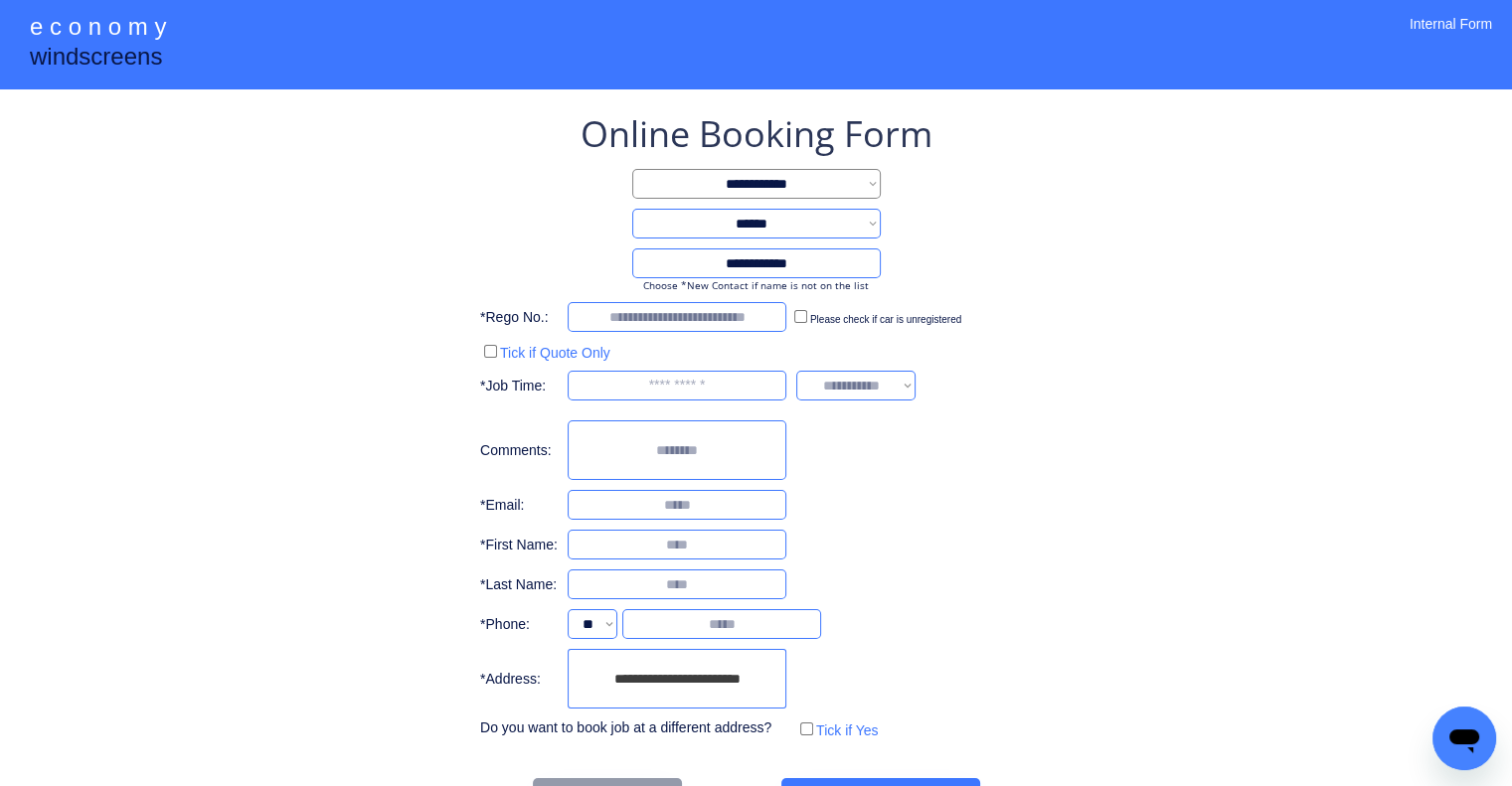 type on "**********" 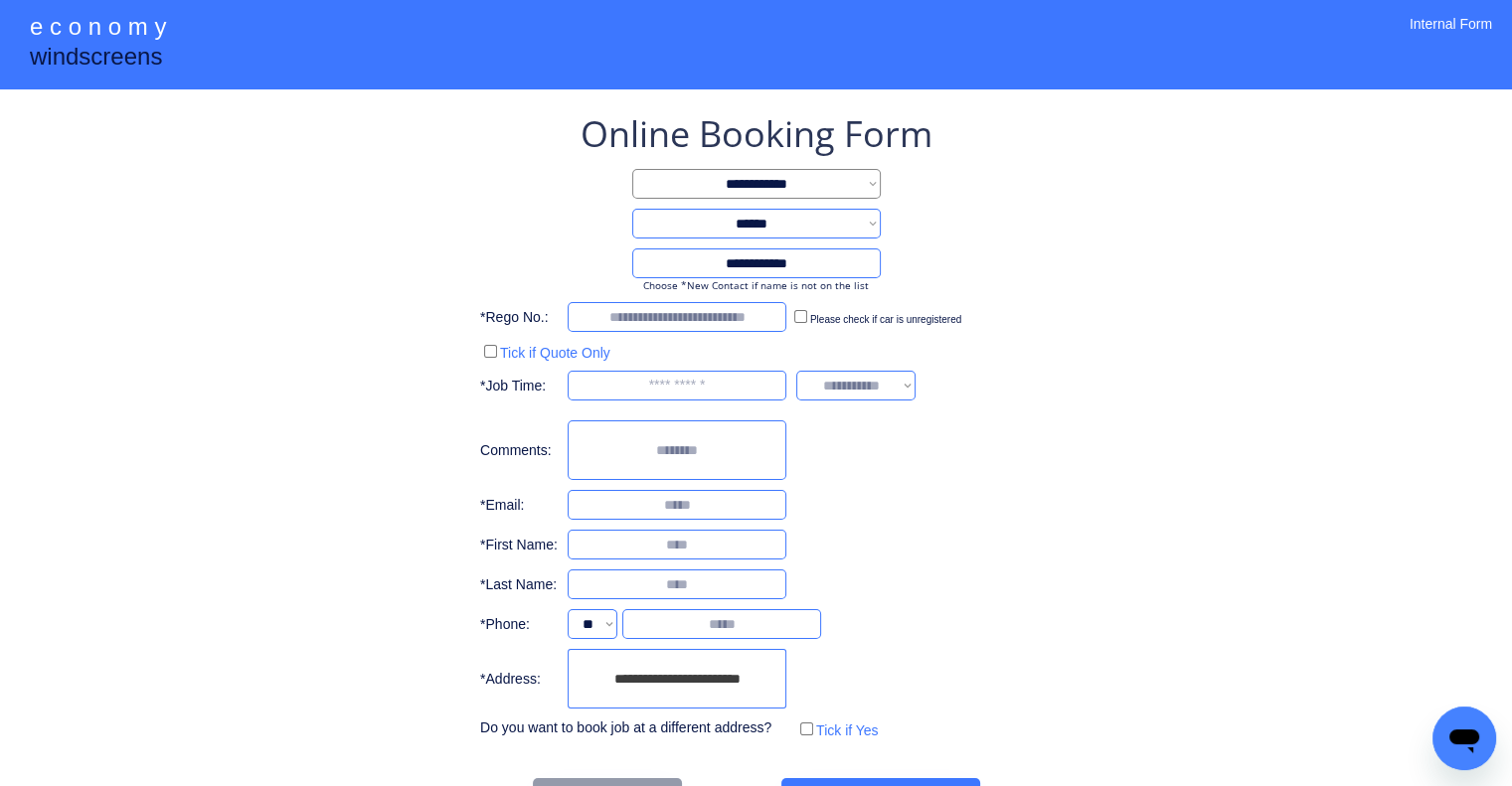 click on "**********" at bounding box center [756, 426] 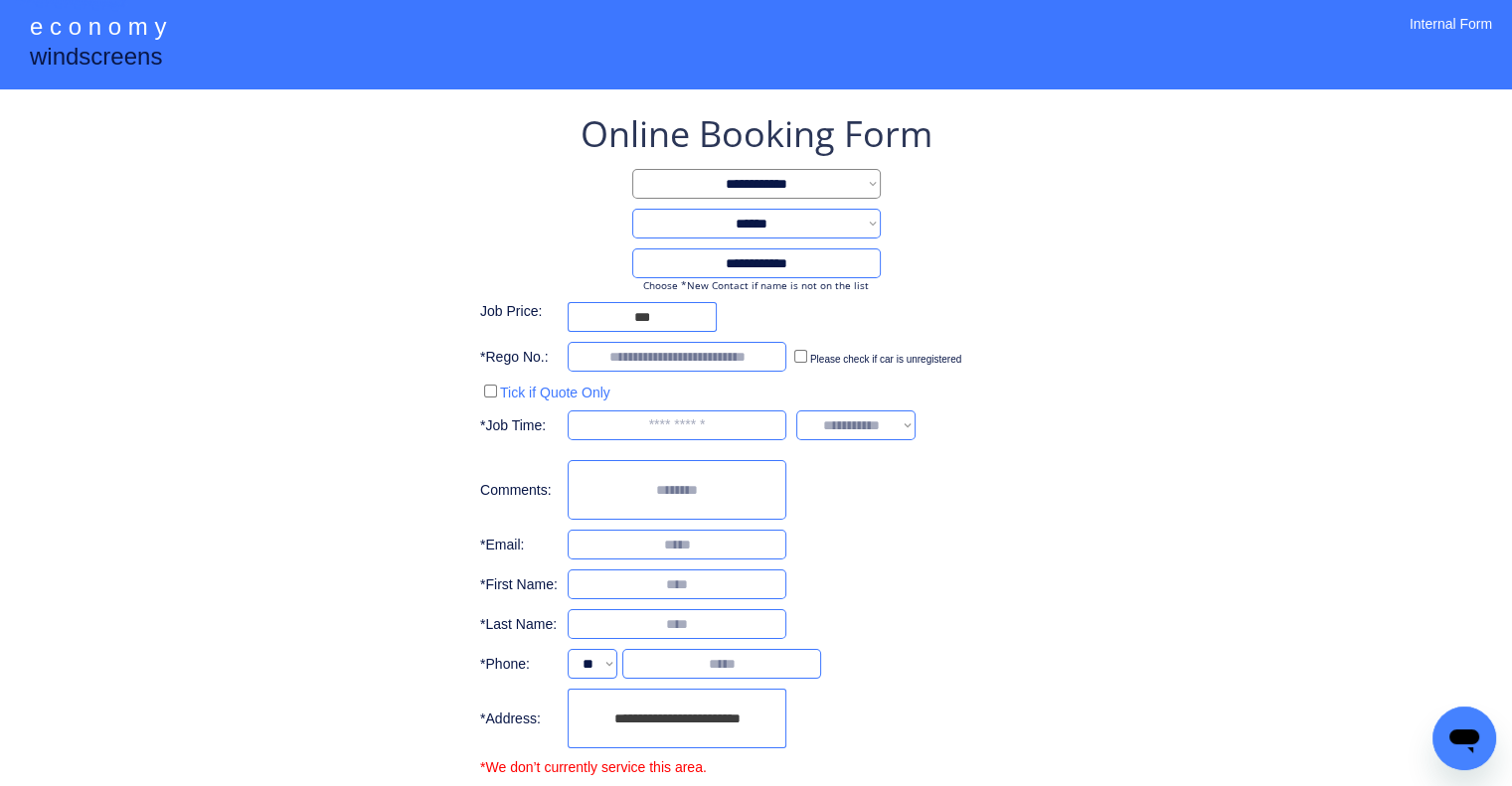 click on "**********" at bounding box center (756, 461) 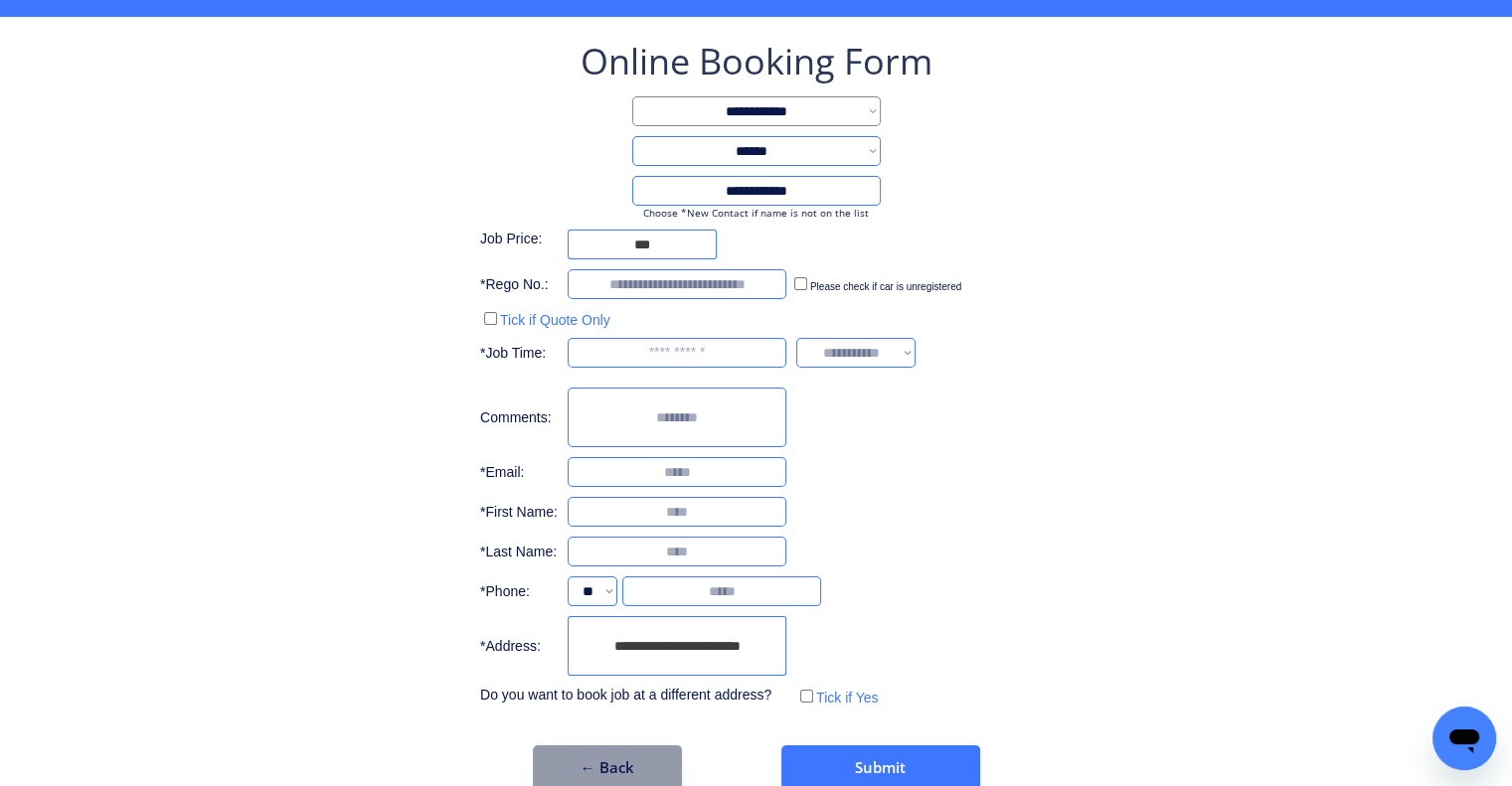 scroll, scrollTop: 106, scrollLeft: 0, axis: vertical 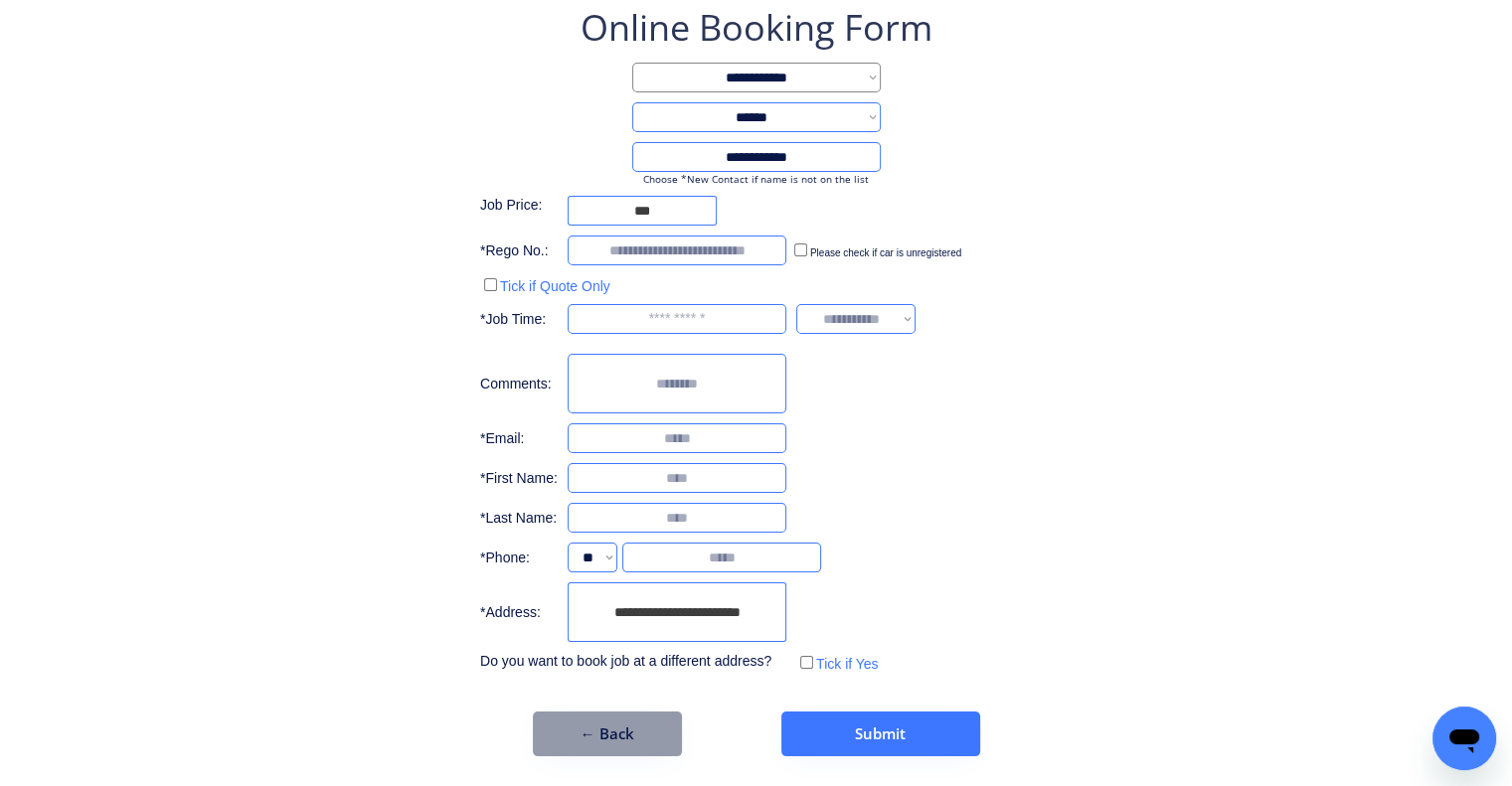 click on "**********" at bounding box center (756, 340) 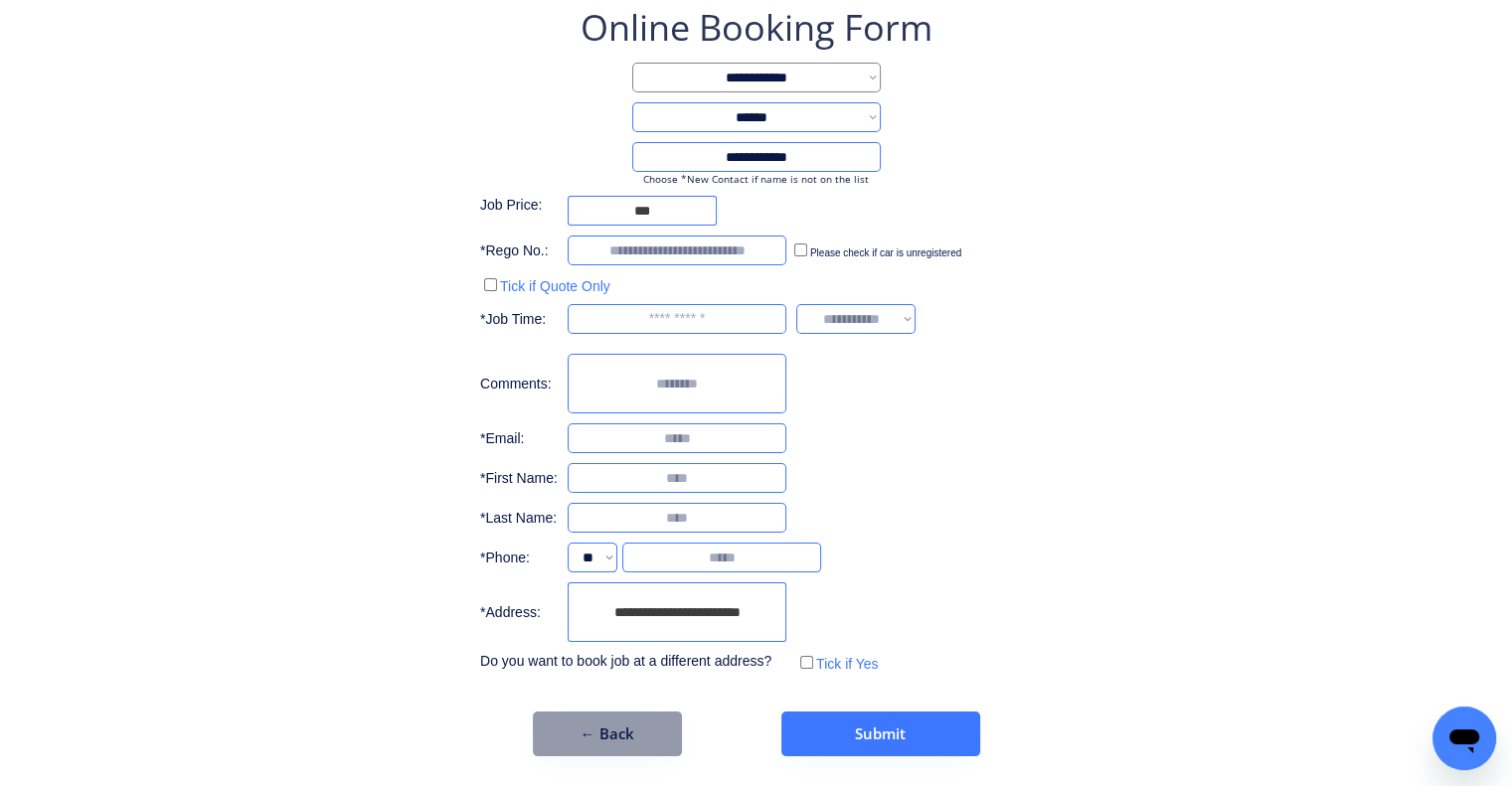 click on "**********" at bounding box center (677, 612) 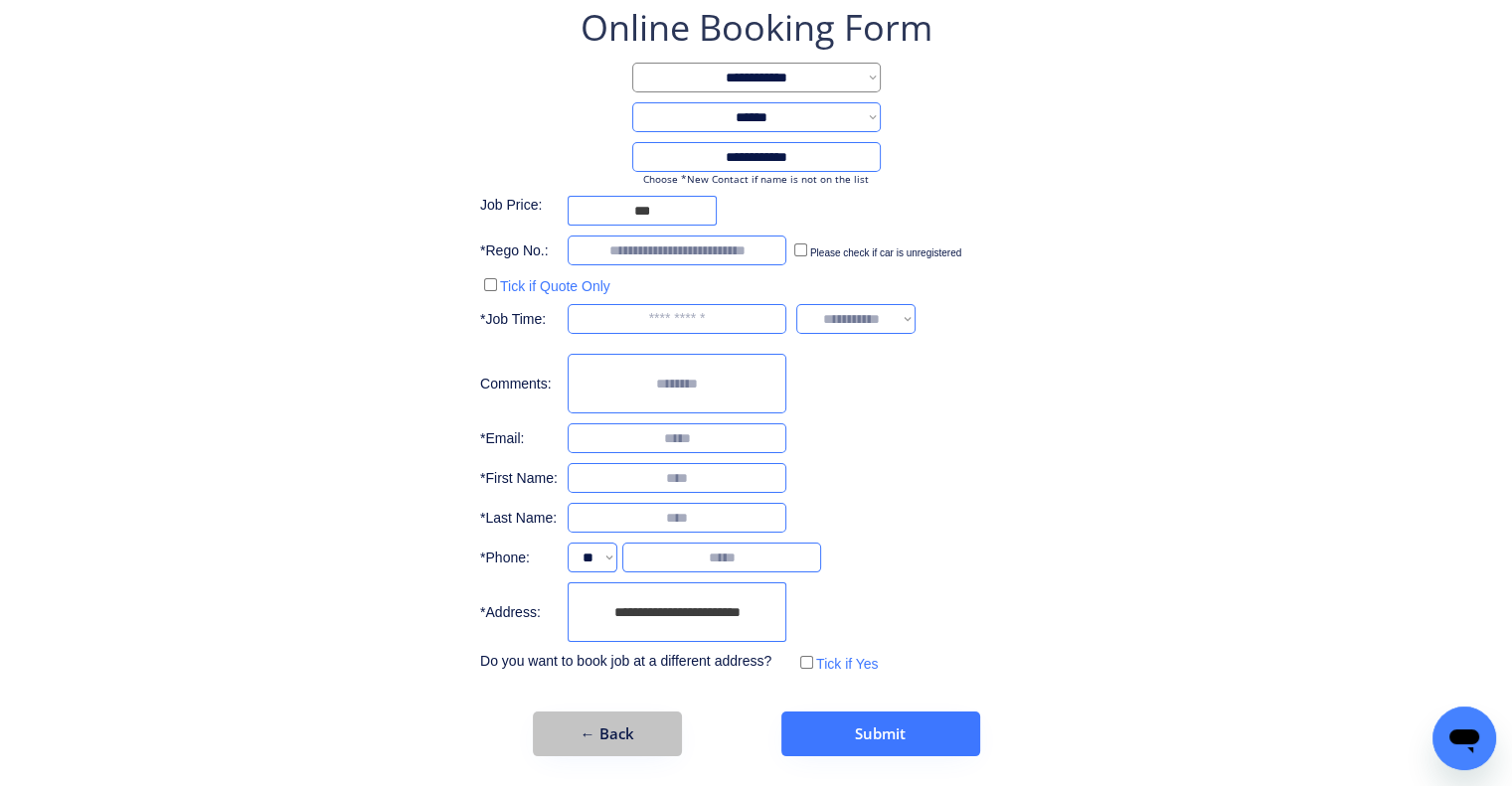 click on "←   Back" at bounding box center [607, 733] 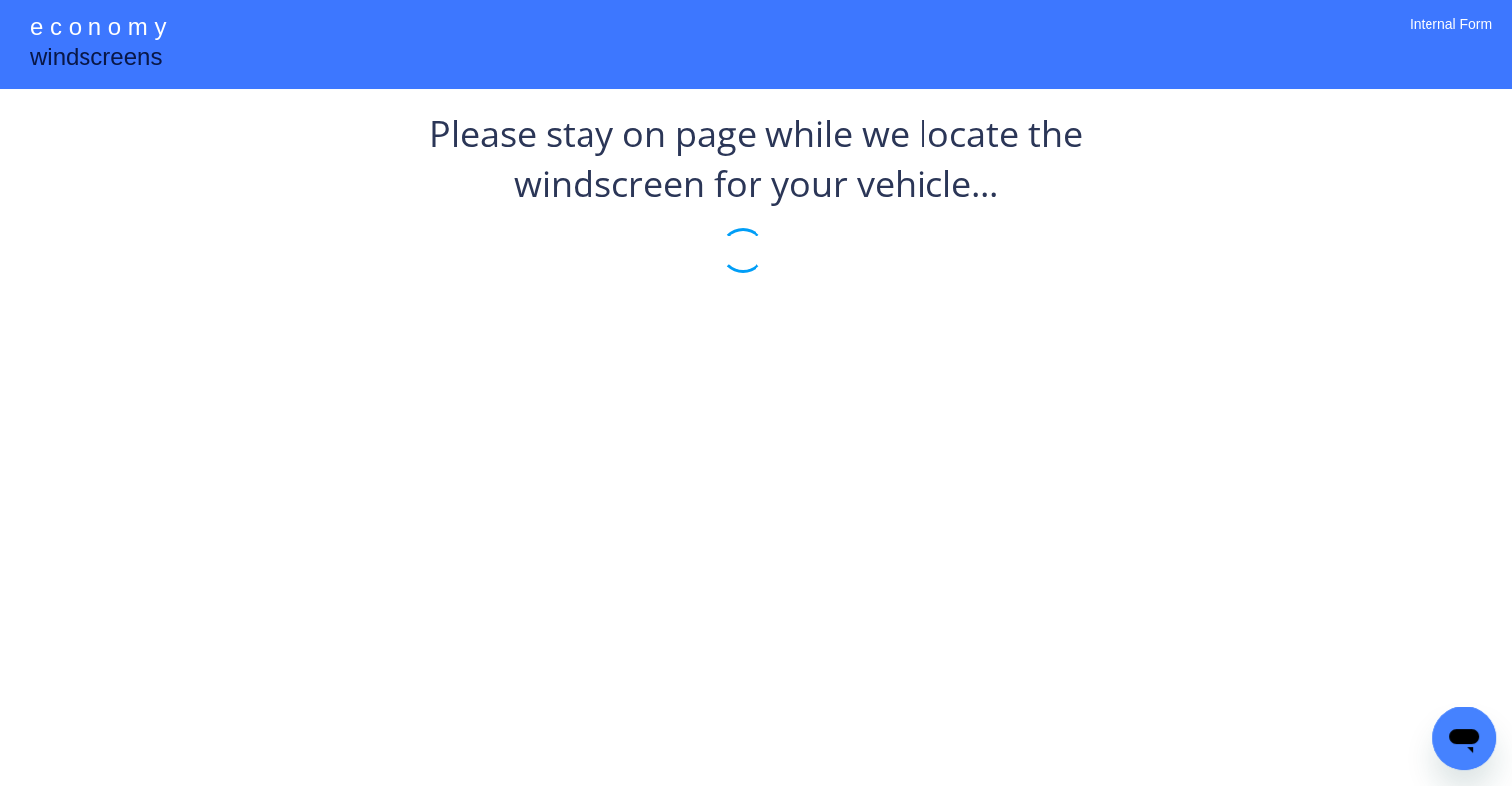 scroll, scrollTop: 0, scrollLeft: 0, axis: both 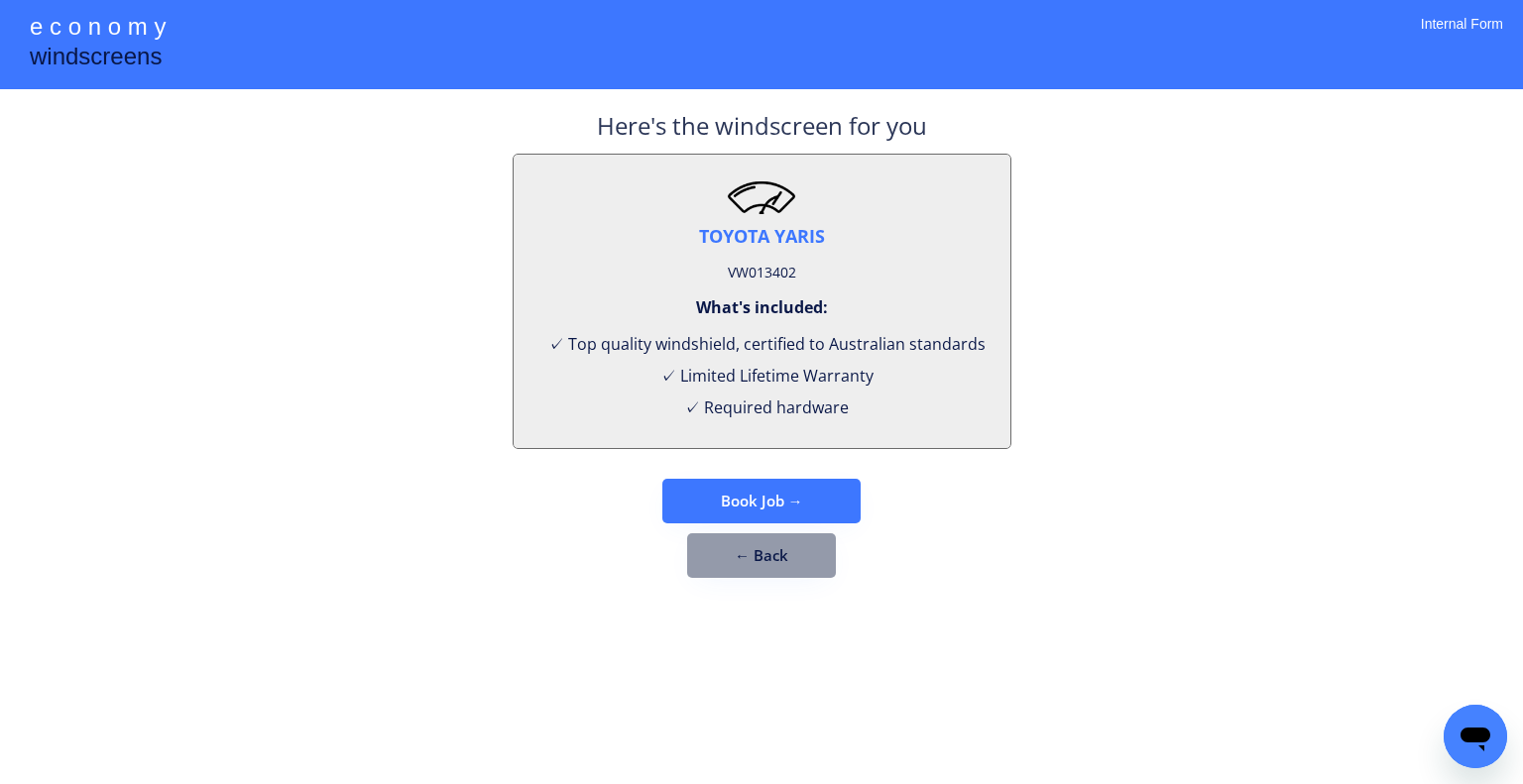 click on "VW013402" at bounding box center [762, 273] 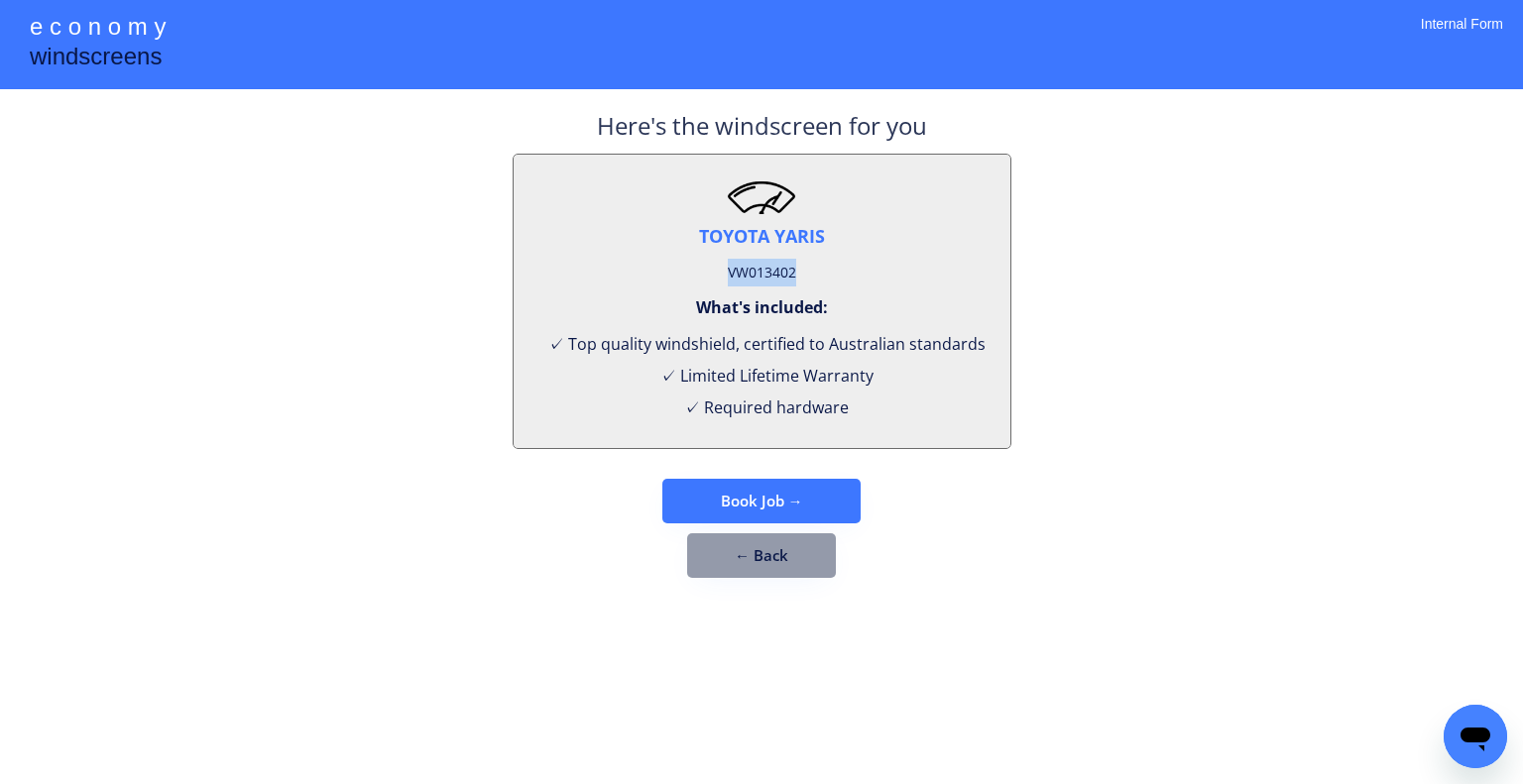 click on "VW013402" at bounding box center [762, 273] 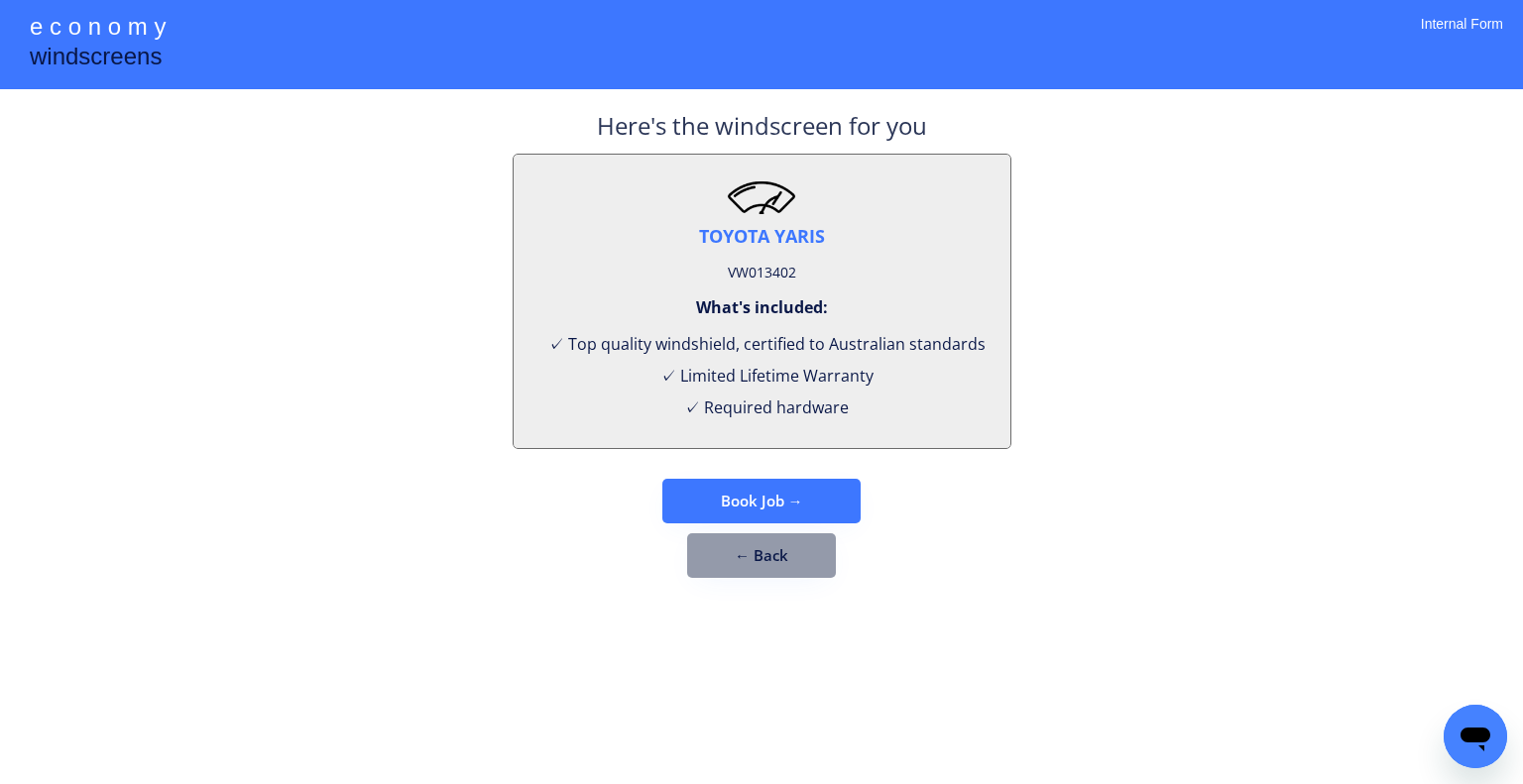 click on "**********" at bounding box center [762, 392] 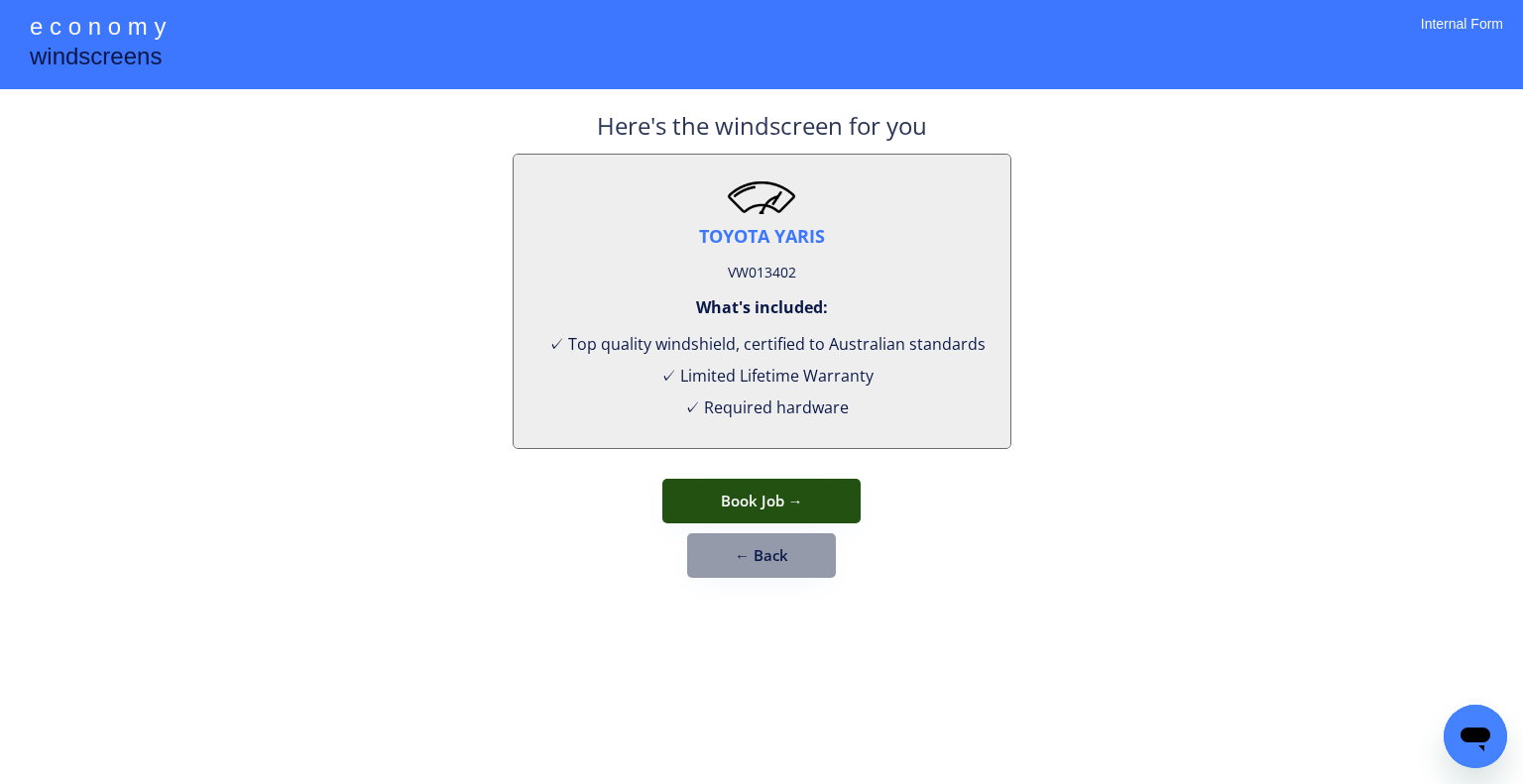 click on "Book Job    →" at bounding box center [762, 501] 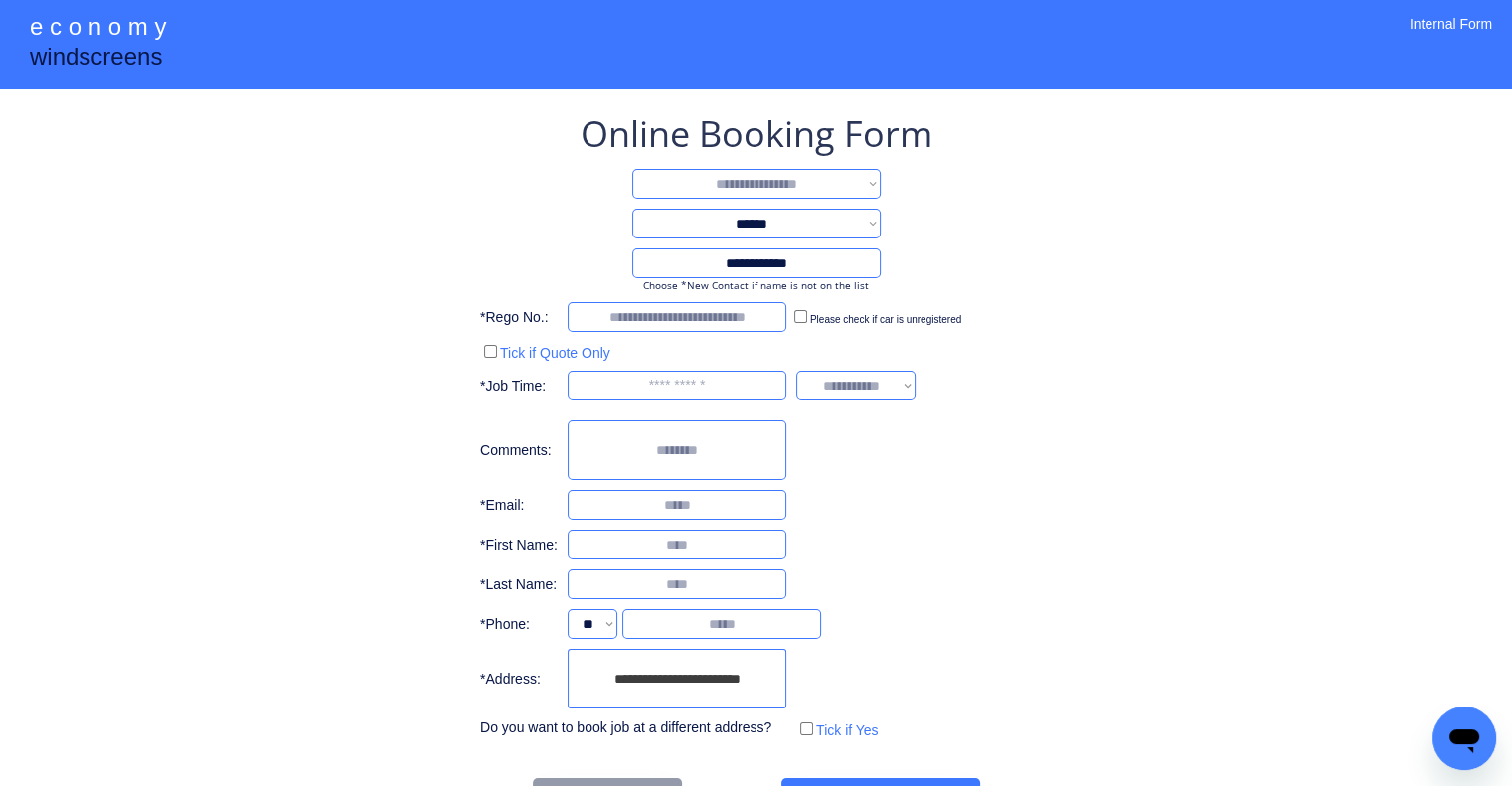 click on "**********" at bounding box center (756, 184) 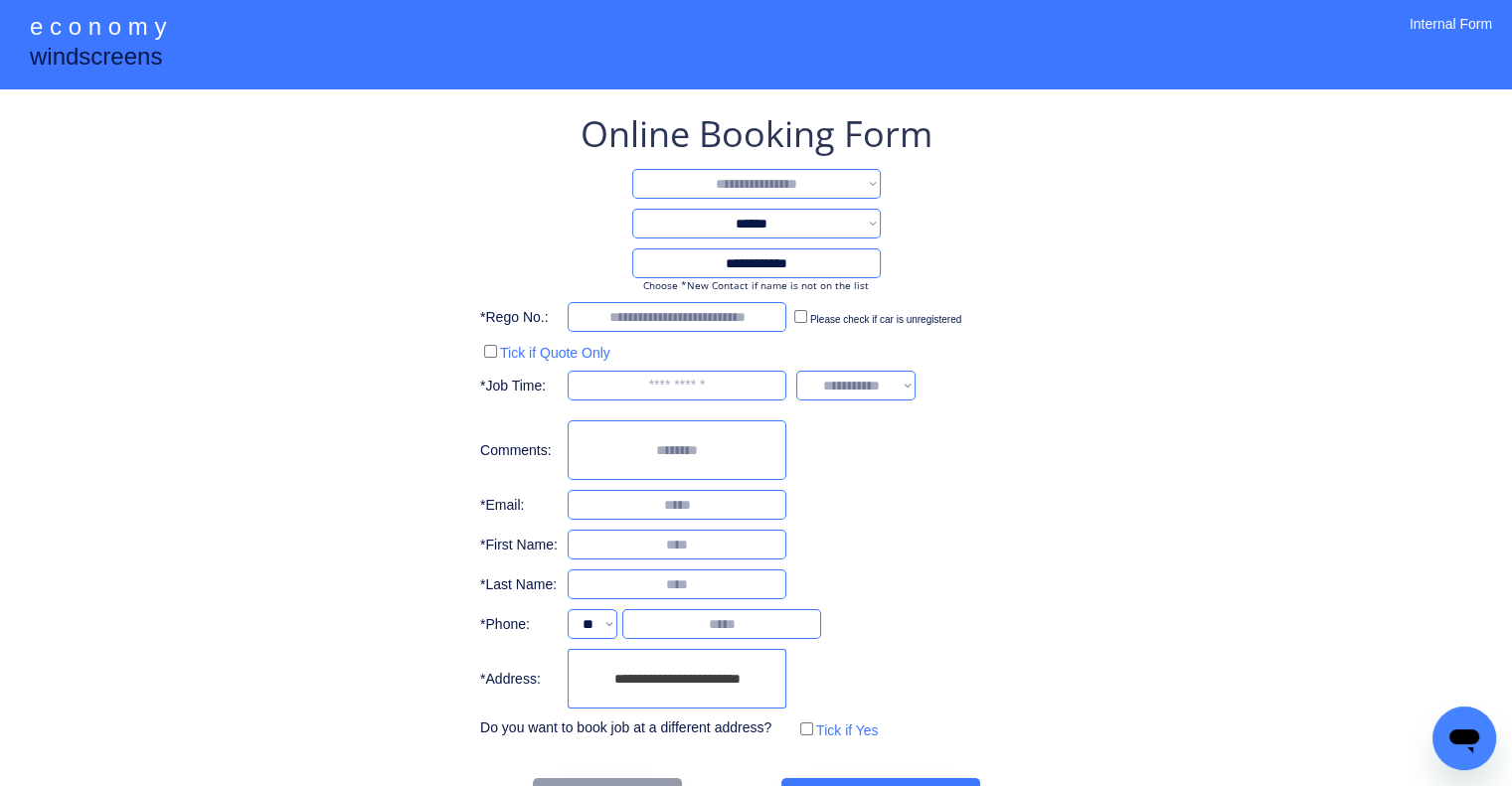 select on "**********" 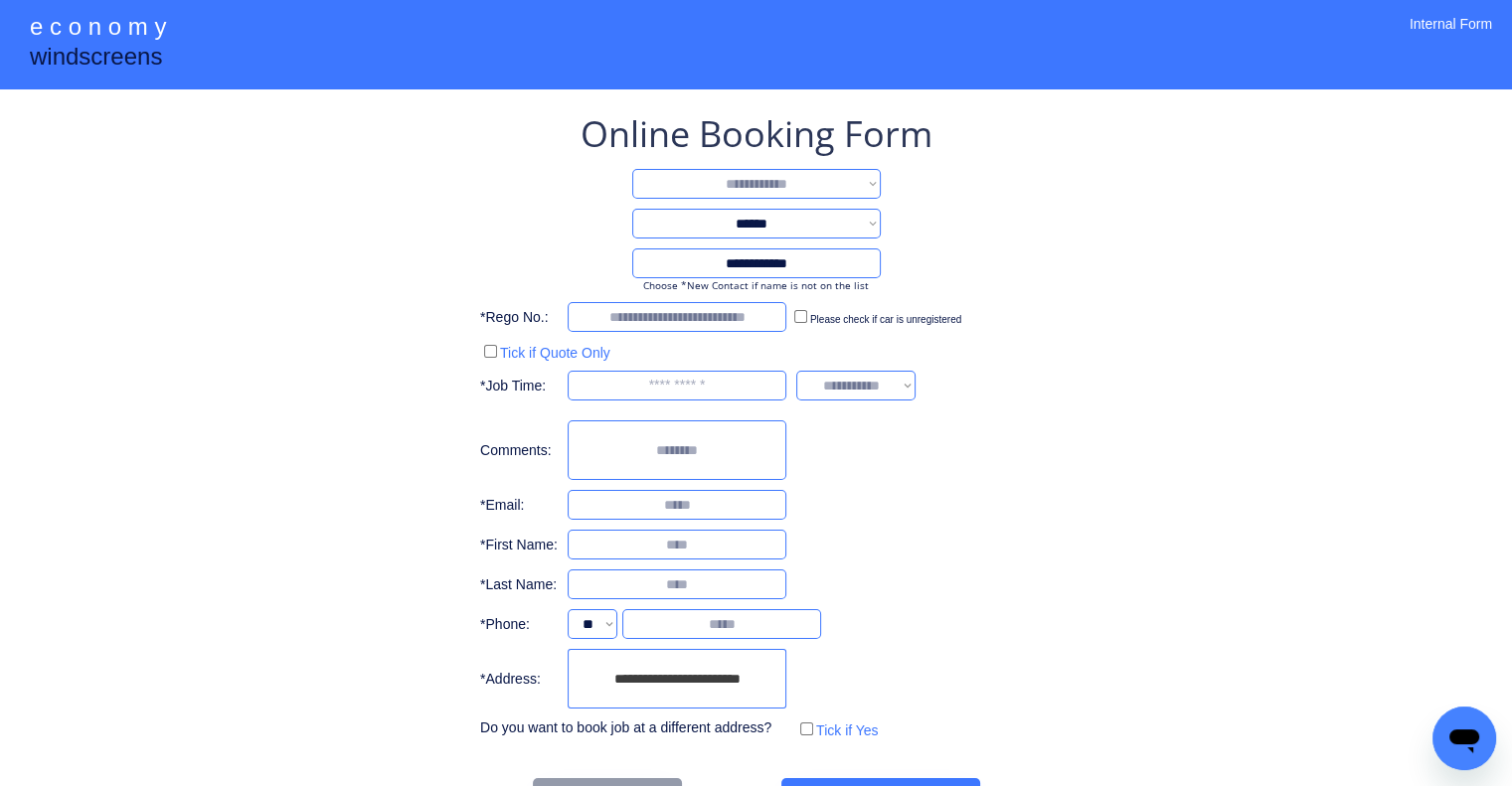 click on "**********" at bounding box center [756, 184] 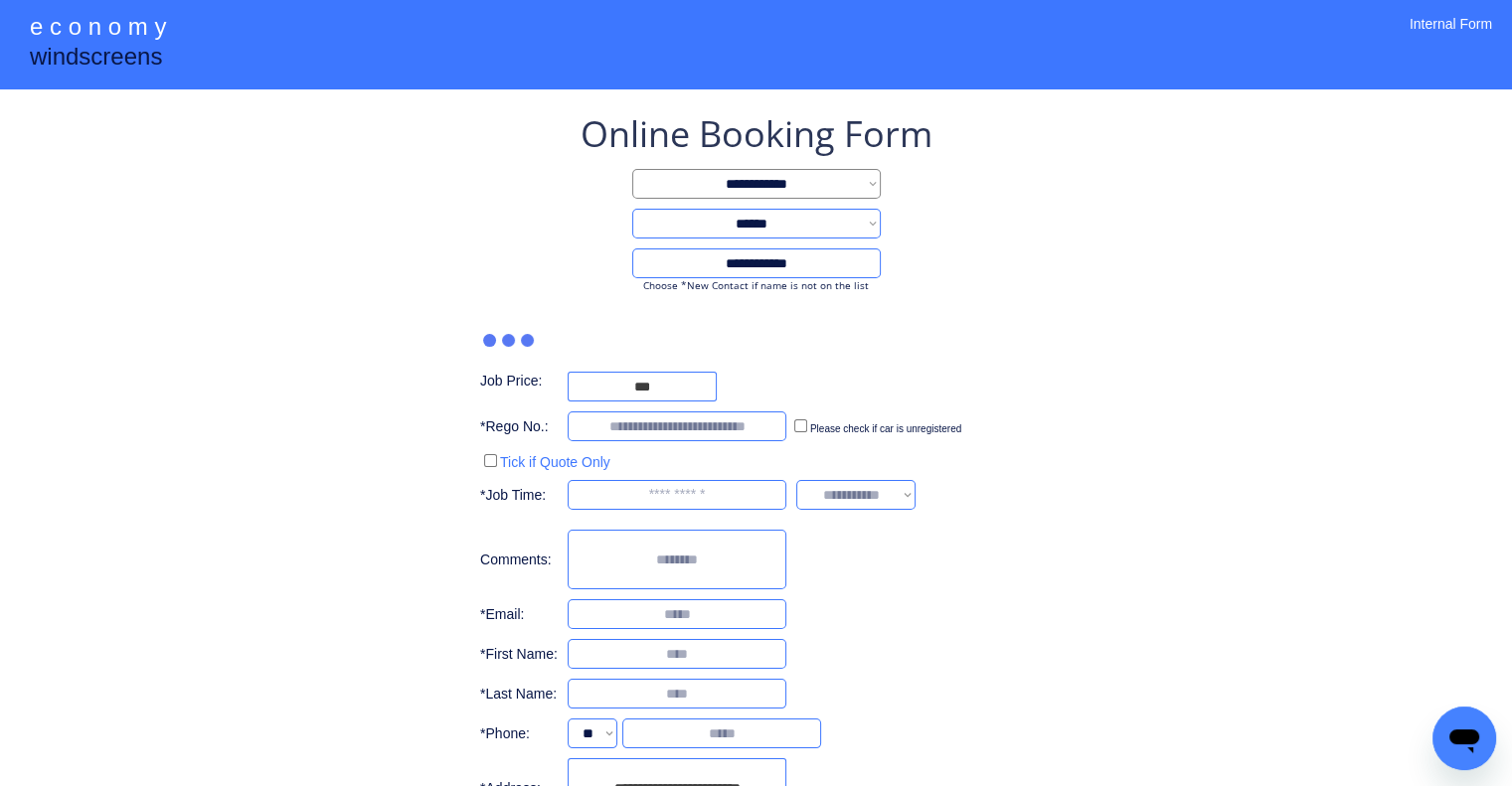 click on "**********" at bounding box center (756, 481) 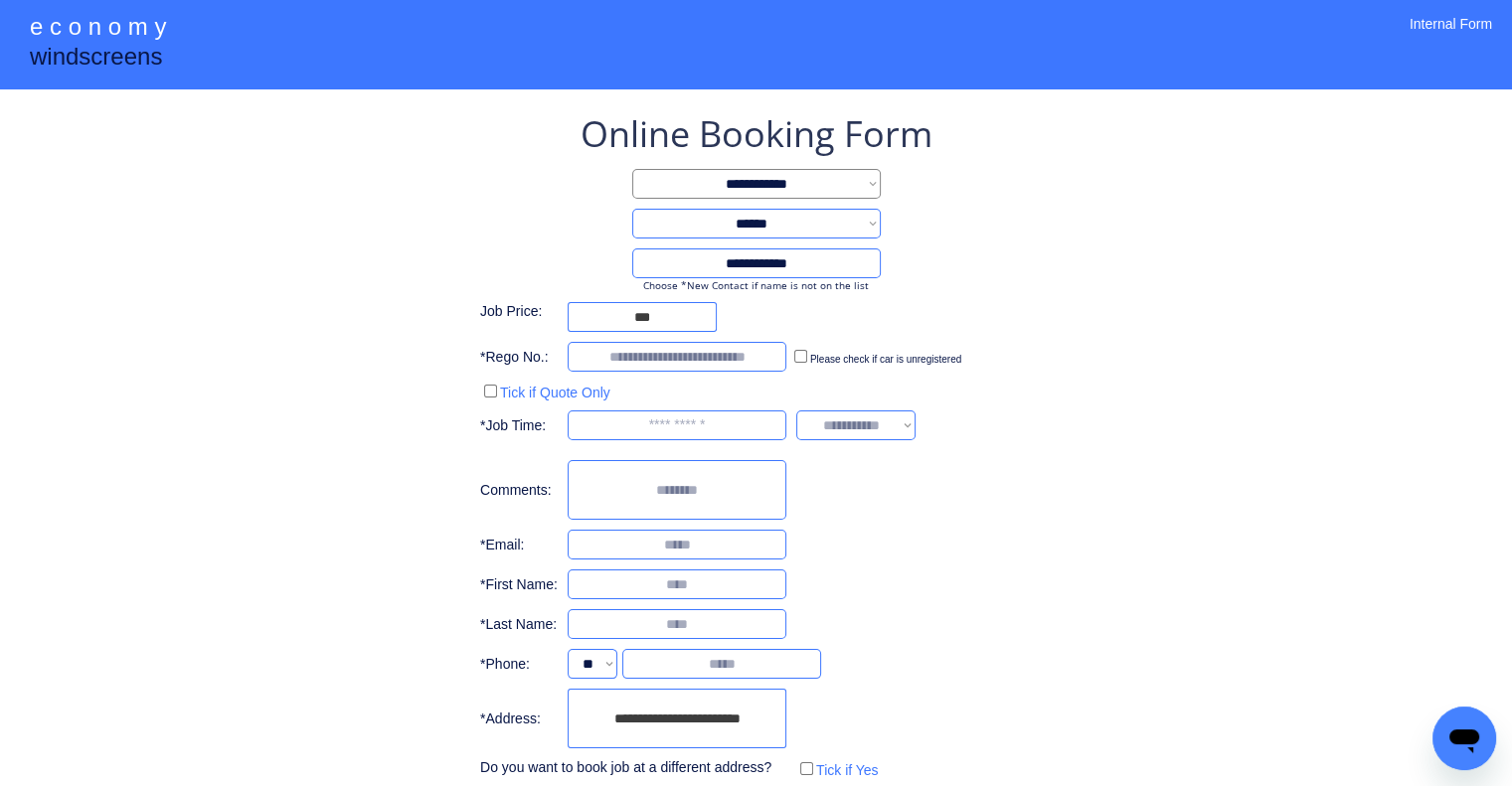 click on "**********" at bounding box center (756, 486) 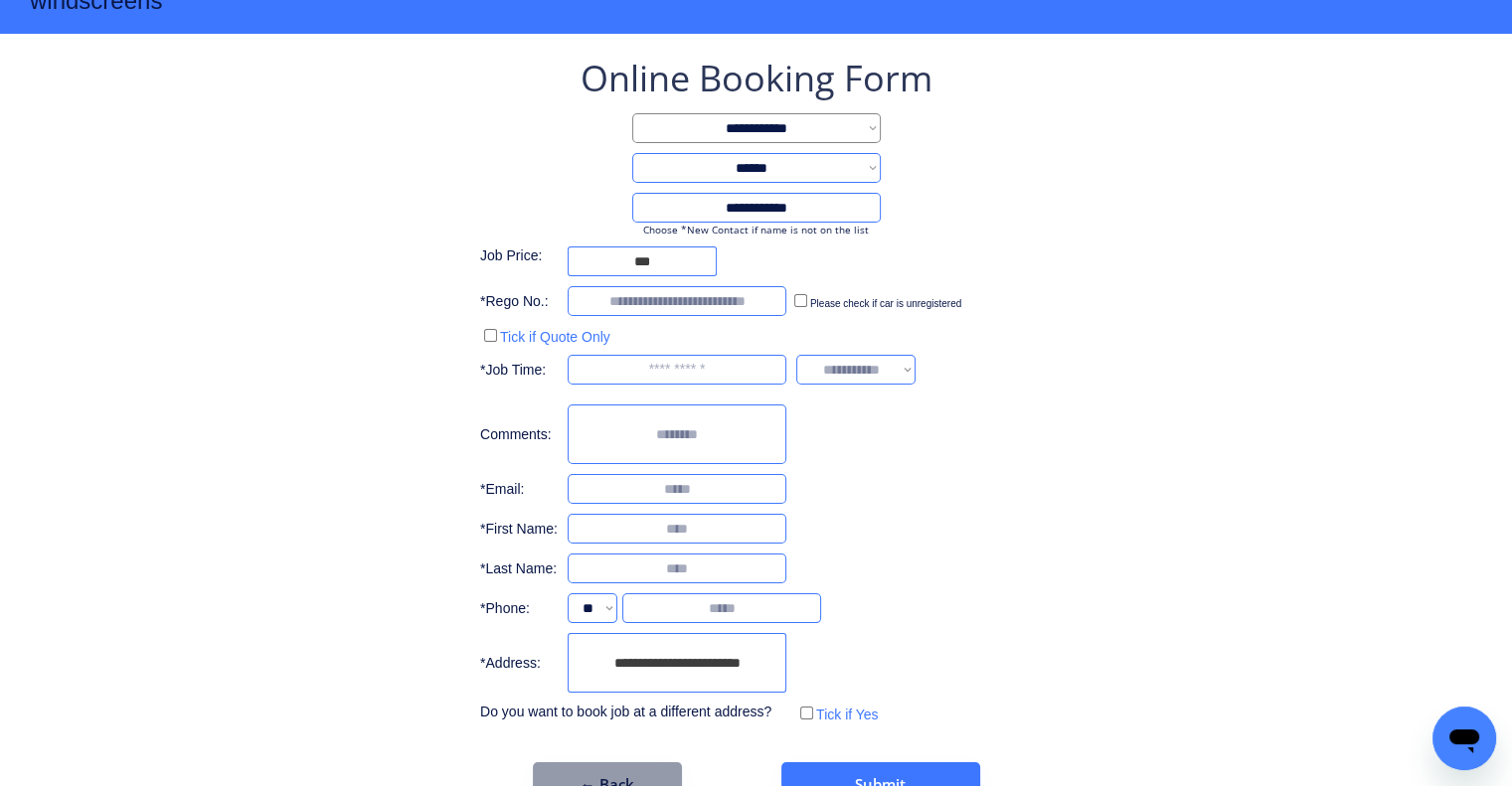 scroll, scrollTop: 106, scrollLeft: 0, axis: vertical 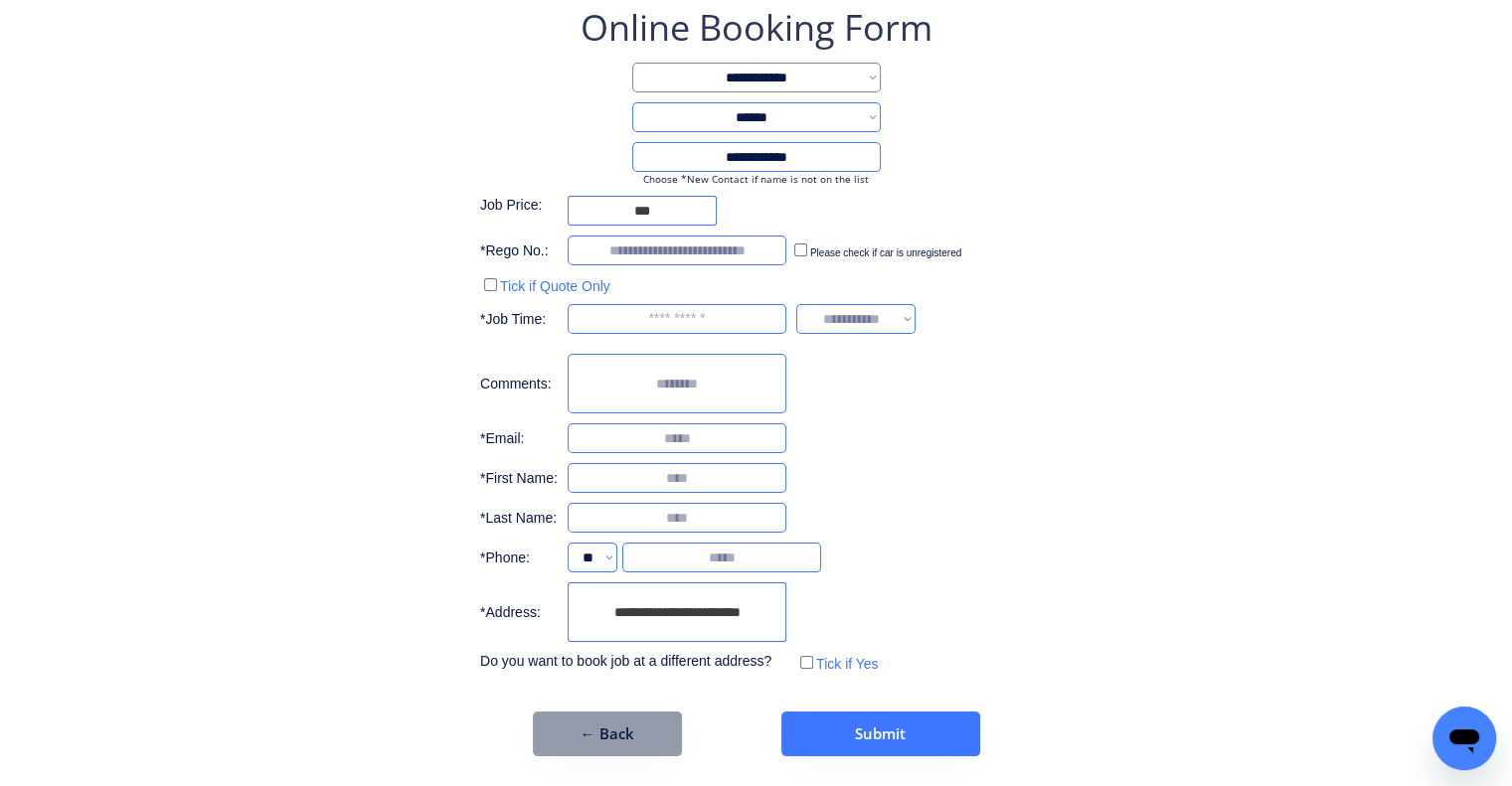click on "**********" at bounding box center [677, 612] 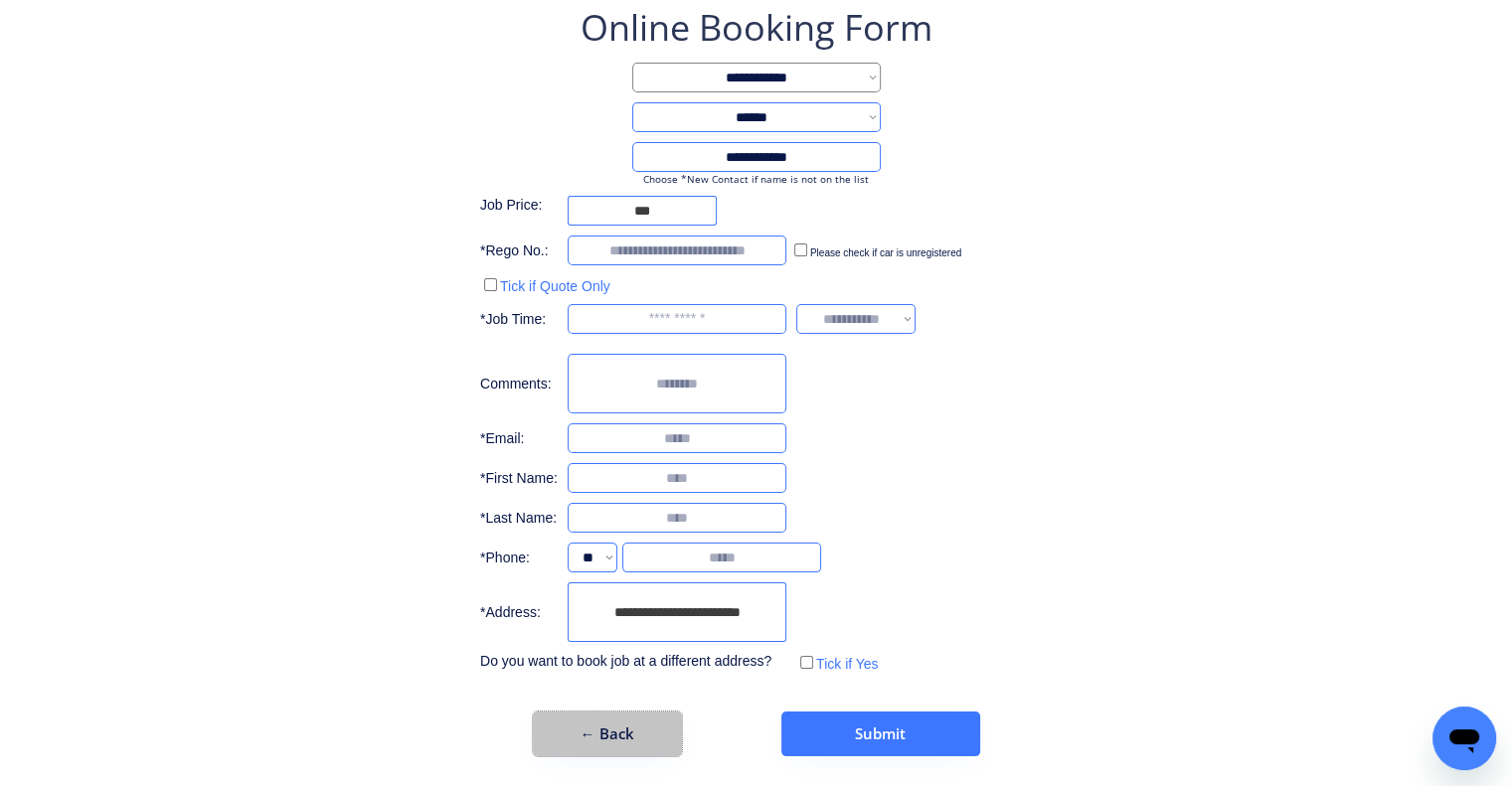 drag, startPoint x: 623, startPoint y: 731, endPoint x: 623, endPoint y: 708, distance: 23 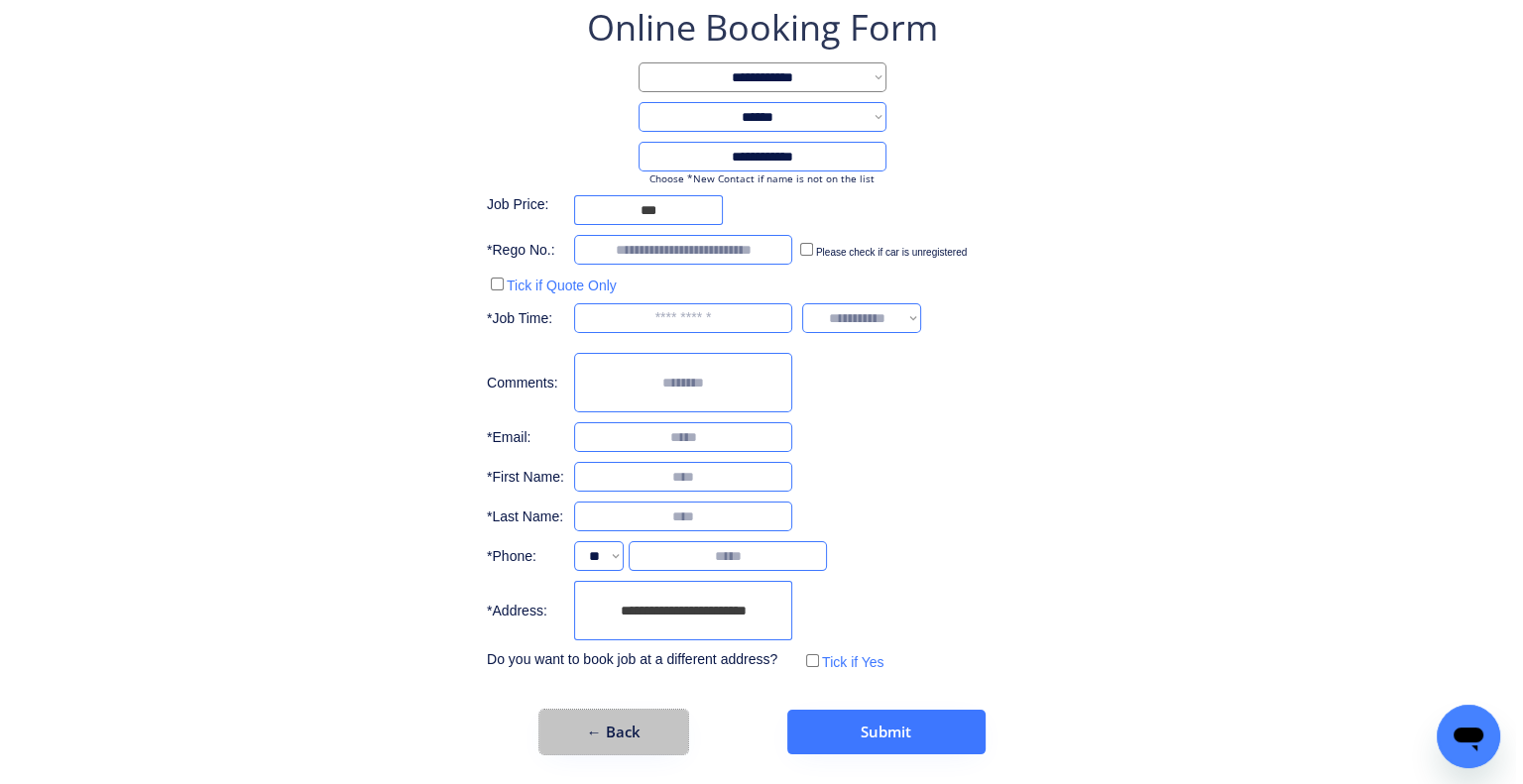 scroll, scrollTop: 0, scrollLeft: 0, axis: both 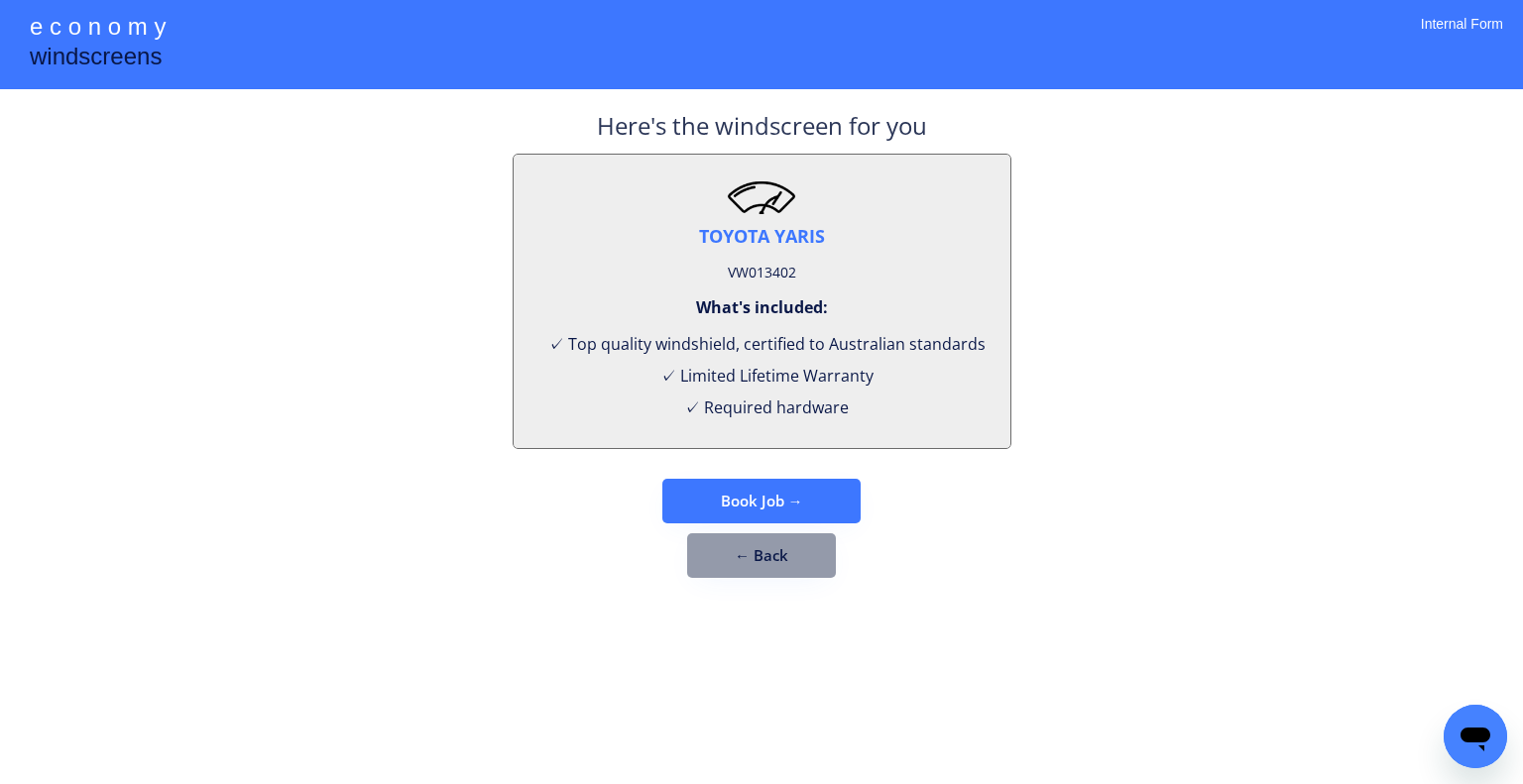 click on "TOYOTA YARIS VW013402 What's included: ✓ Top quality windshield, certified to Australian standards
✓ Limited Lifetime Warranty ✓ Required hardware" at bounding box center [762, 301] 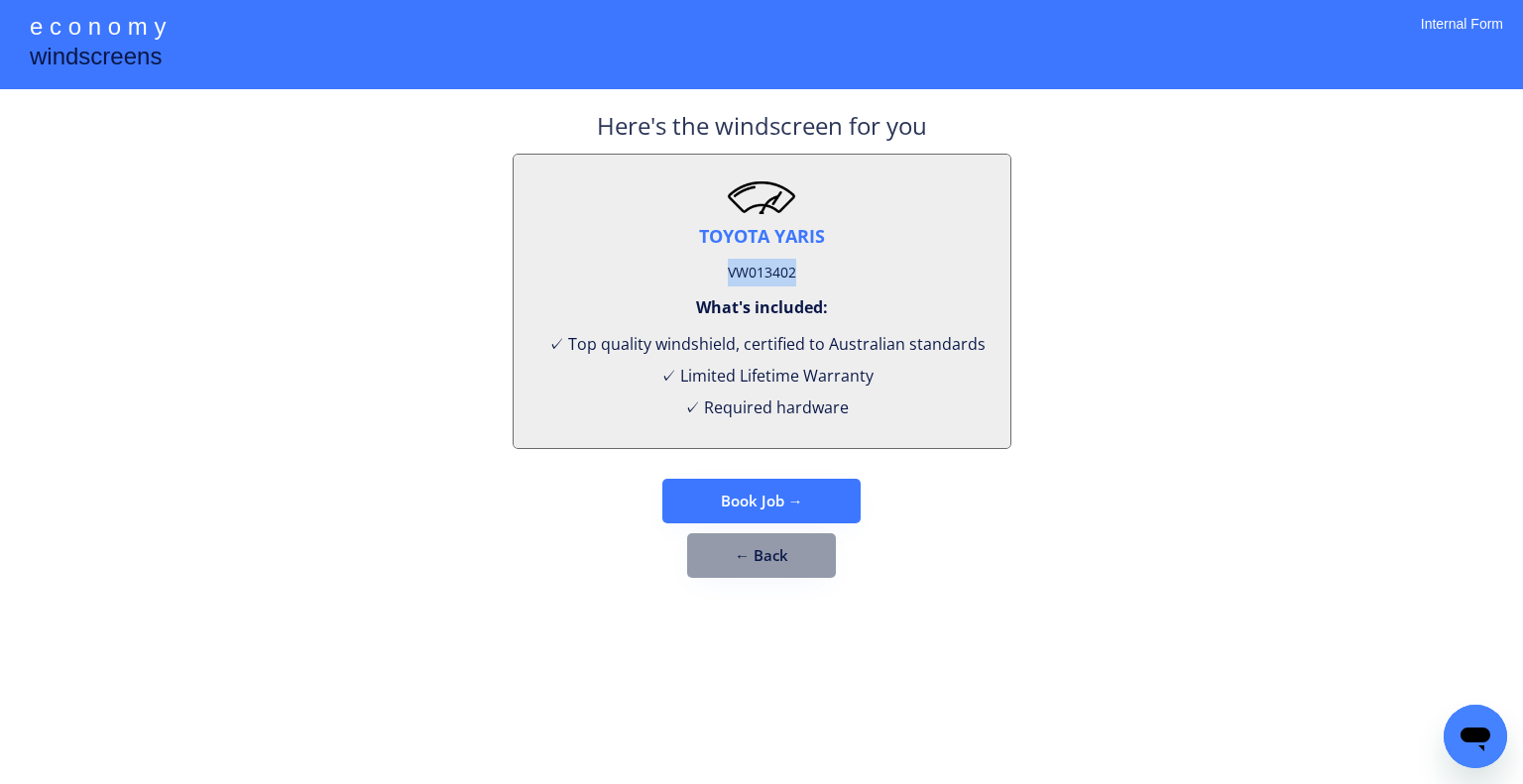 click on "VW013402" at bounding box center (762, 273) 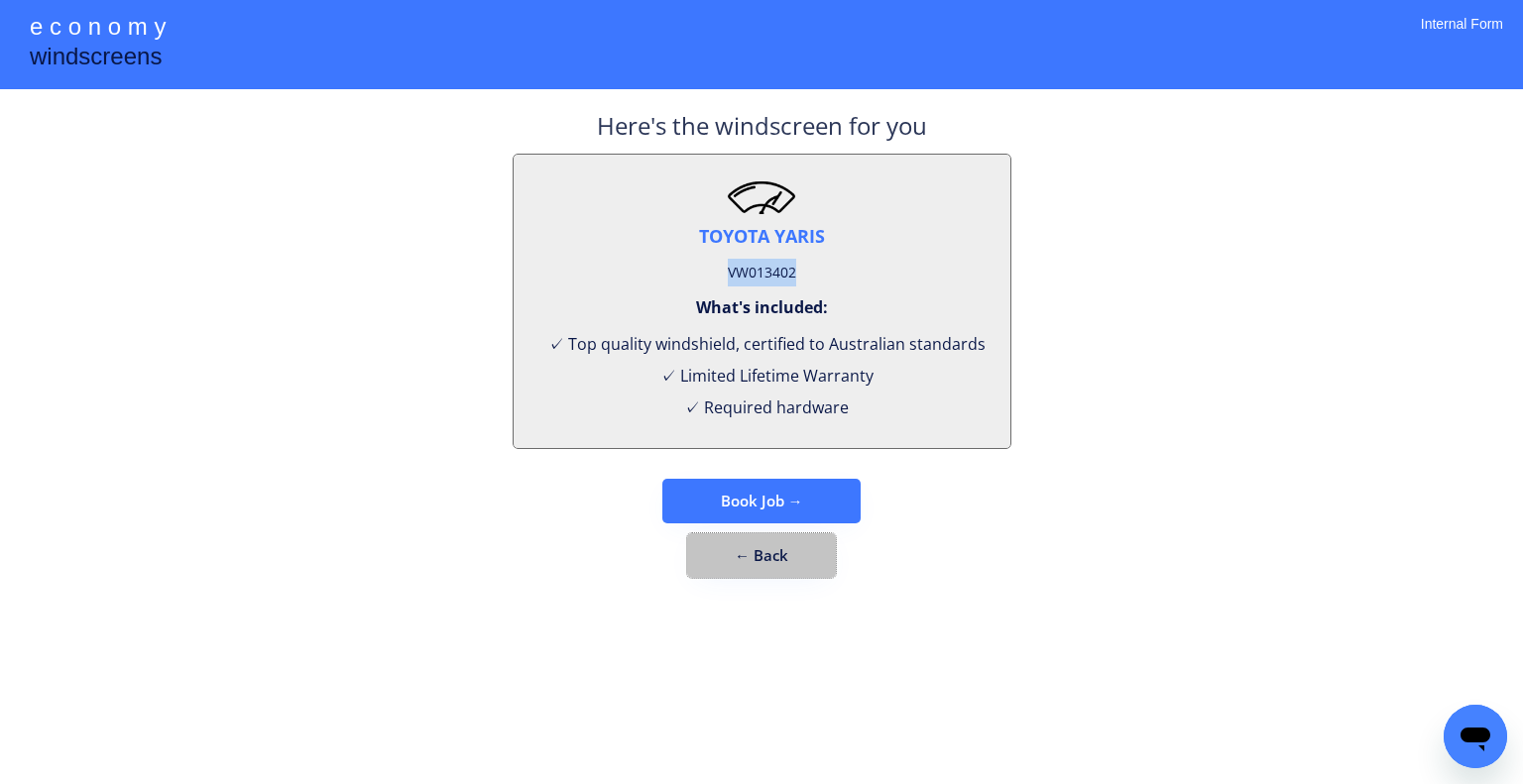 click on "←   Back" at bounding box center [762, 555] 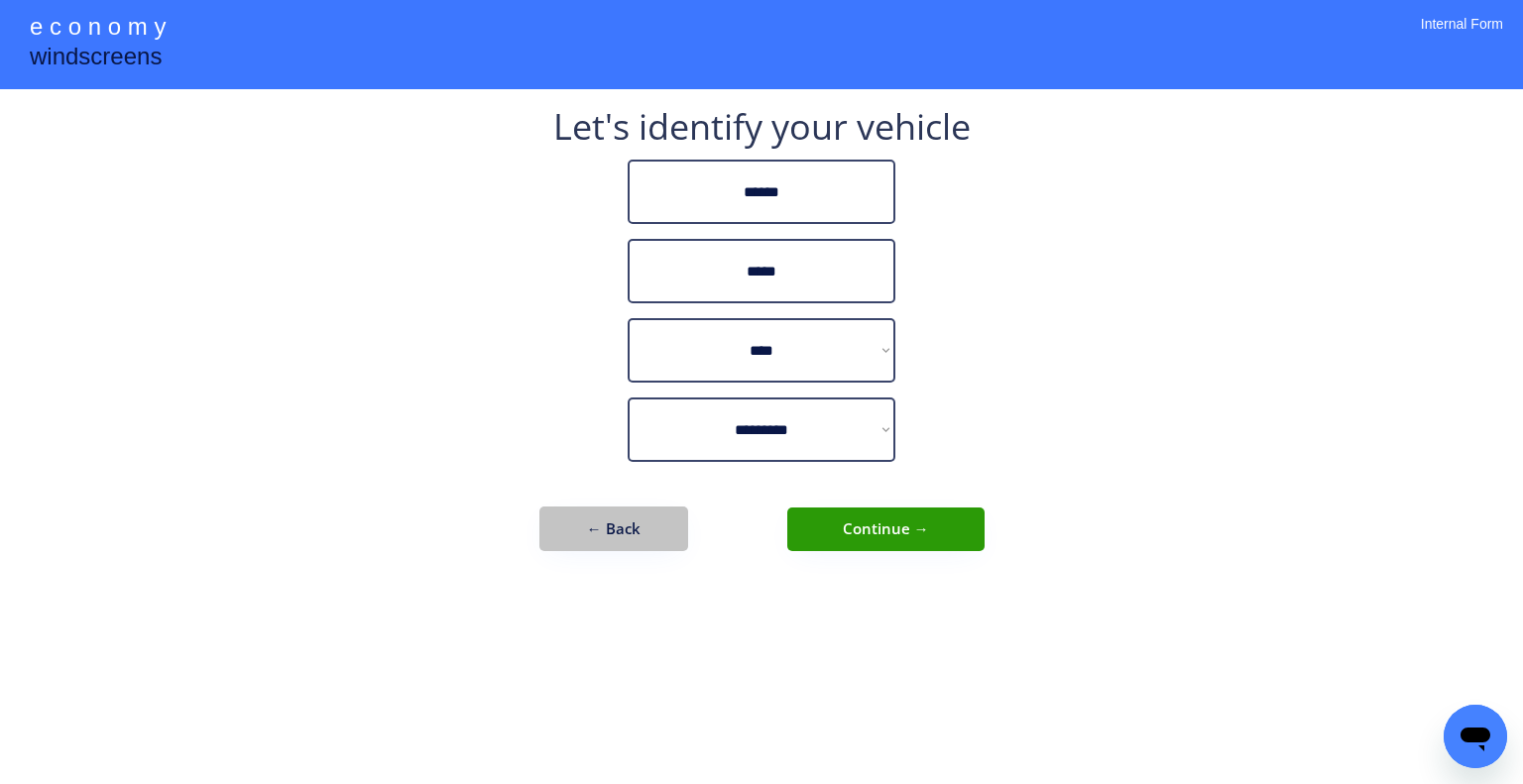 click on "←   Back" at bounding box center (614, 528) 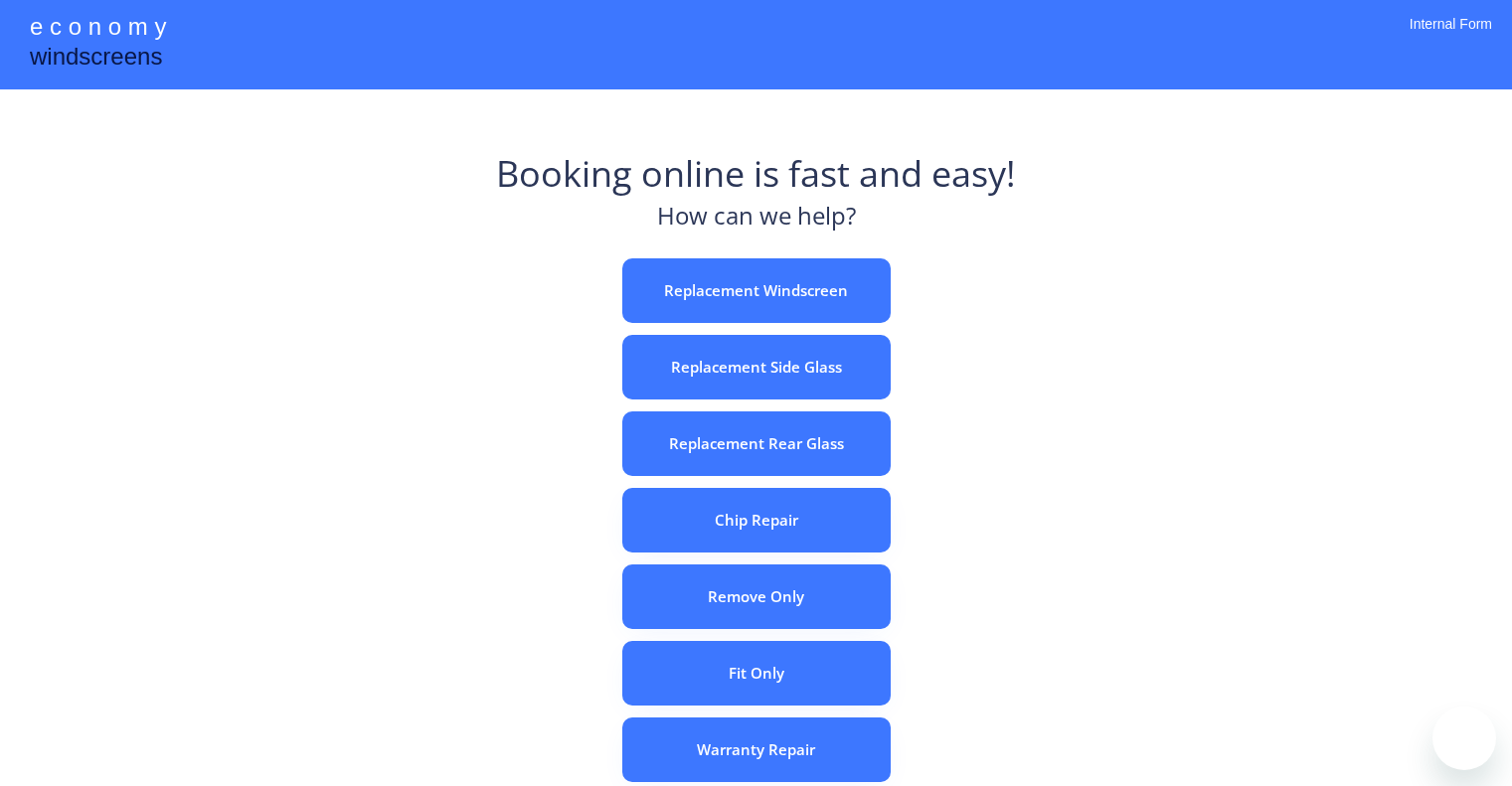 scroll, scrollTop: 0, scrollLeft: 0, axis: both 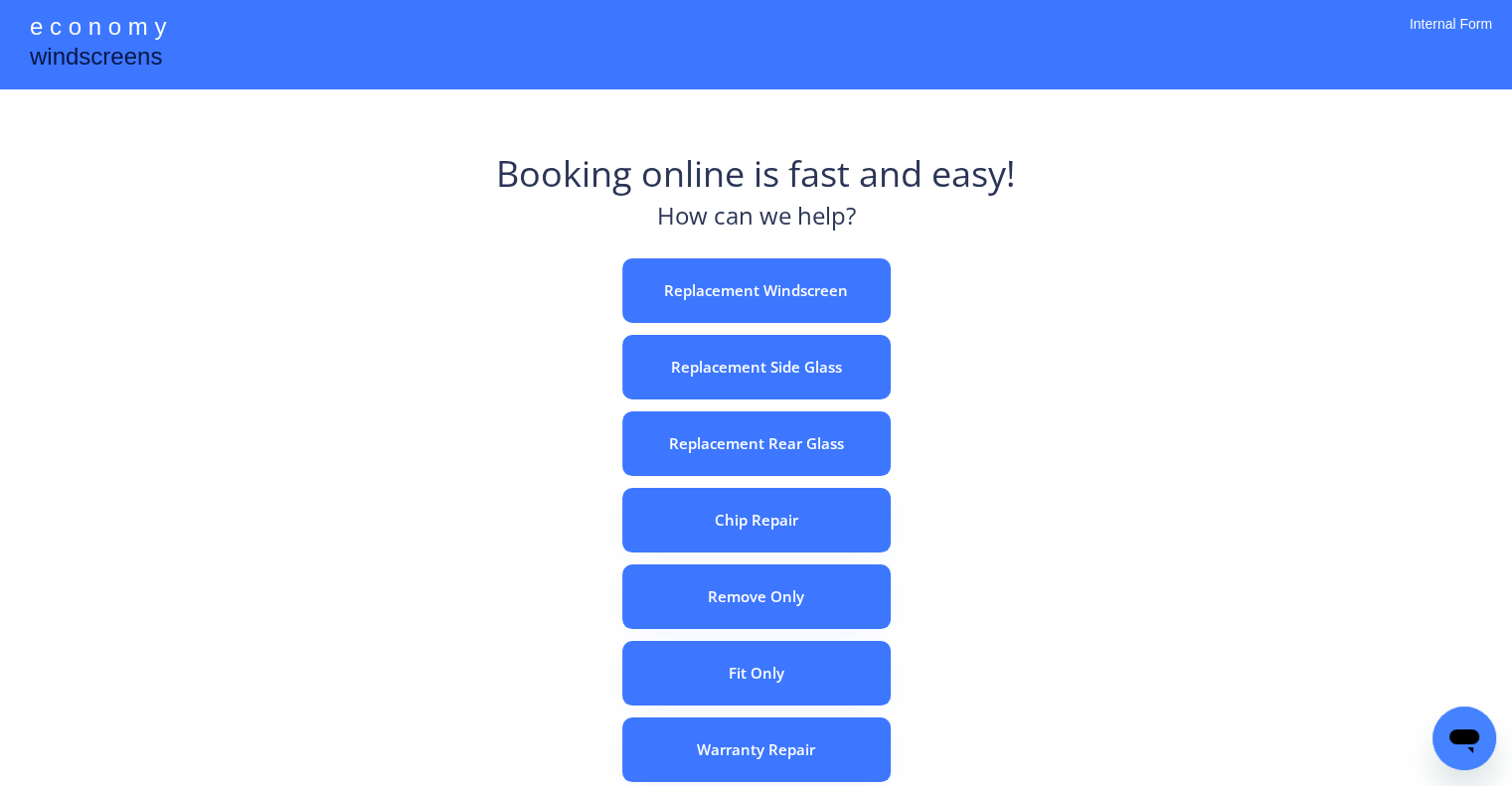 drag, startPoint x: 962, startPoint y: 183, endPoint x: 930, endPoint y: 46, distance: 140.6876 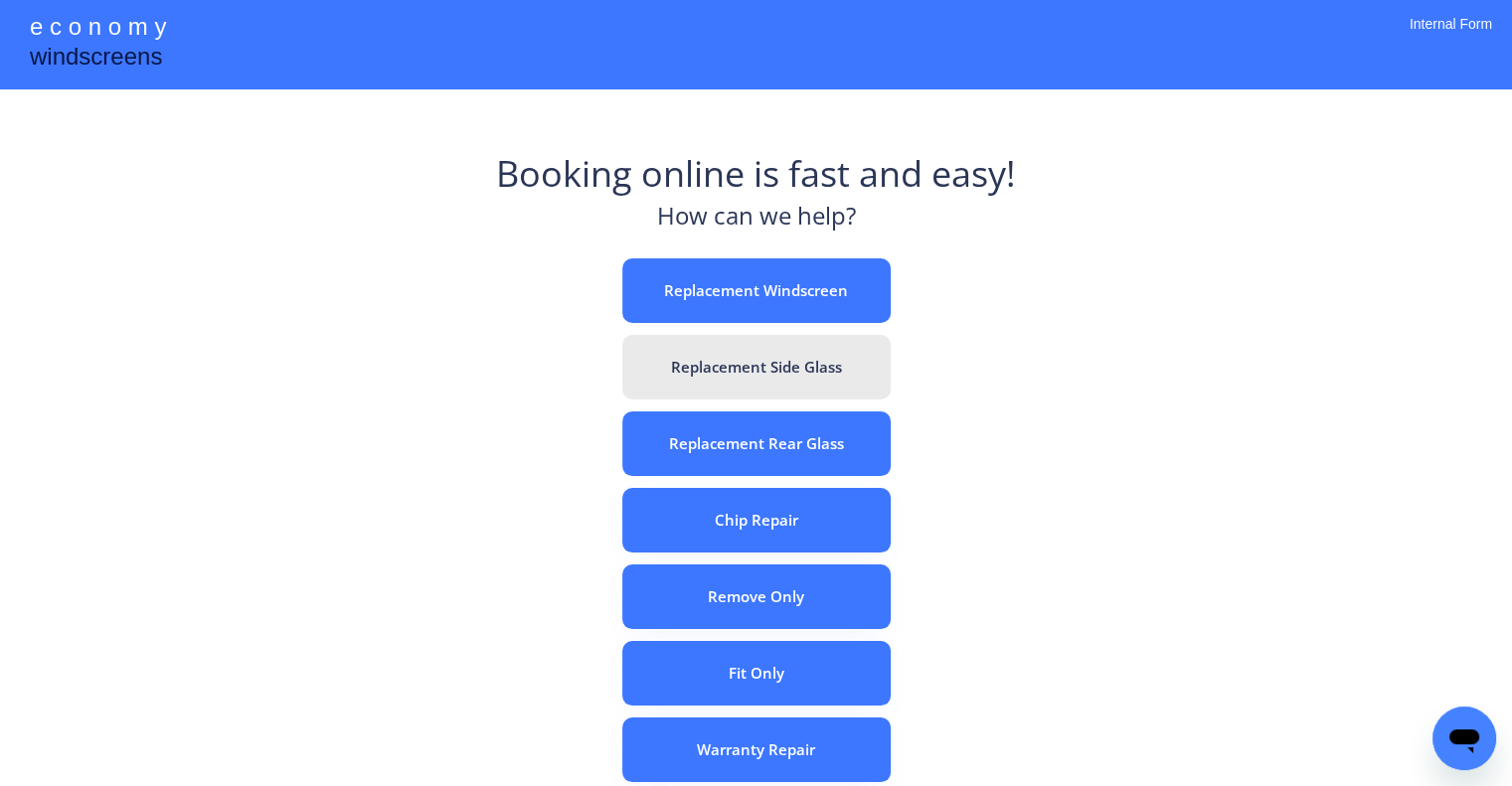 drag, startPoint x: 1268, startPoint y: 348, endPoint x: 1157, endPoint y: 267, distance: 137.41179 